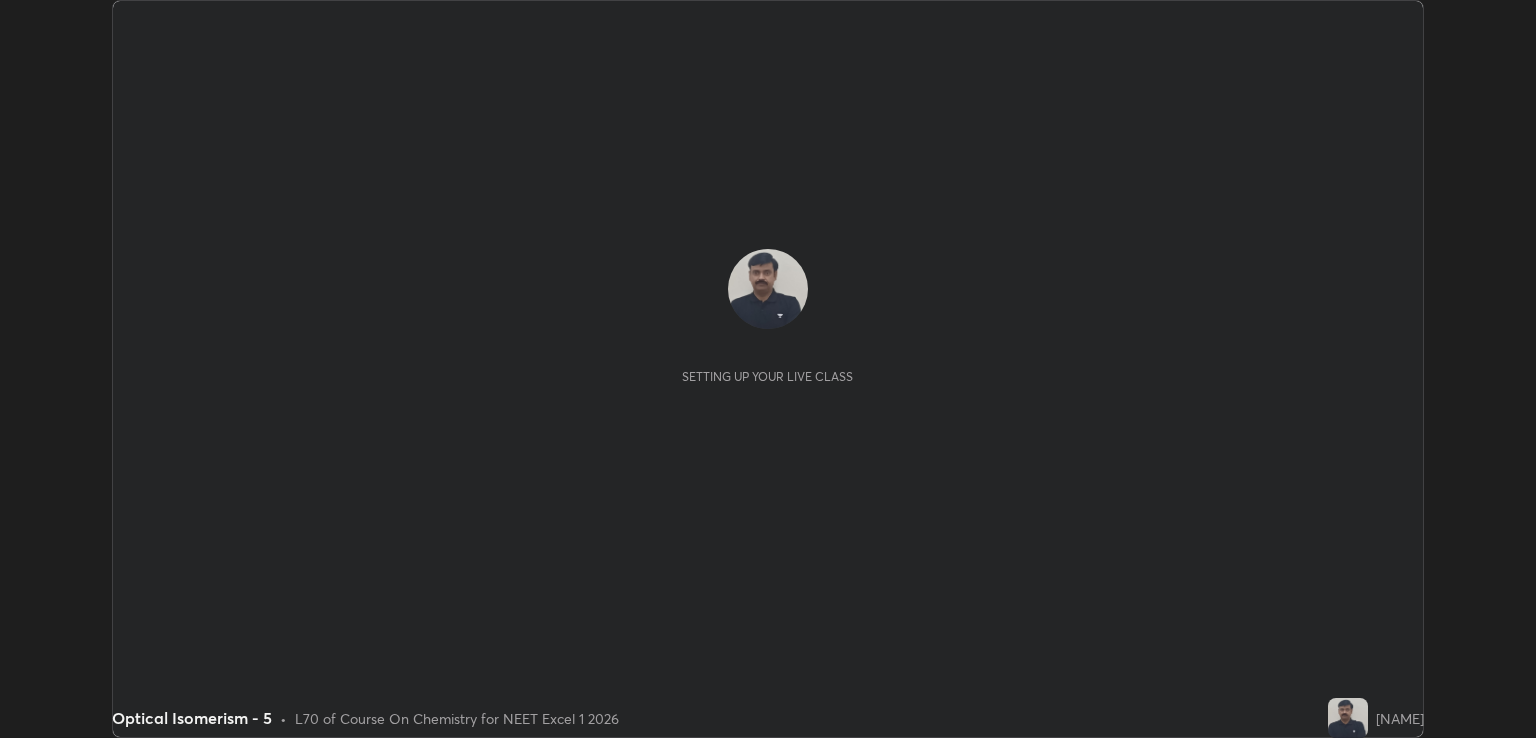 scroll, scrollTop: 0, scrollLeft: 0, axis: both 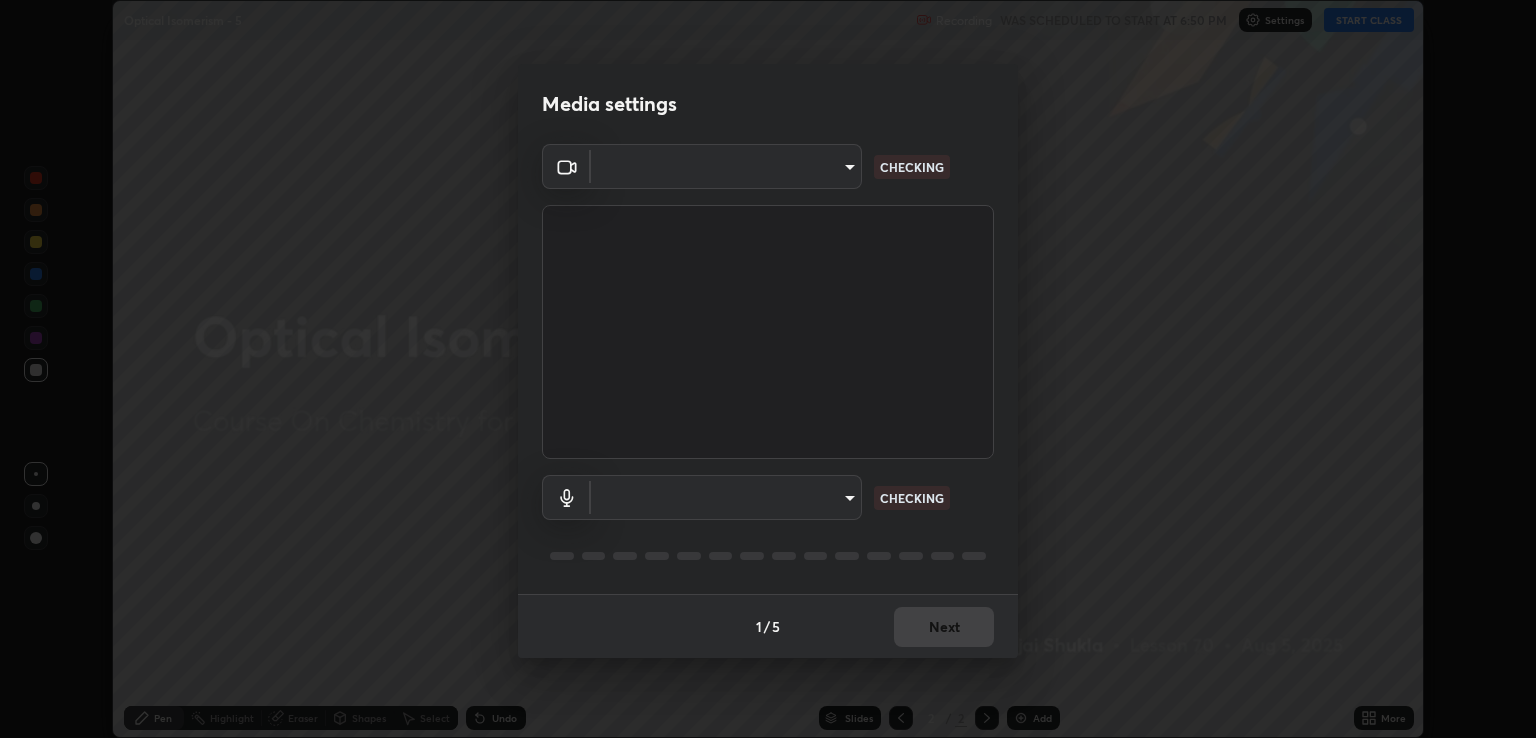 type on "ecbdbd44a66272db987f9f12271ef5319a85e28cdf2a8e5dd884bc8ad31297da" 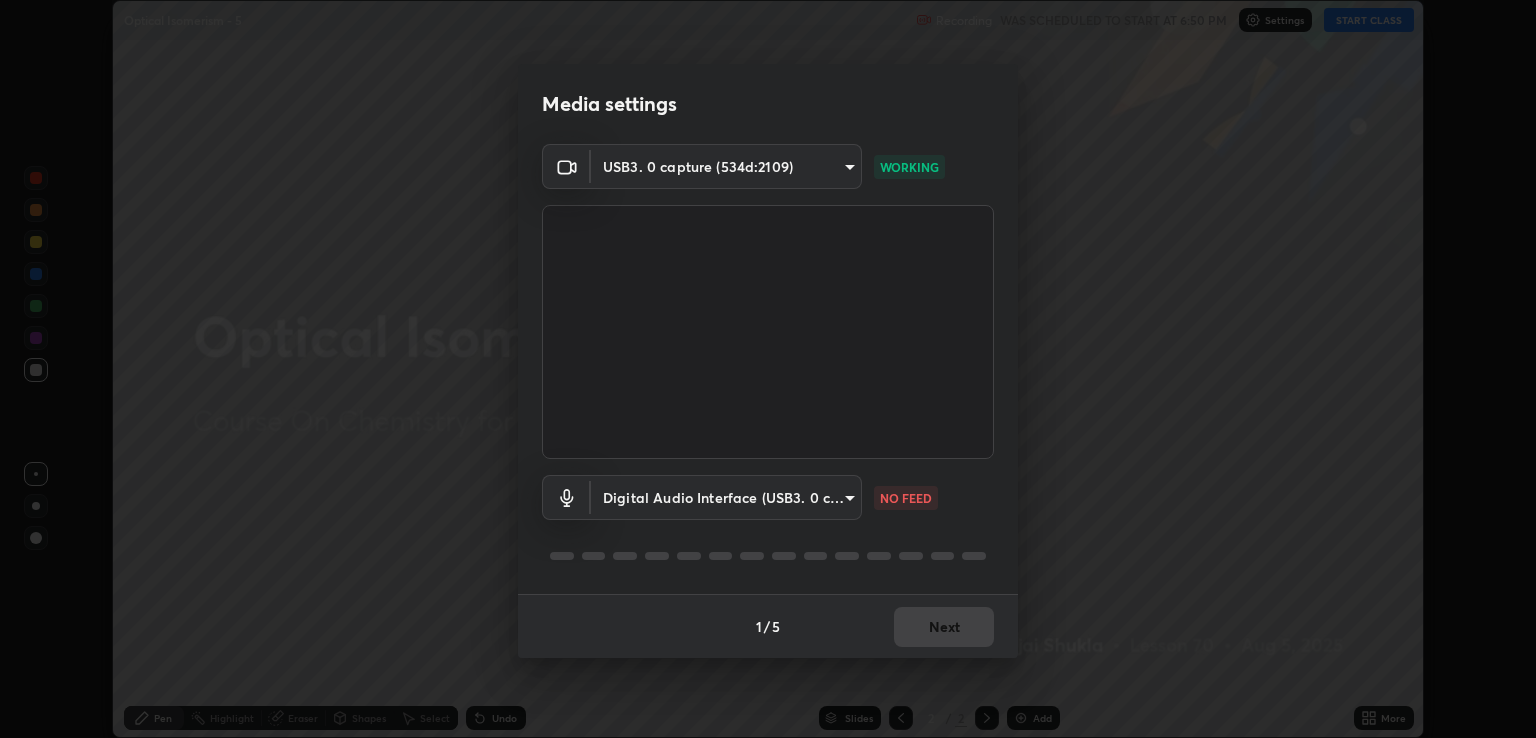 click on "Erase all Optical Isomerism - 5 Recording WAS SCHEDULED TO START AT  6:50 PM Settings START CLASS Setting up your live class Optical Isomerism - 5 • L70 of Course On Chemistry for NEET Excel 1 2026 [NAME] Pen Highlight Eraser Shapes Select Undo Slides 2 / 2 Add More No doubts shared Encourage your learners to ask a doubt for better clarity Report an issue Reason for reporting Buffering Chat not working Audio - Video sync issue Educator video quality low ​ Attach an image Report Media settings USB3. 0 capture (534d:2109) ecbdbd44a66272db987f9f12271ef5319a85e28cdf2a8e5dd884bc8ad31297da WORKING Digital Audio Interface (USB3. 0 capture) 641fb1797ef8f9550b7f0158b383ff89036df526a4b0c4fe678c68e459c52791 NO FEED 1 / 5 Next" at bounding box center [768, 369] 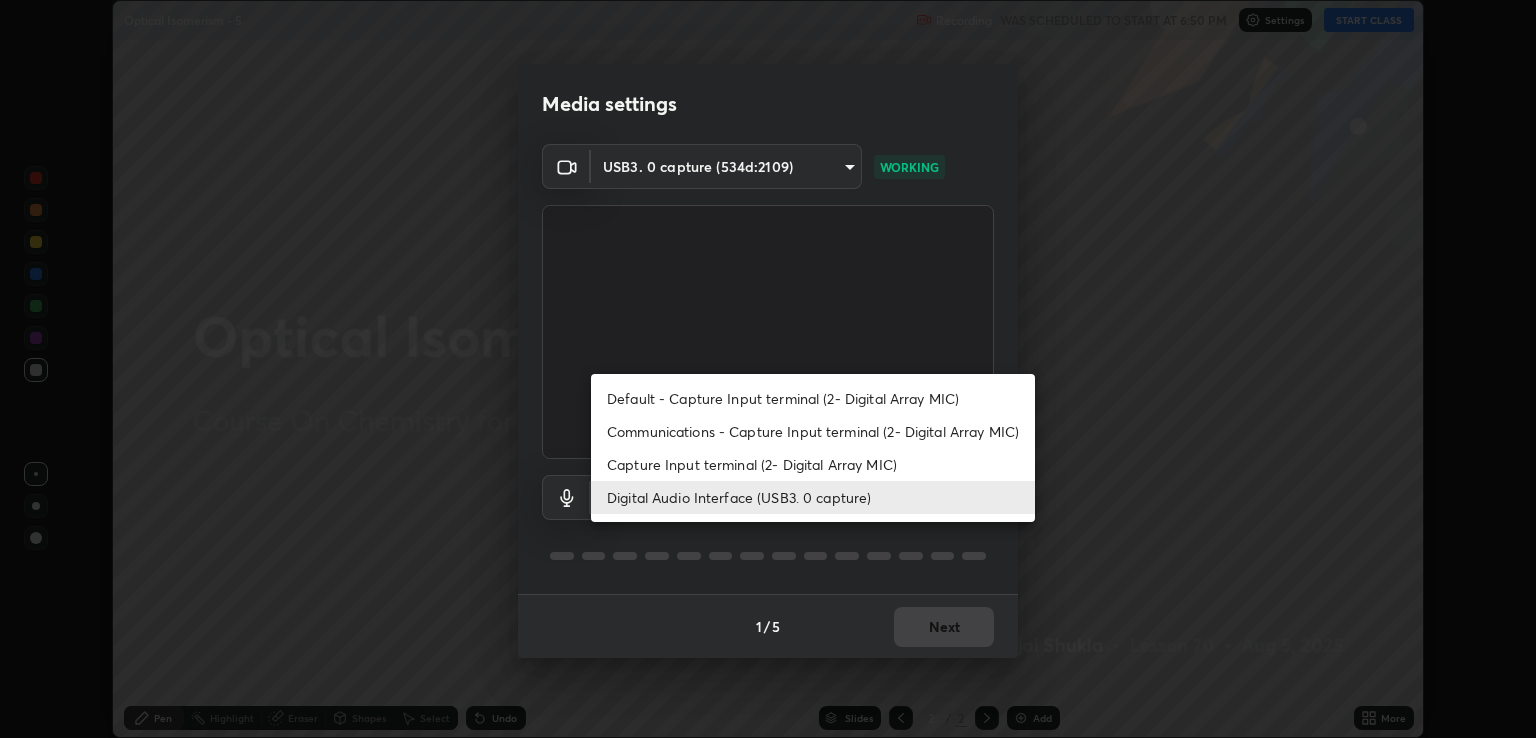 click on "Default - Capture Input terminal (2- Digital Array MIC)" at bounding box center [813, 398] 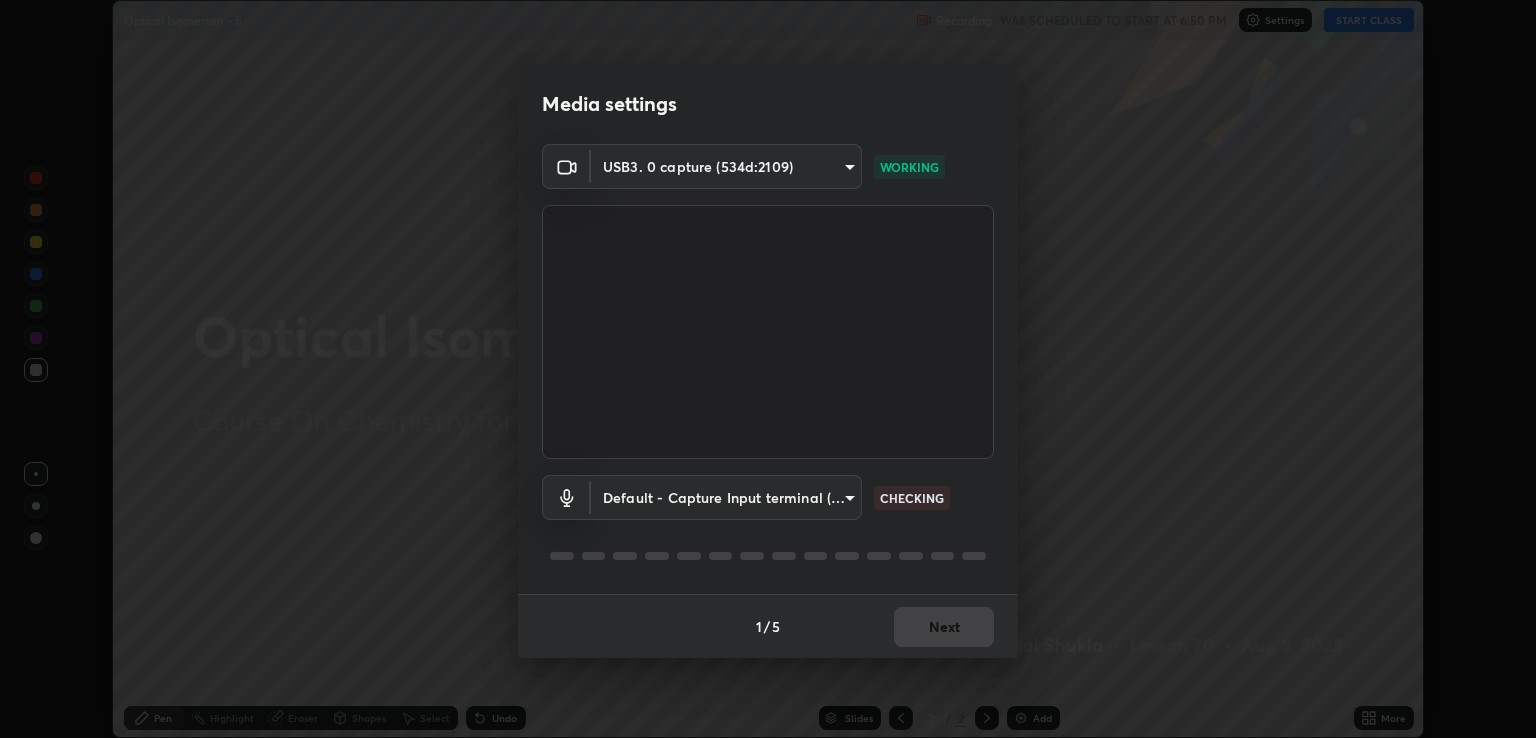 click on "Erase all Optical Isomerism - 5 Recording WAS SCHEDULED TO START AT  6:50 PM Settings START CLASS Setting up your live class Optical Isomerism - 5 • L70 of Course On Chemistry for NEET Excel 1 2026 [NAME] Pen Highlight Eraser Shapes Select Undo Slides 2 / 2 Add More No doubts shared Encourage your learners to ask a doubt for better clarity Report an issue Reason for reporting Buffering Chat not working Audio - Video sync issue Educator video quality low ​ Attach an image Report Media settings USB3. 0 capture (534d:2109) ecbdbd44a66272db987f9f12271ef5319a85e28cdf2a8e5dd884bc8ad31297da WORKING Default - Capture Input terminal (2- Digital Array MIC) default CHECKING 1 / 5 Next" at bounding box center [768, 369] 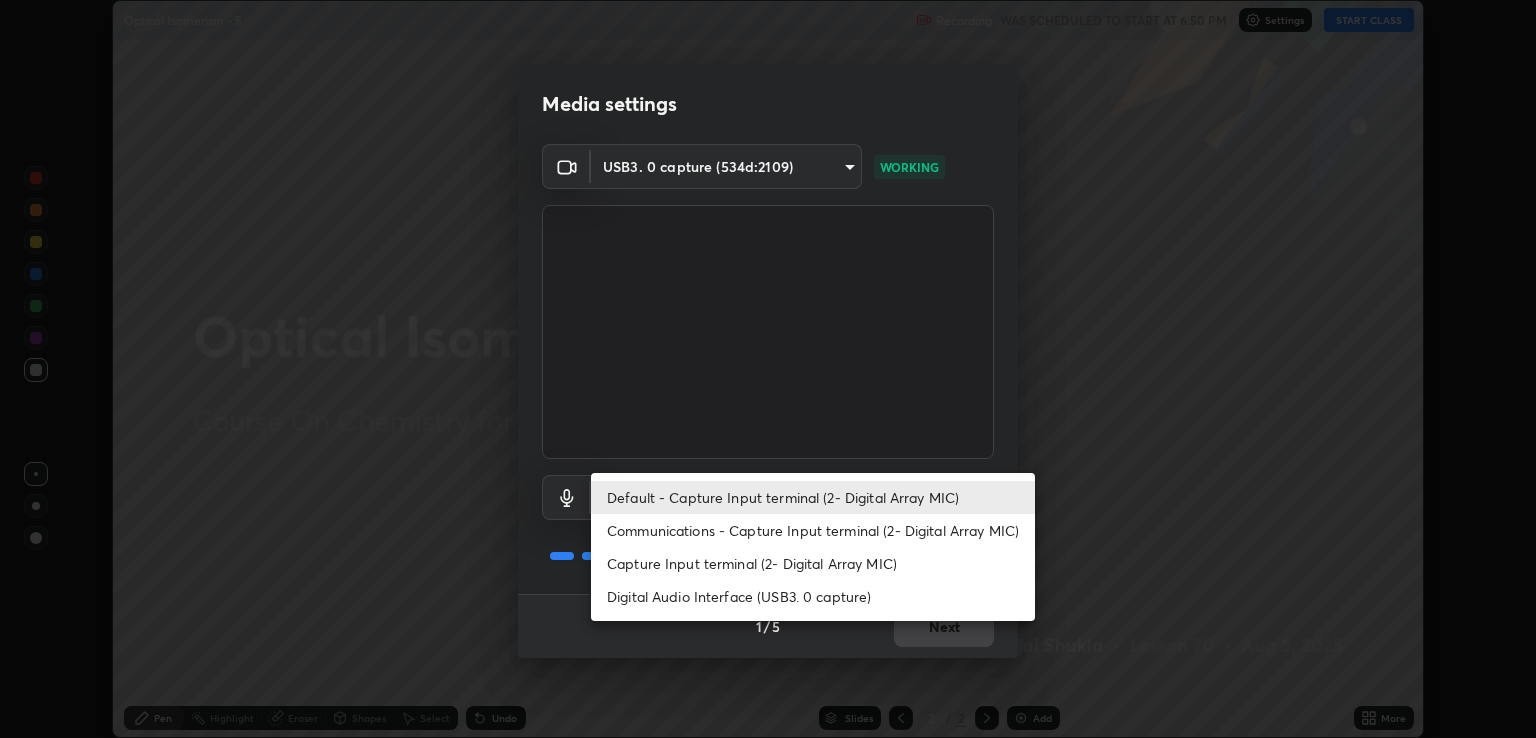 click on "Digital Audio Interface (USB3. 0 capture)" at bounding box center (813, 596) 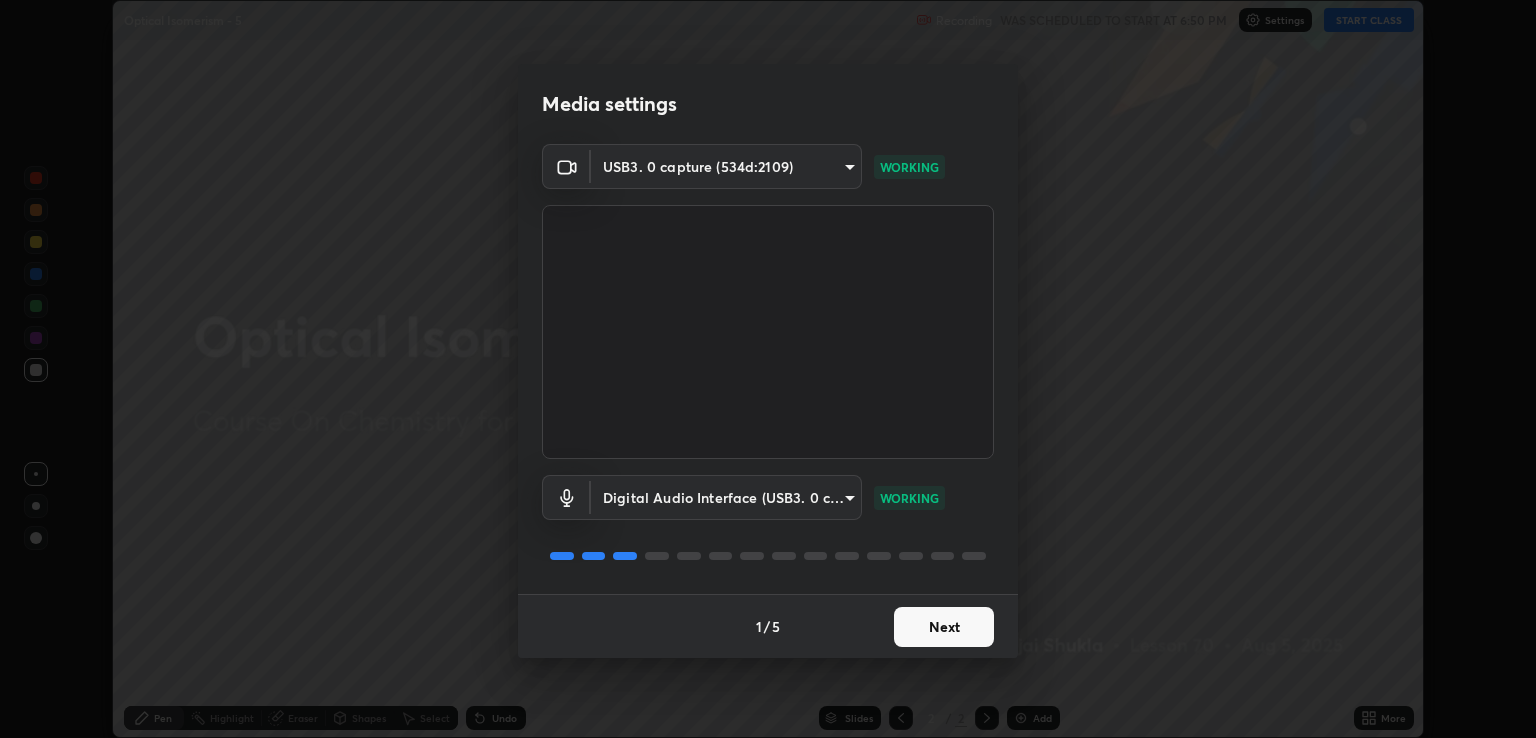 click on "Next" at bounding box center (944, 627) 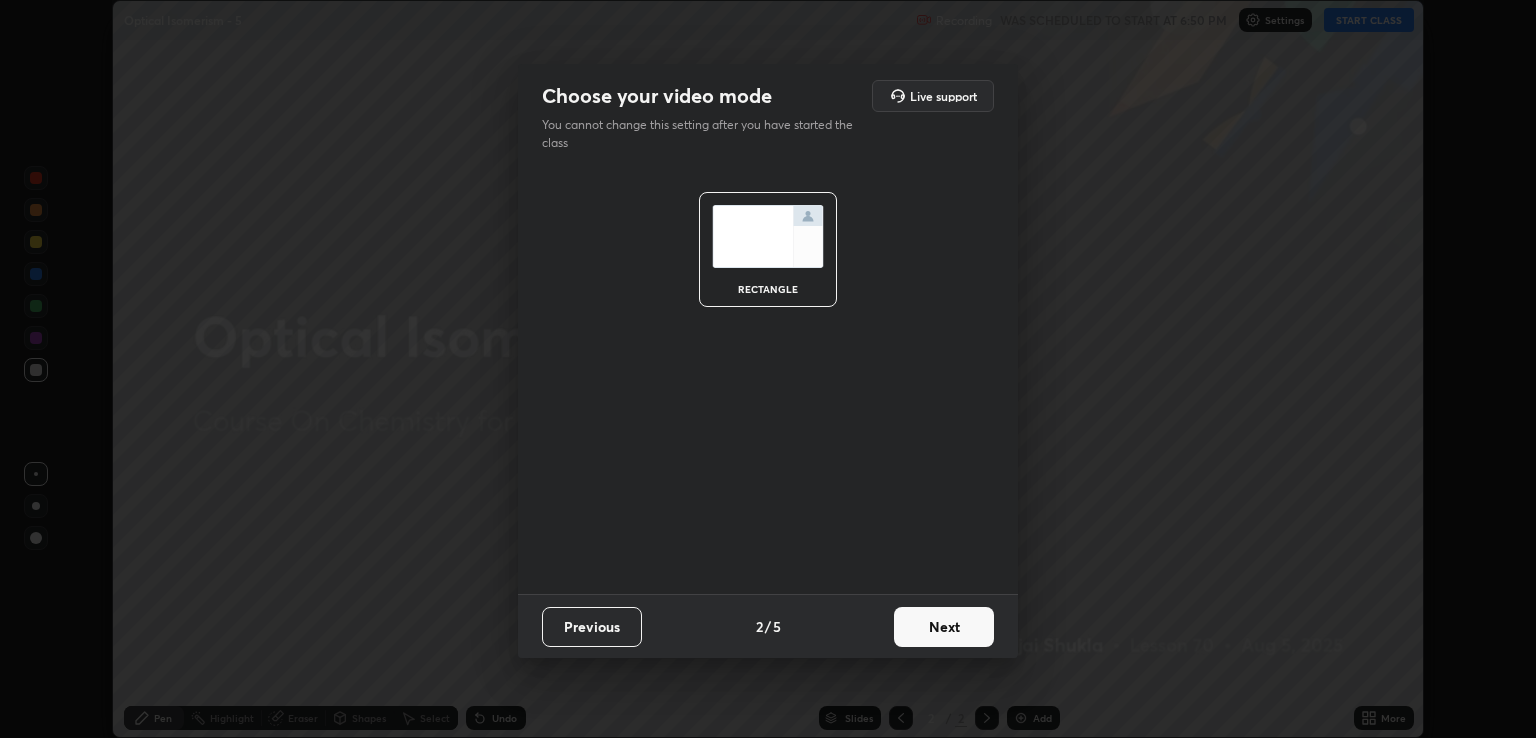 click on "Next" at bounding box center [944, 627] 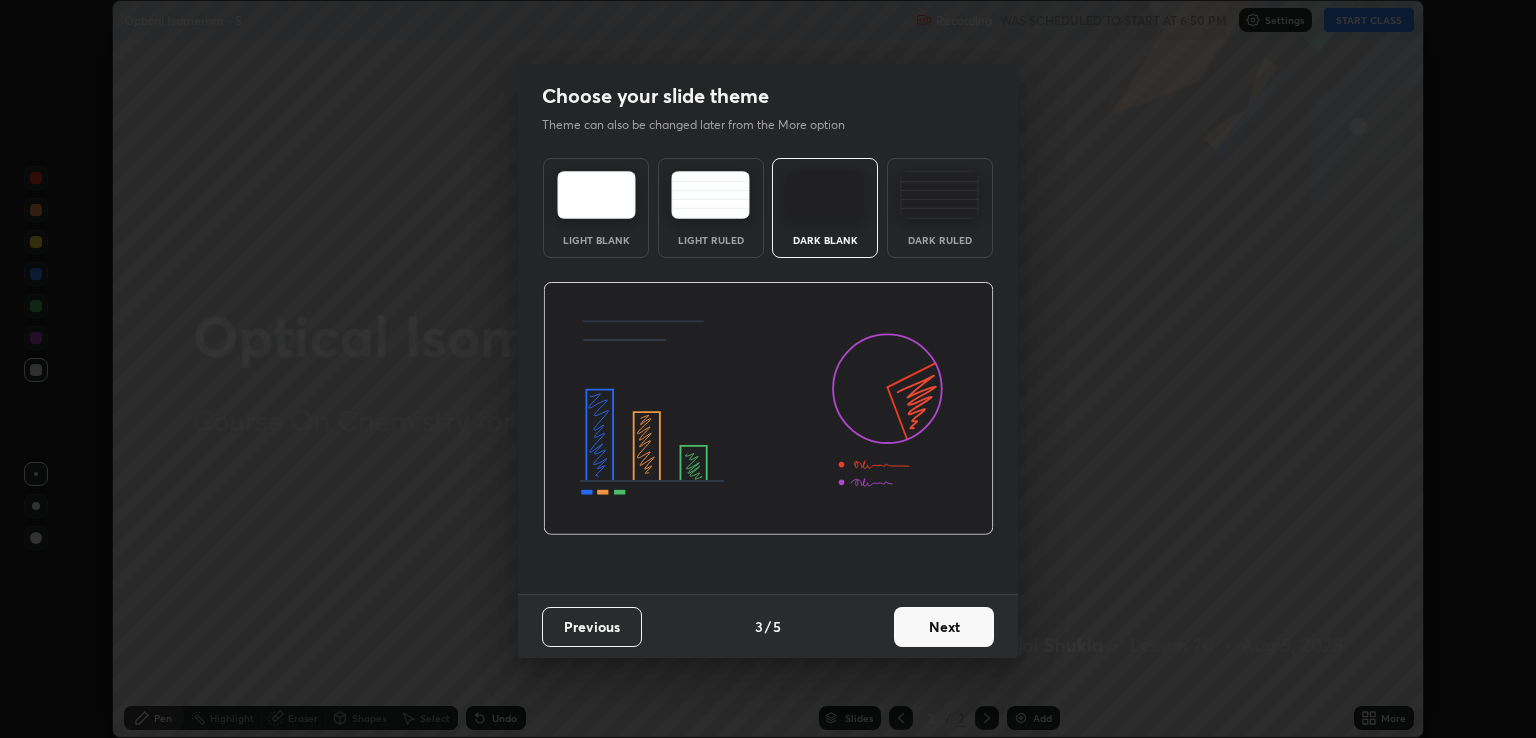 click on "Next" at bounding box center (944, 627) 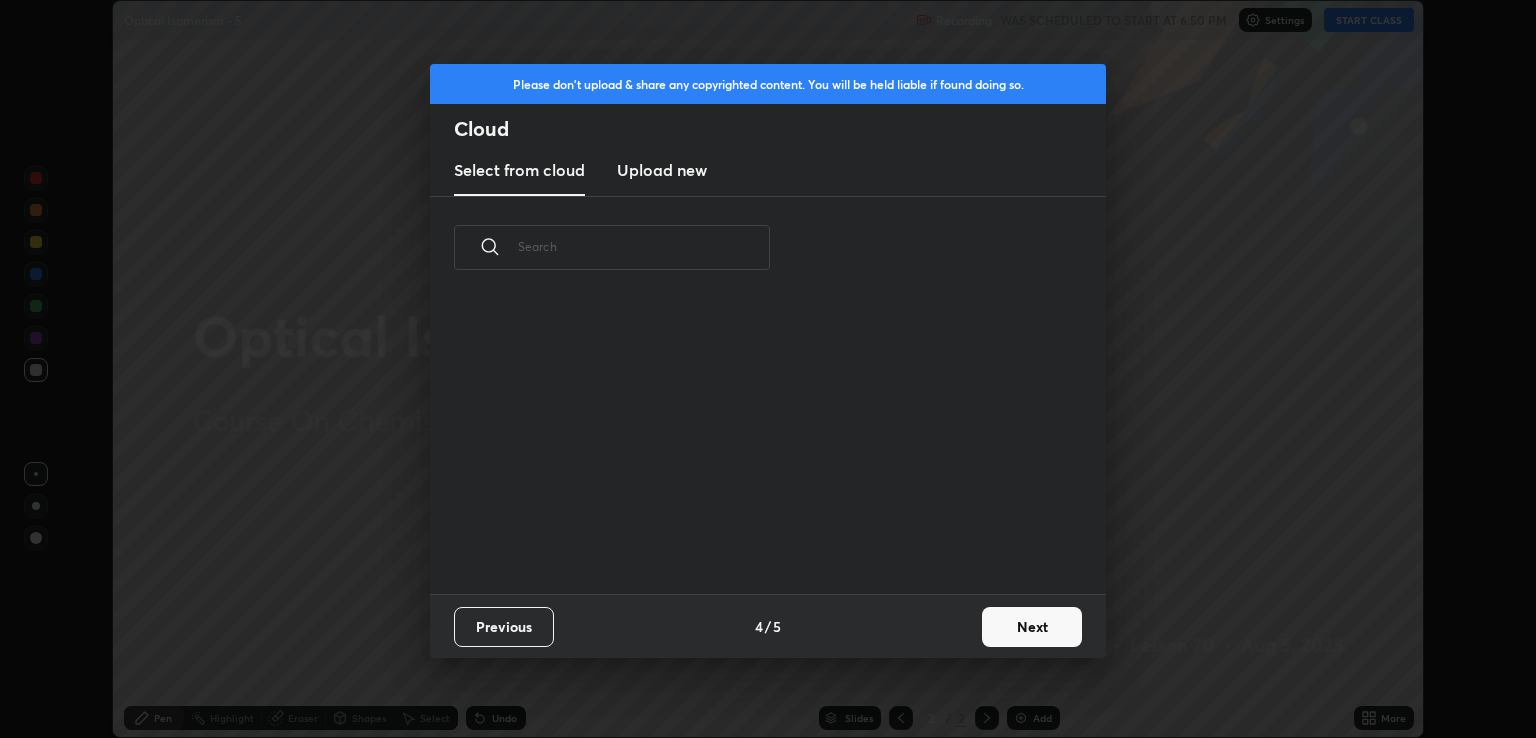 scroll, scrollTop: 6, scrollLeft: 10, axis: both 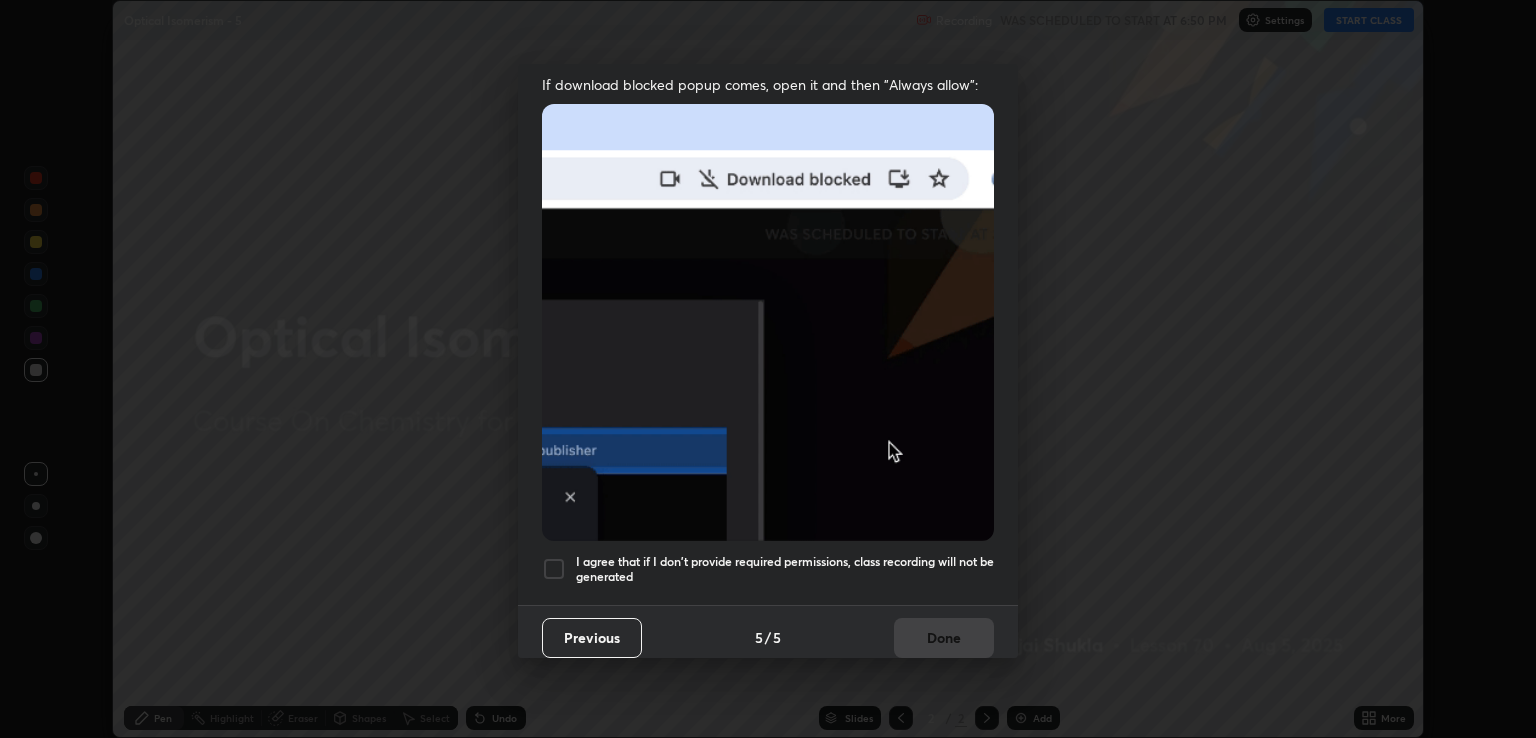 click at bounding box center [554, 569] 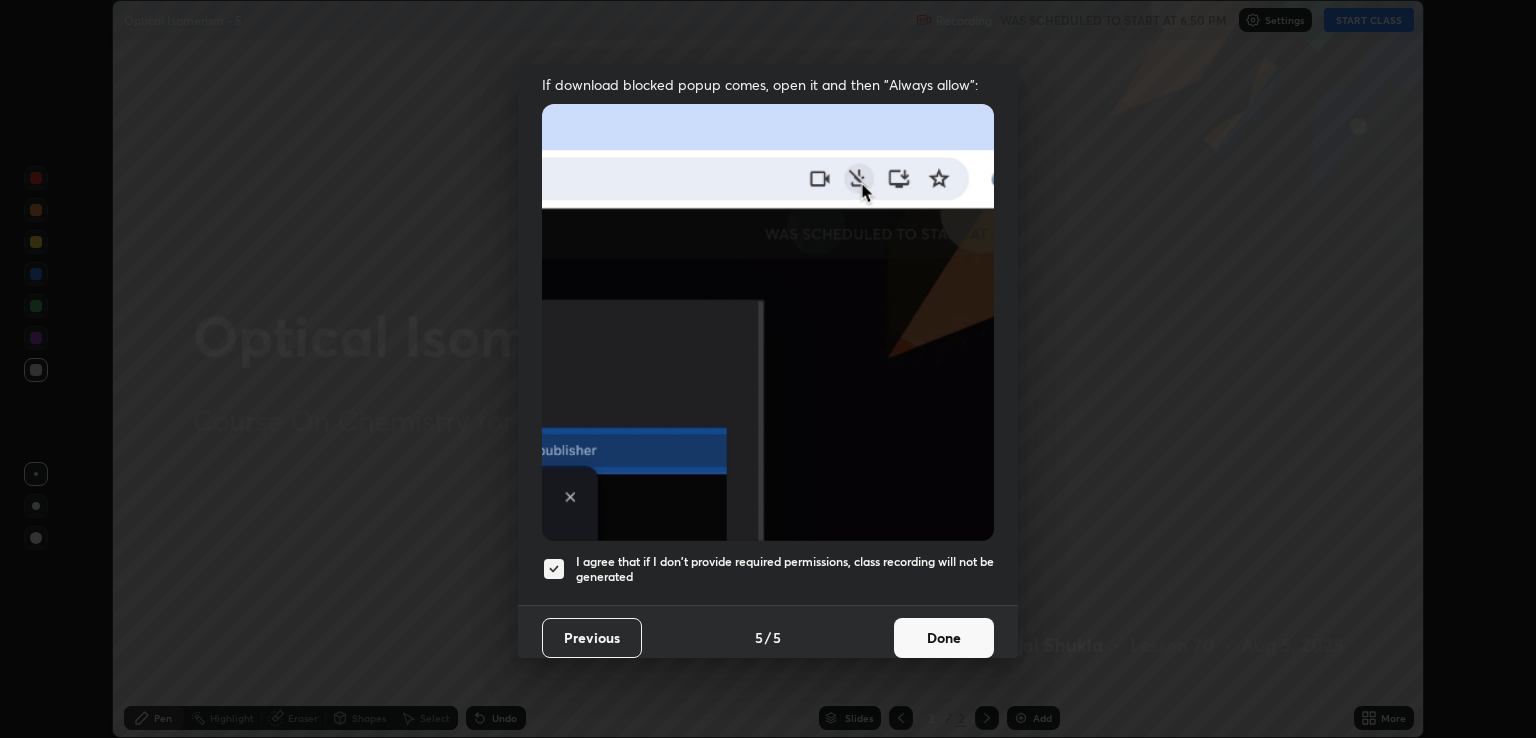 click on "Done" at bounding box center (944, 638) 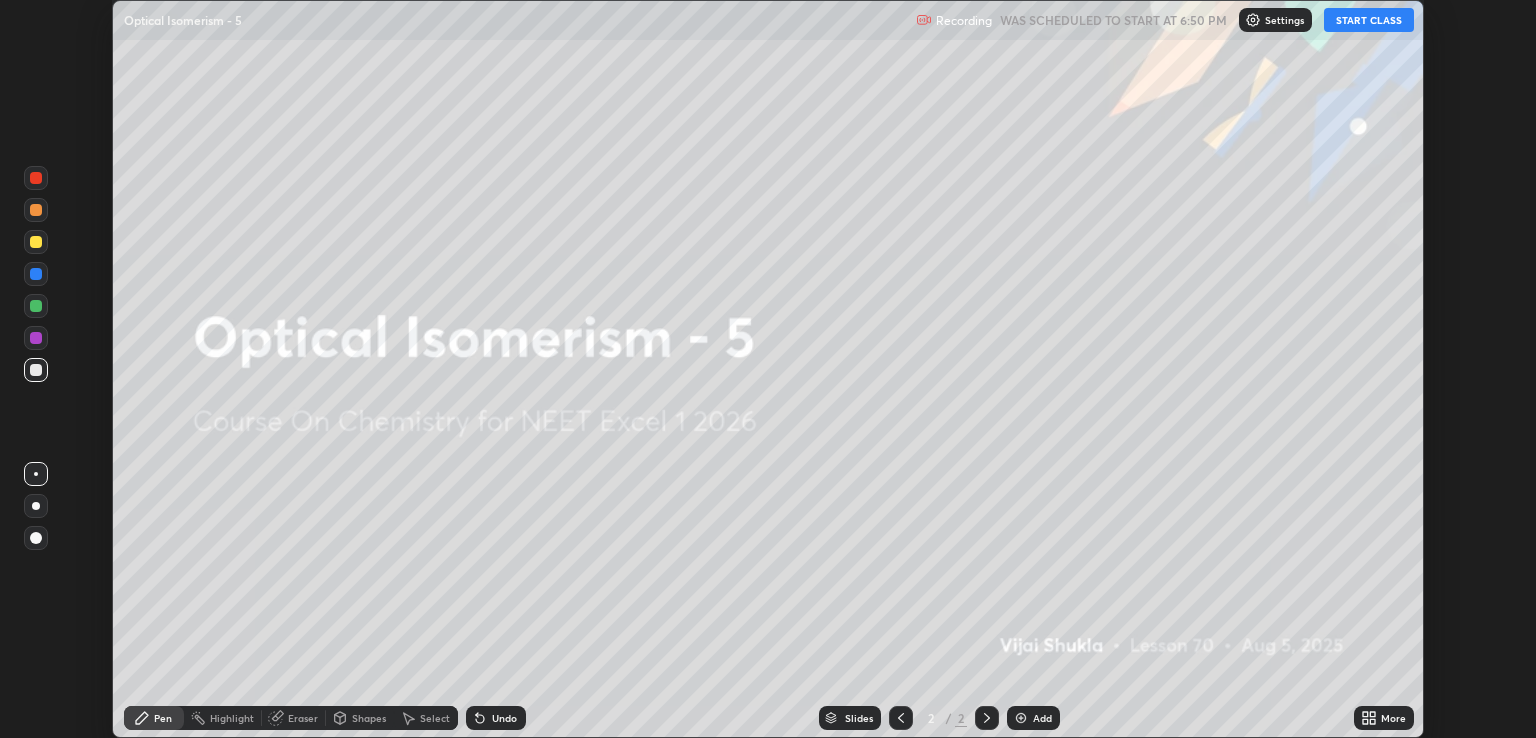 click 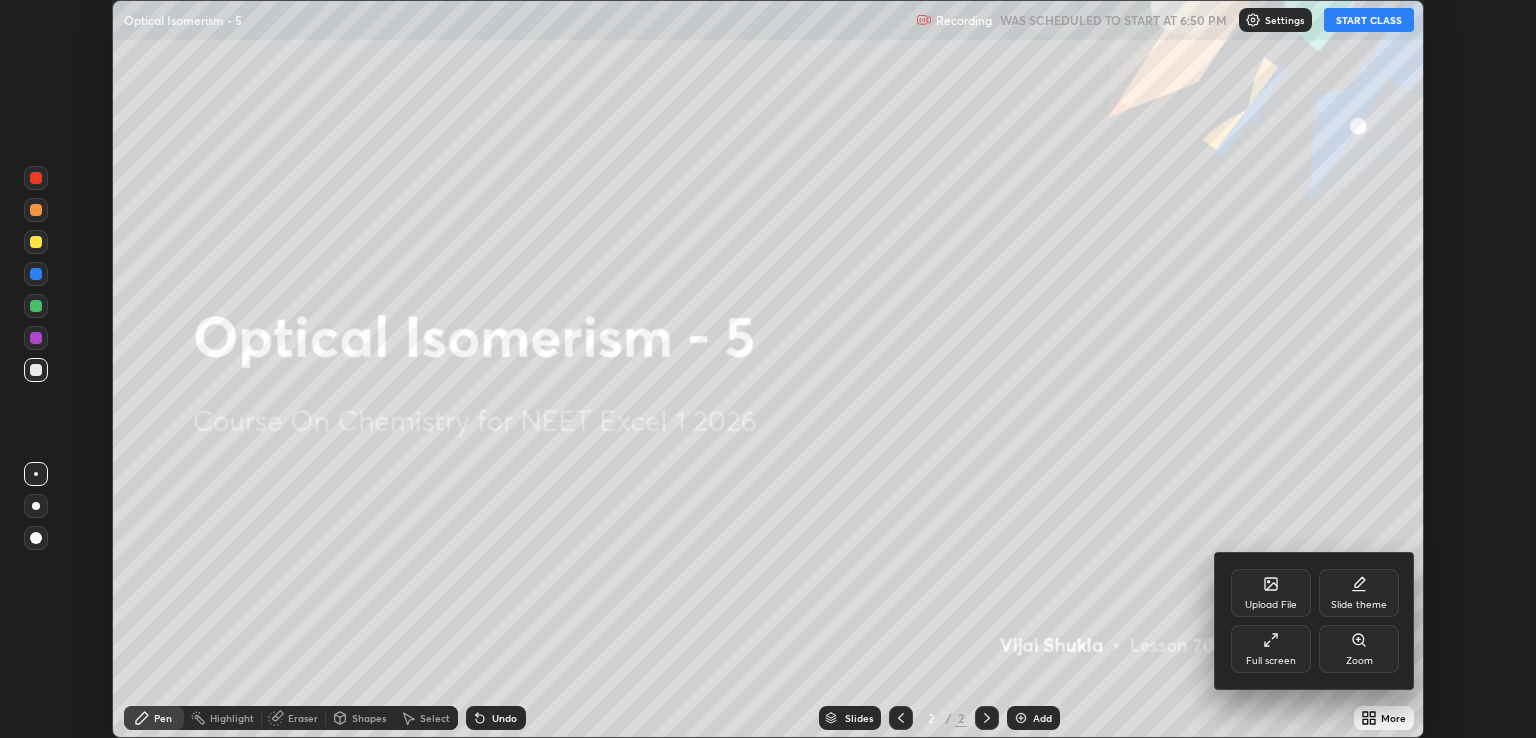 click on "Full screen" at bounding box center [1271, 649] 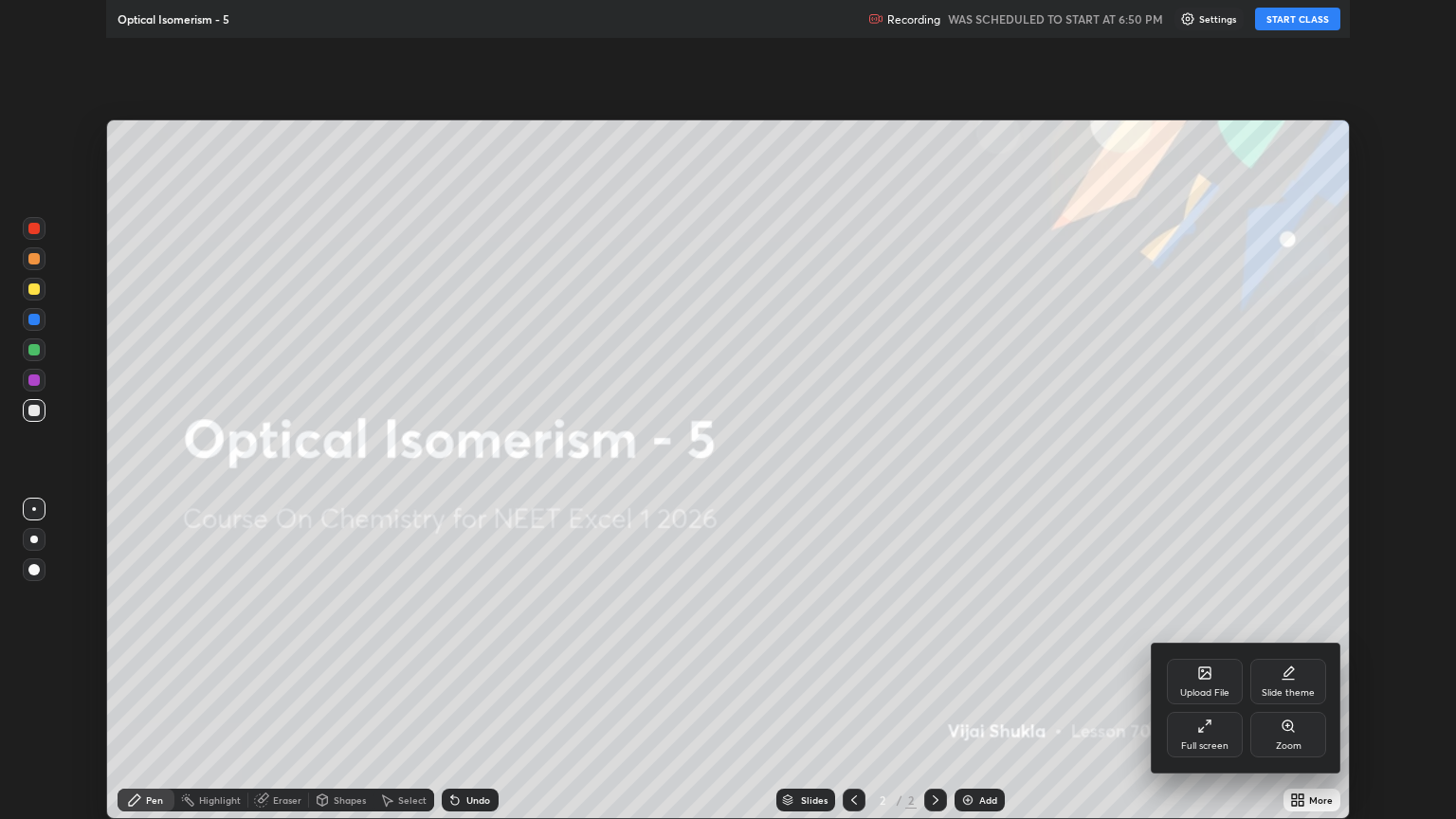 scroll, scrollTop: 93973, scrollLeft: 93336, axis: both 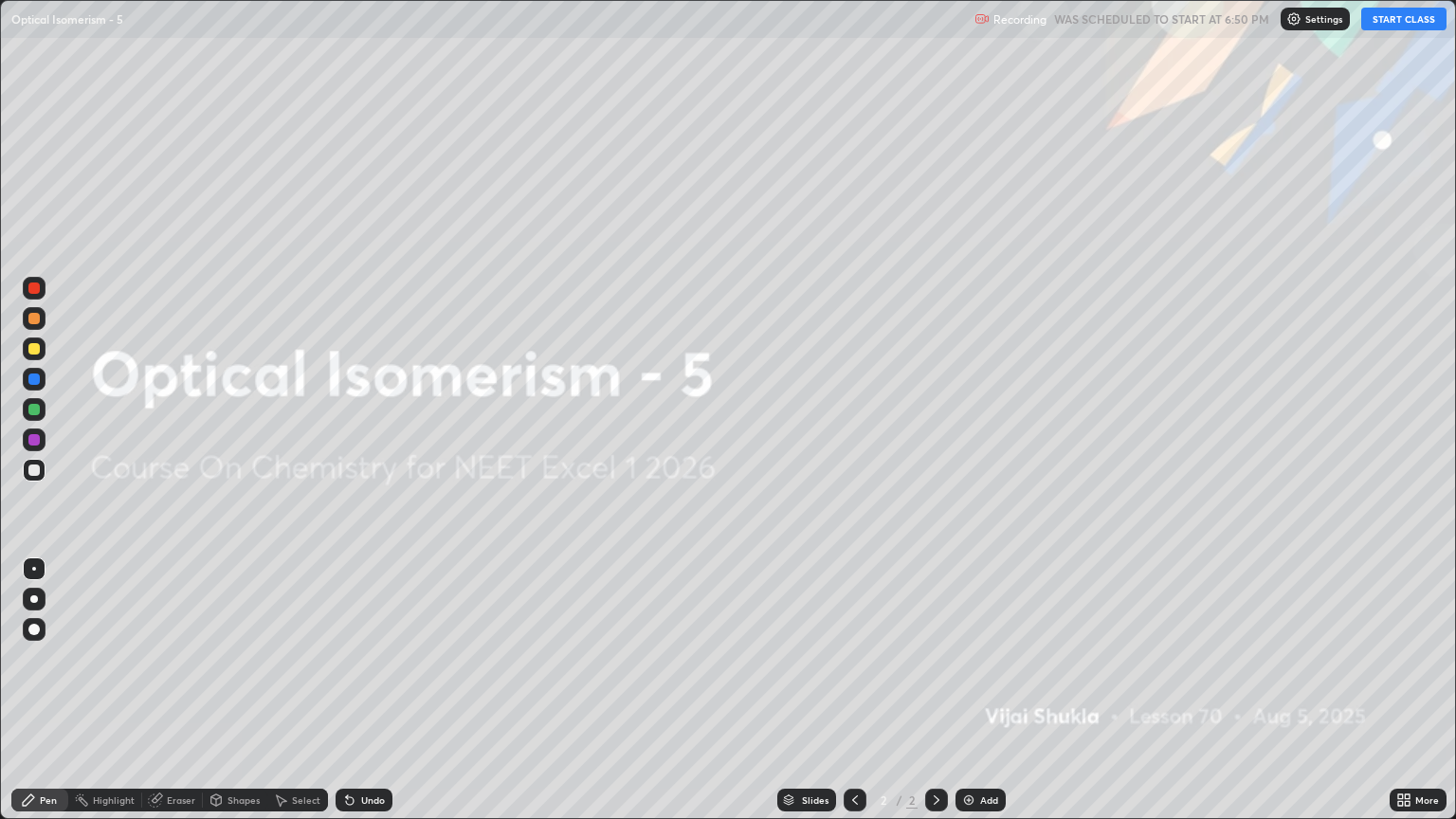 click on "START CLASS" at bounding box center (1404, 19) 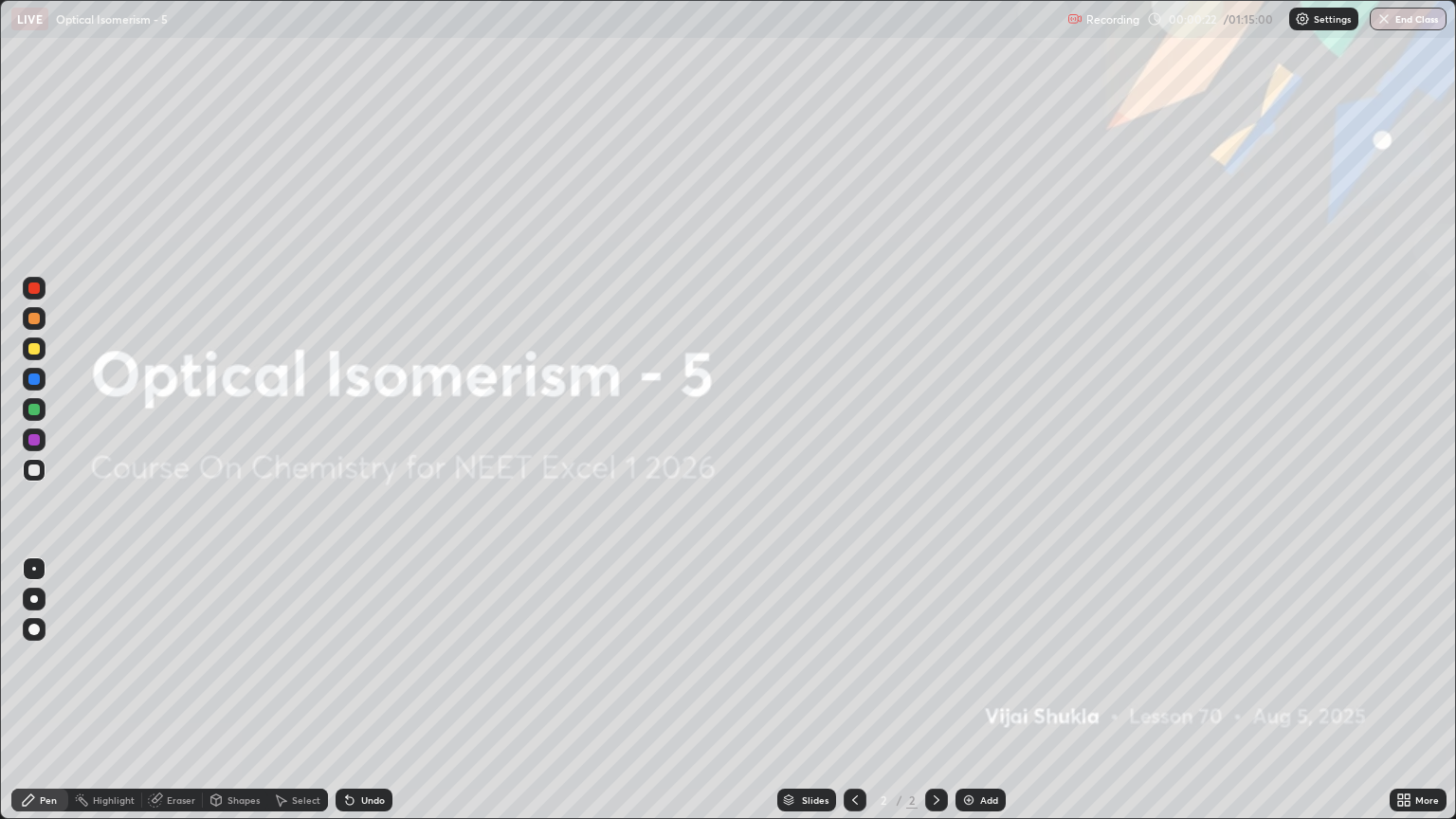 click on "Add" at bounding box center (989, 800) 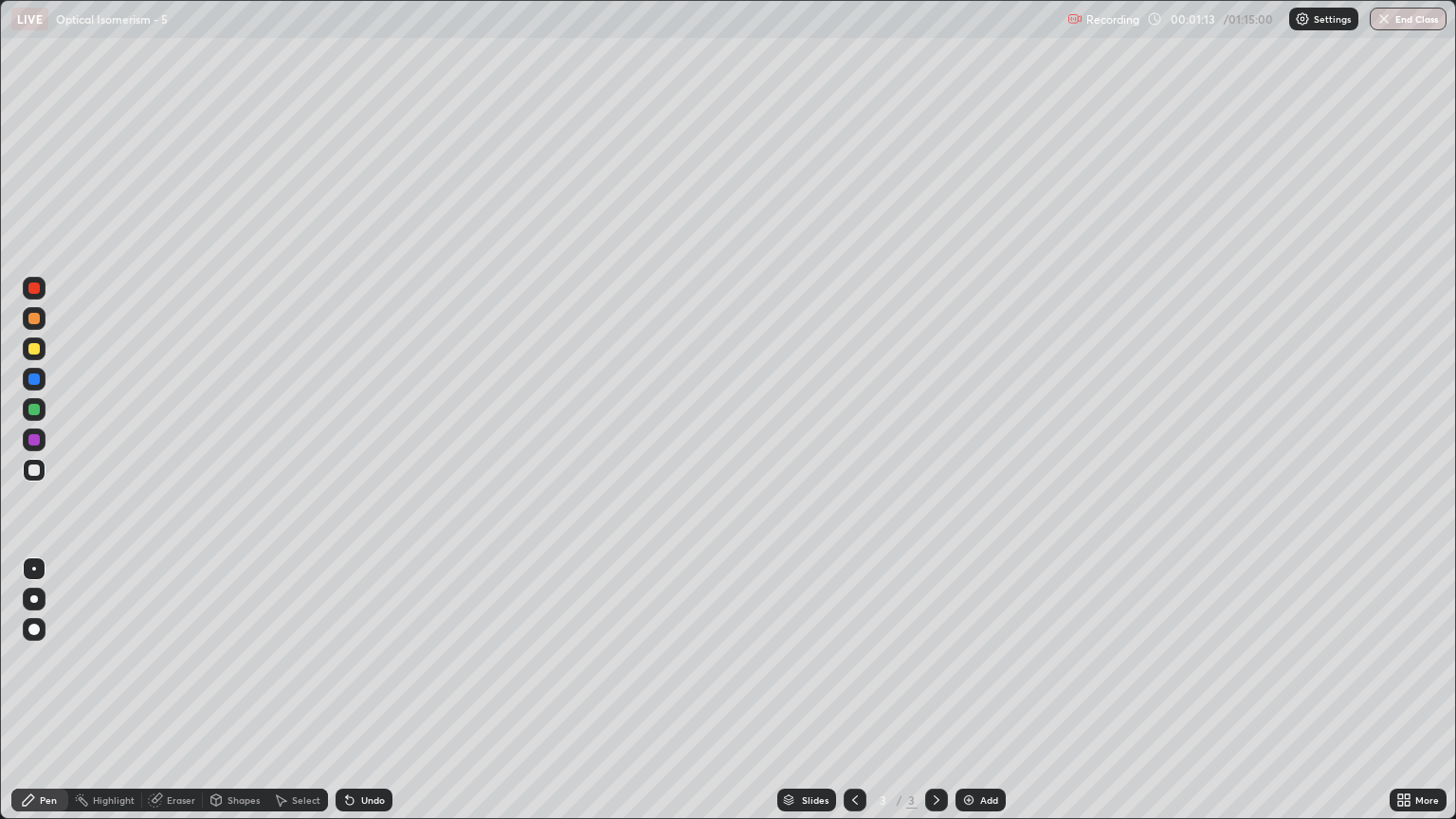 click at bounding box center (34, 599) 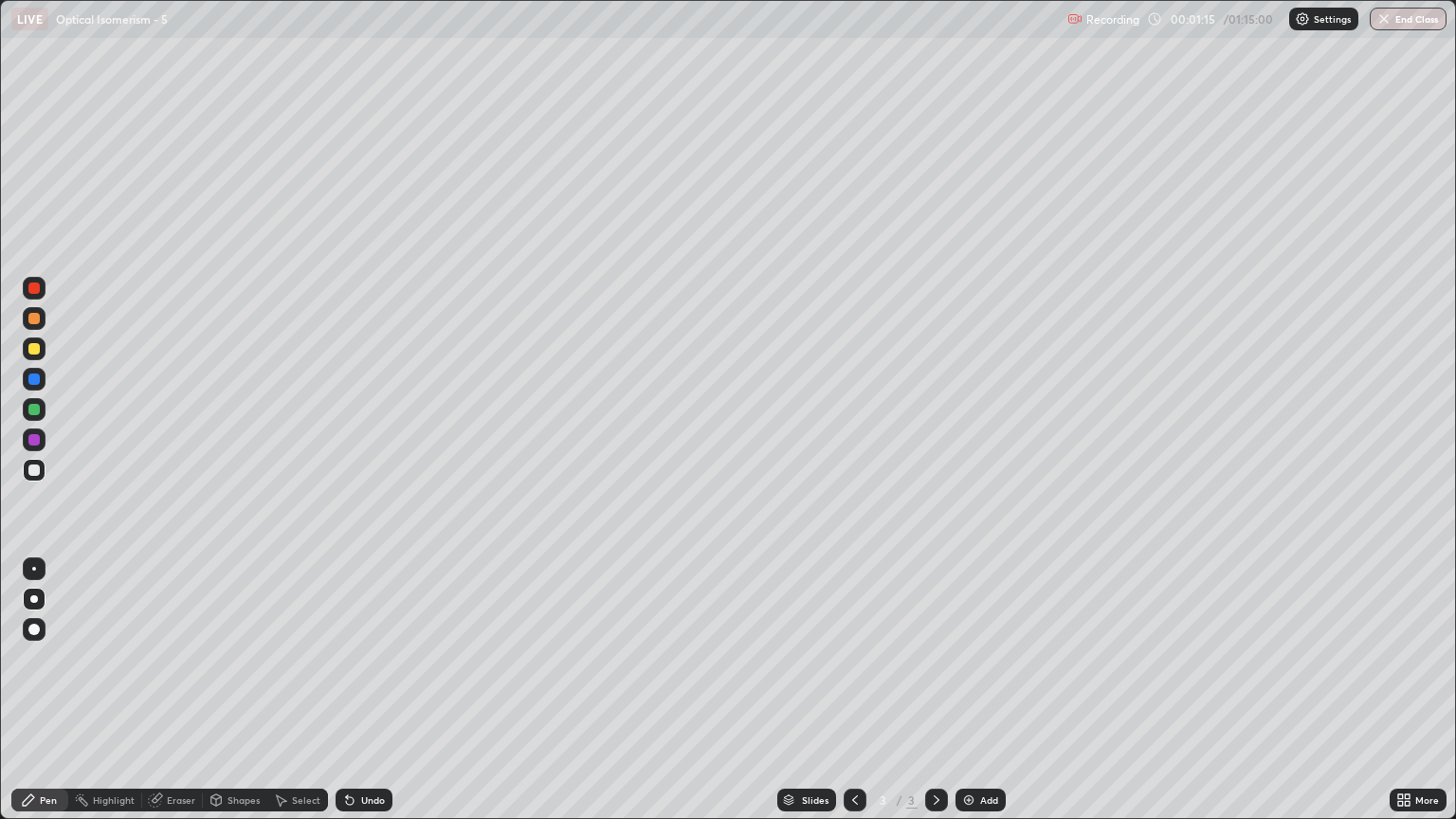 click at bounding box center (34, 470) 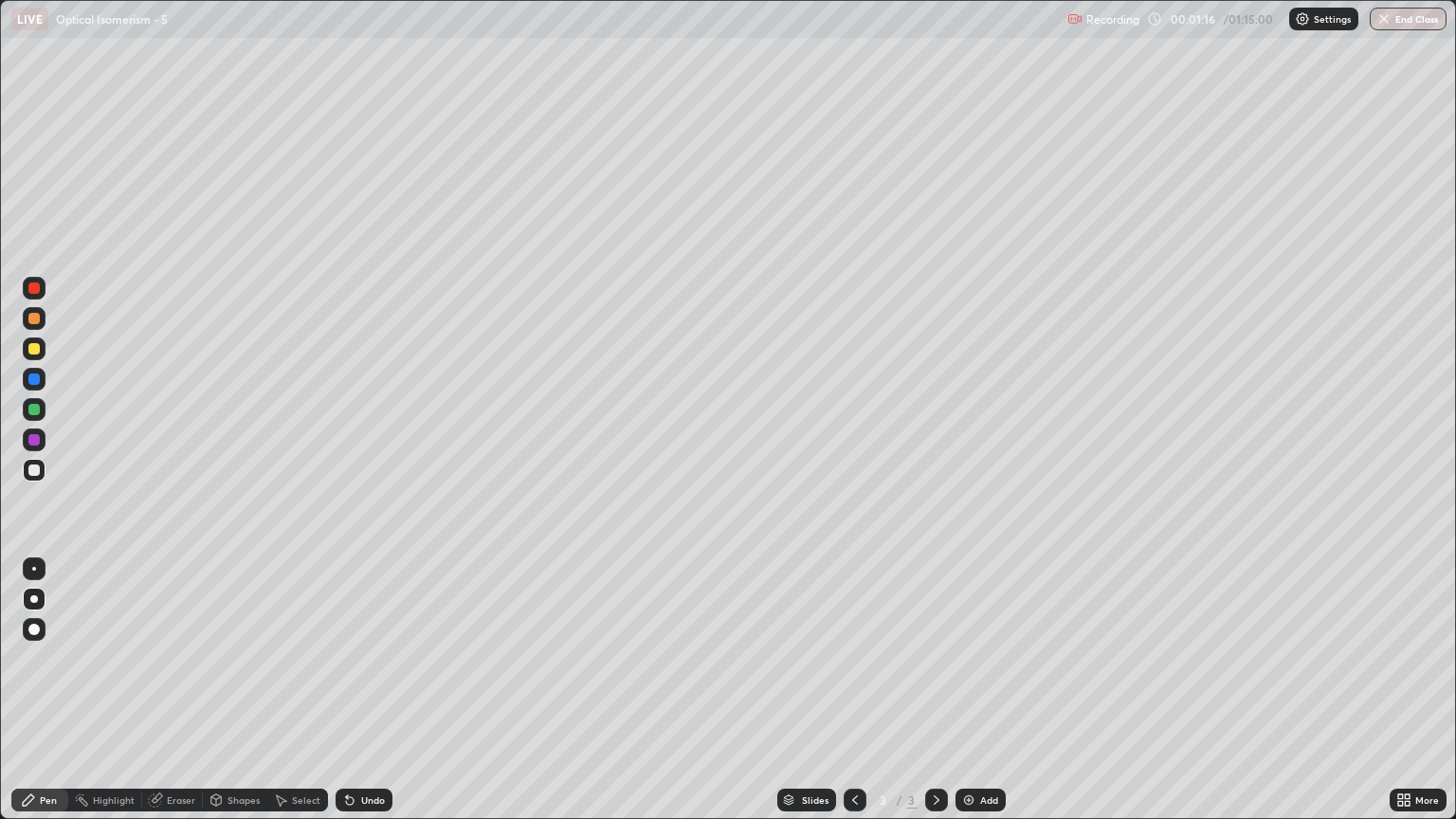 click at bounding box center (34, 599) 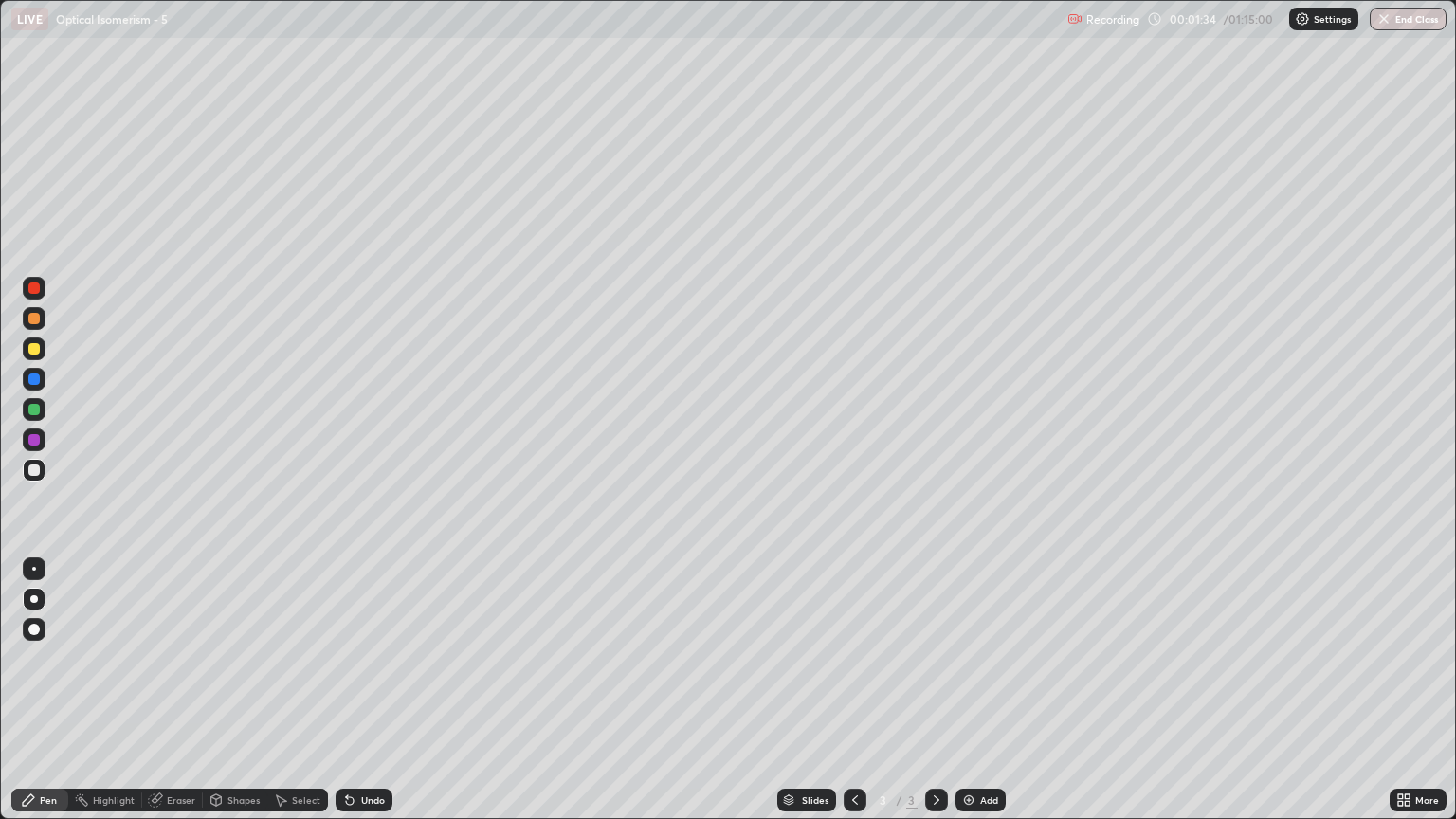 click on "Erase all" at bounding box center [34, 410] 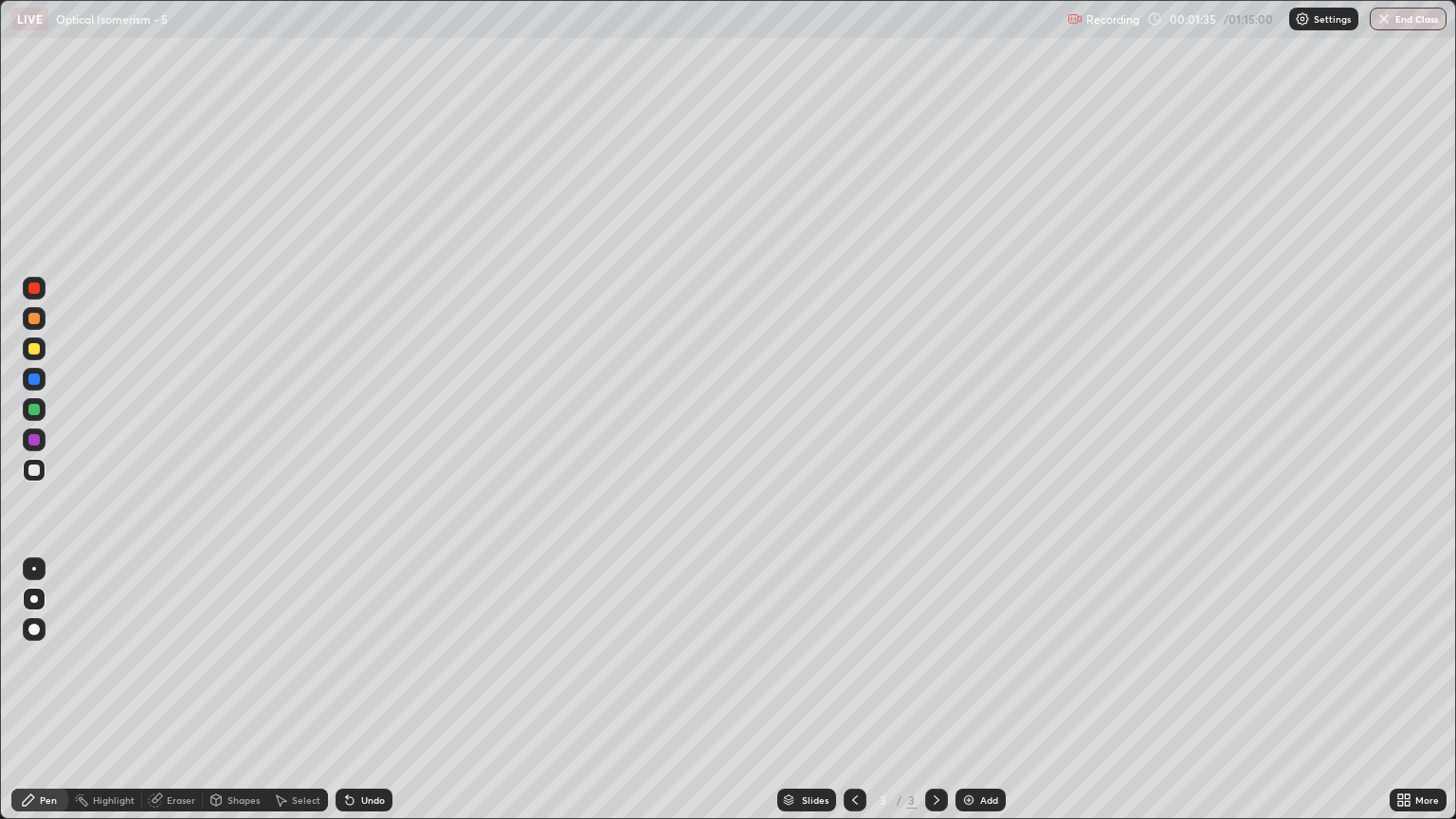 click on "Erase all" at bounding box center (34, 410) 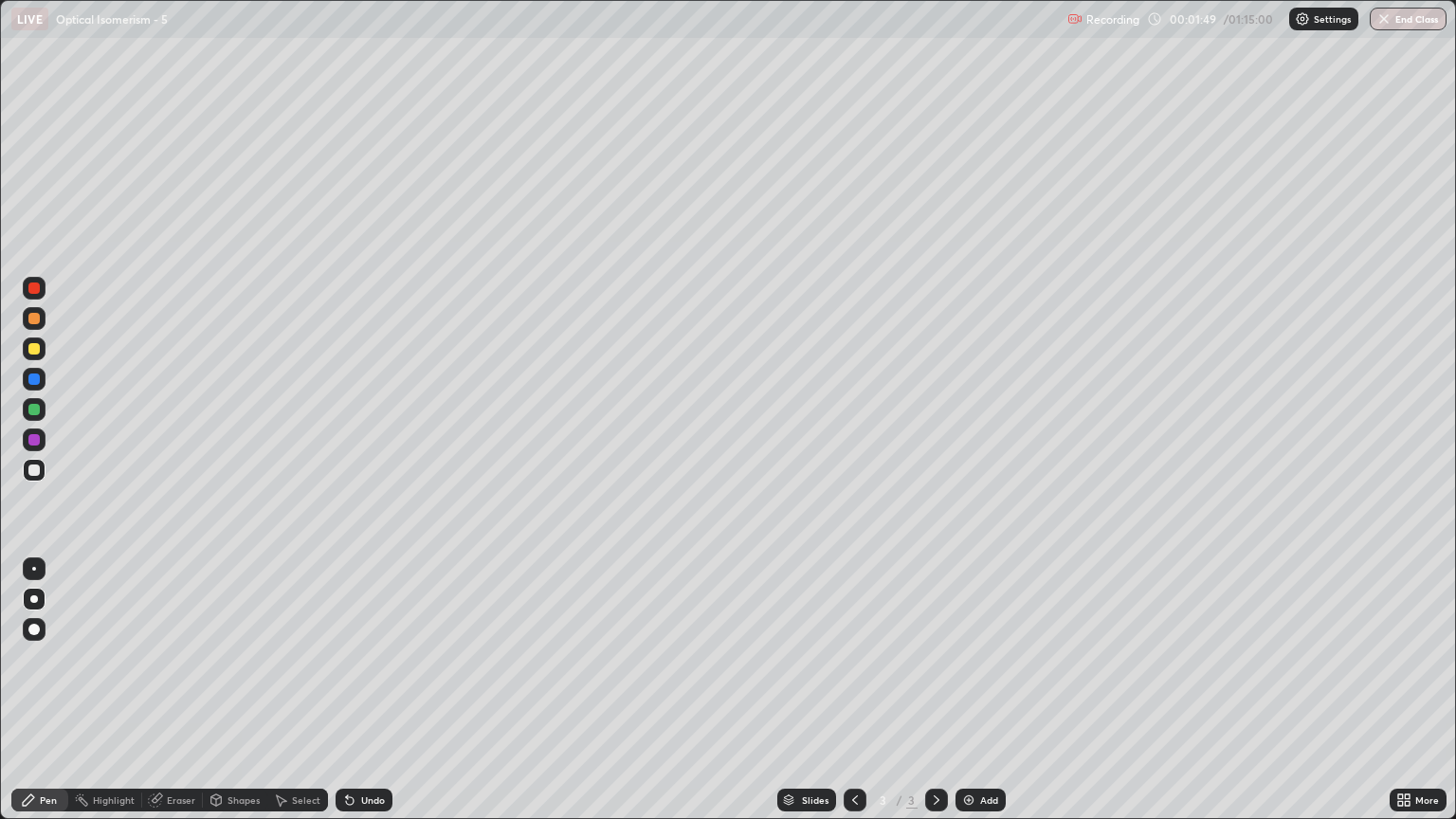 click at bounding box center [34, 318] 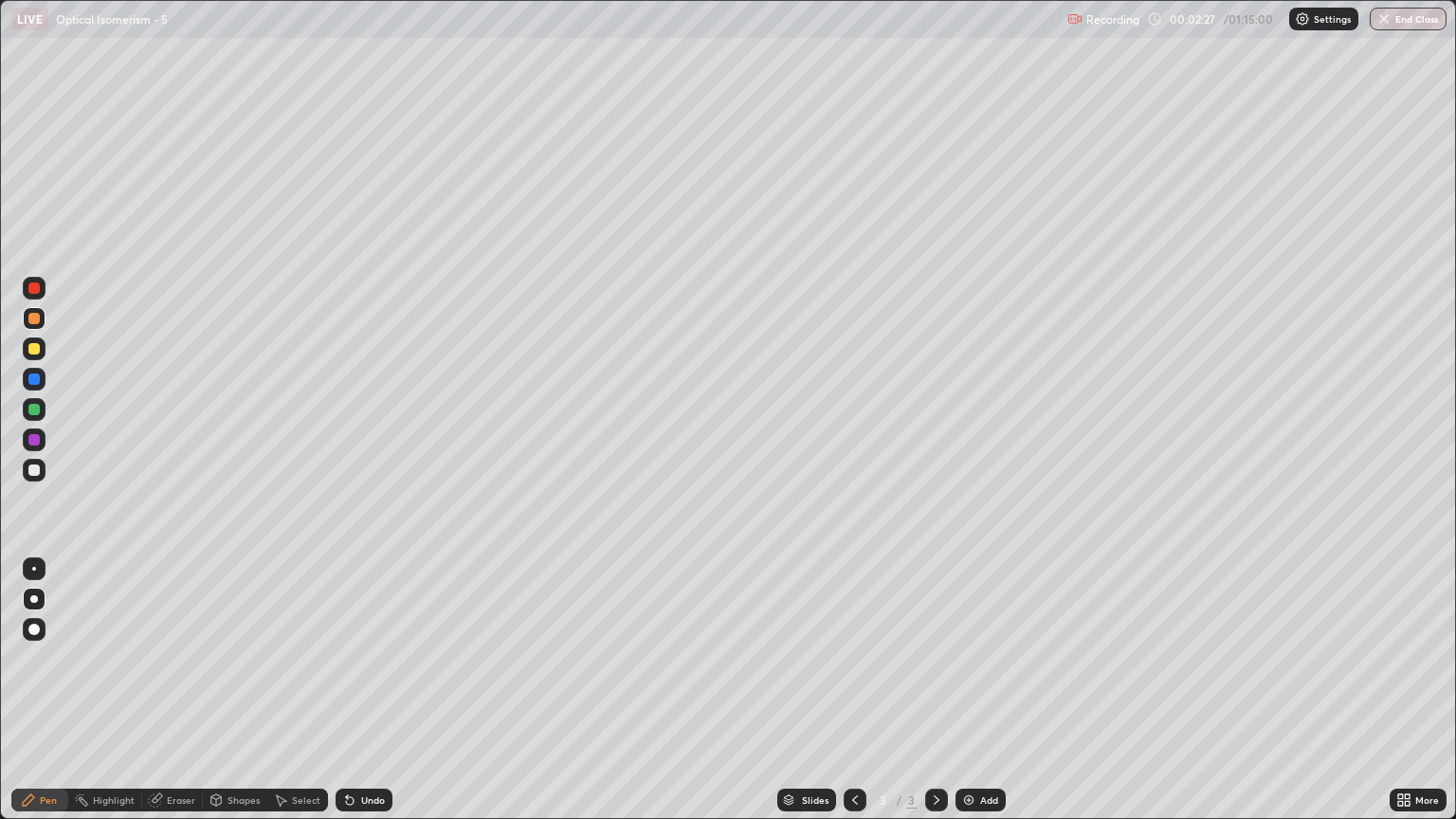 click at bounding box center [34, 470] 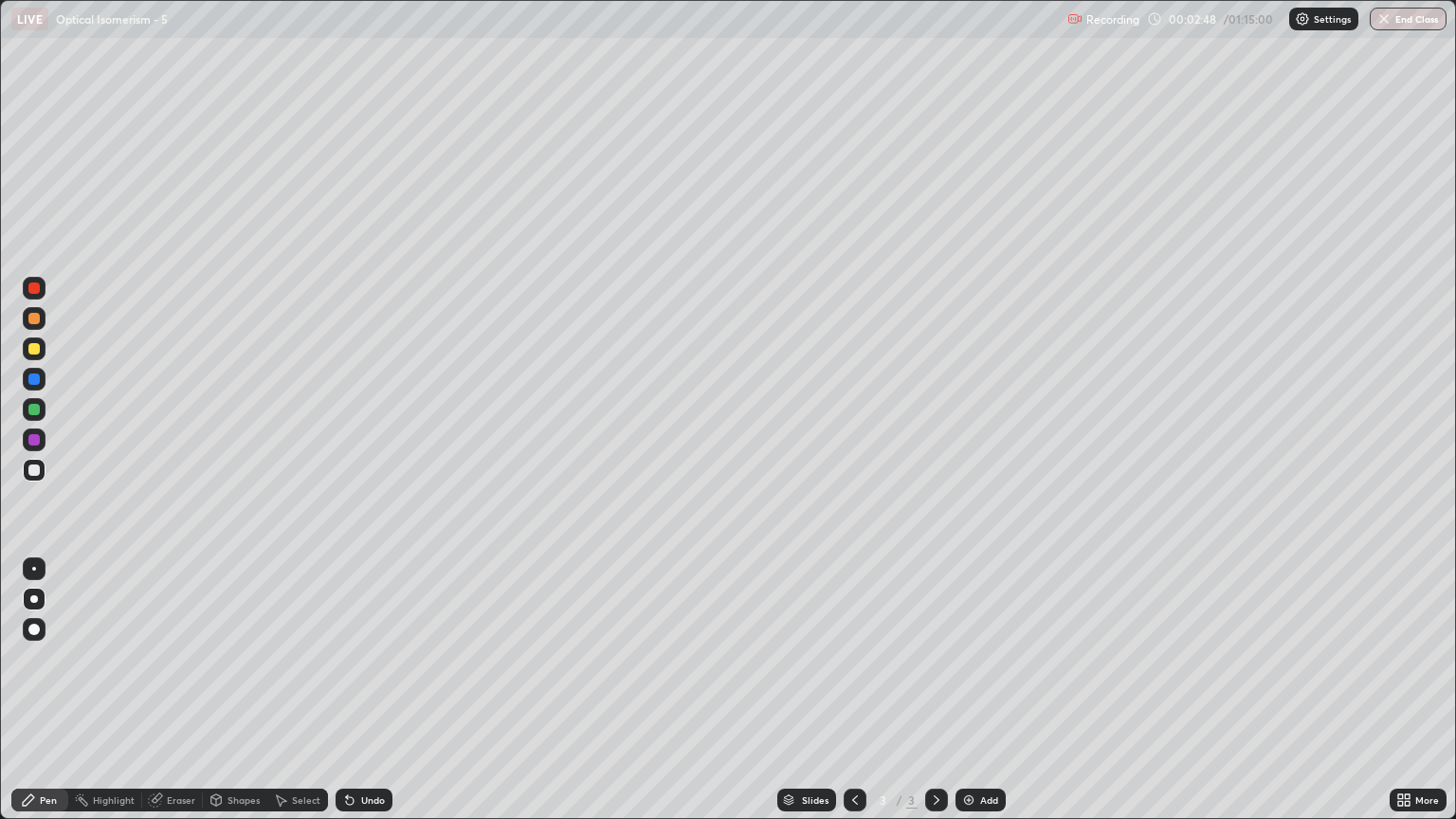 click at bounding box center (34, 318) 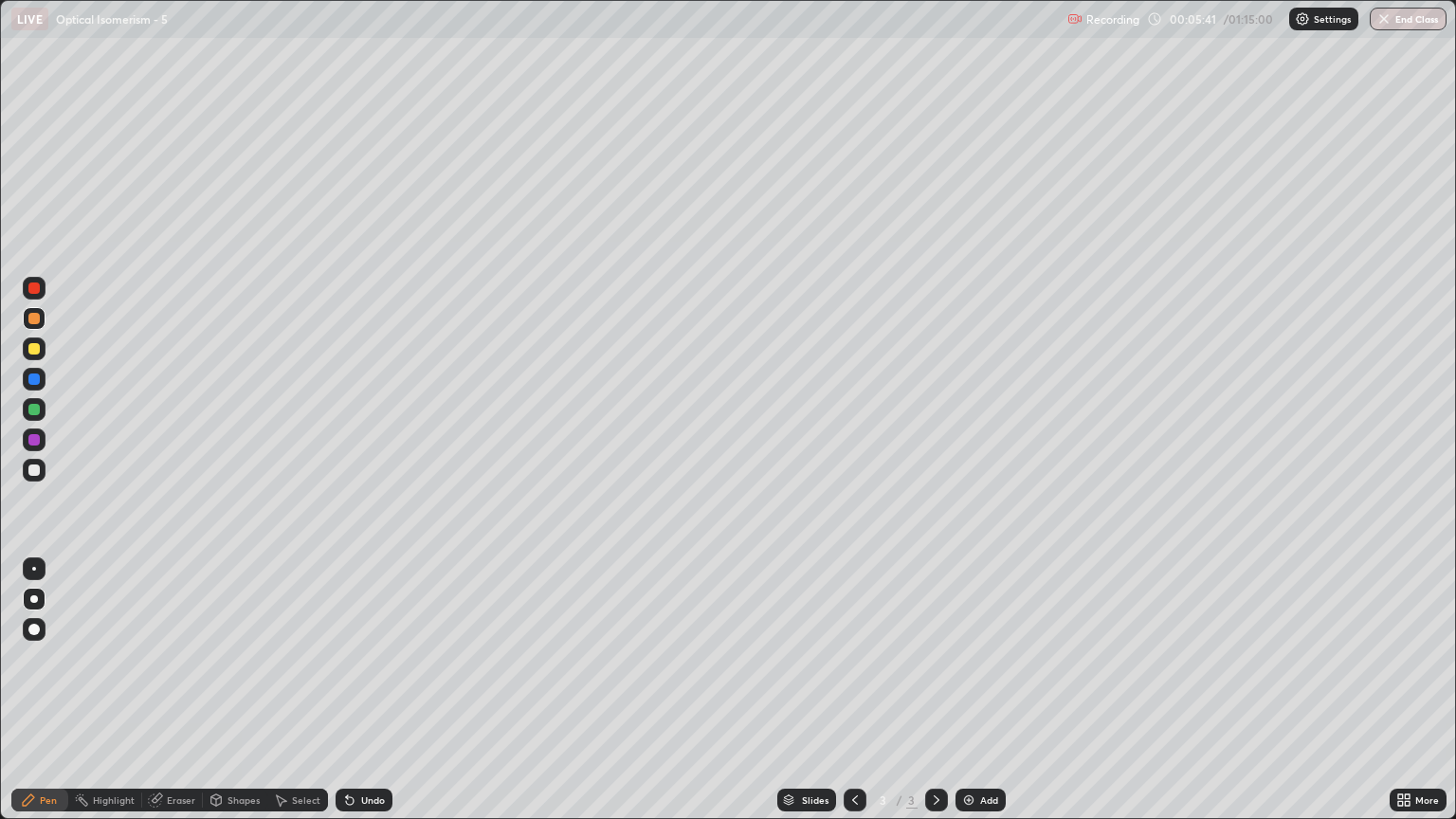 click at bounding box center [34, 349] 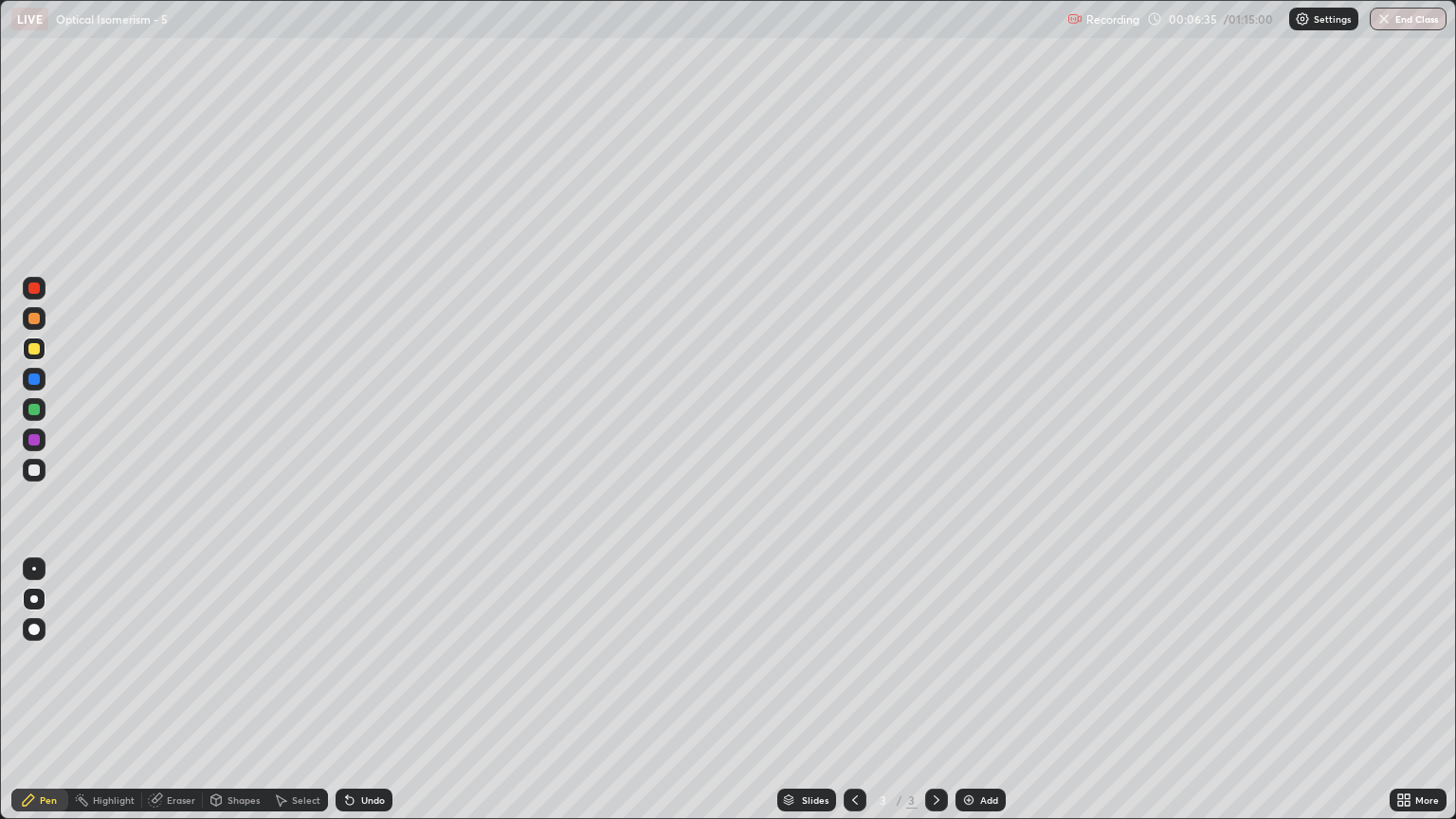 click at bounding box center [969, 800] 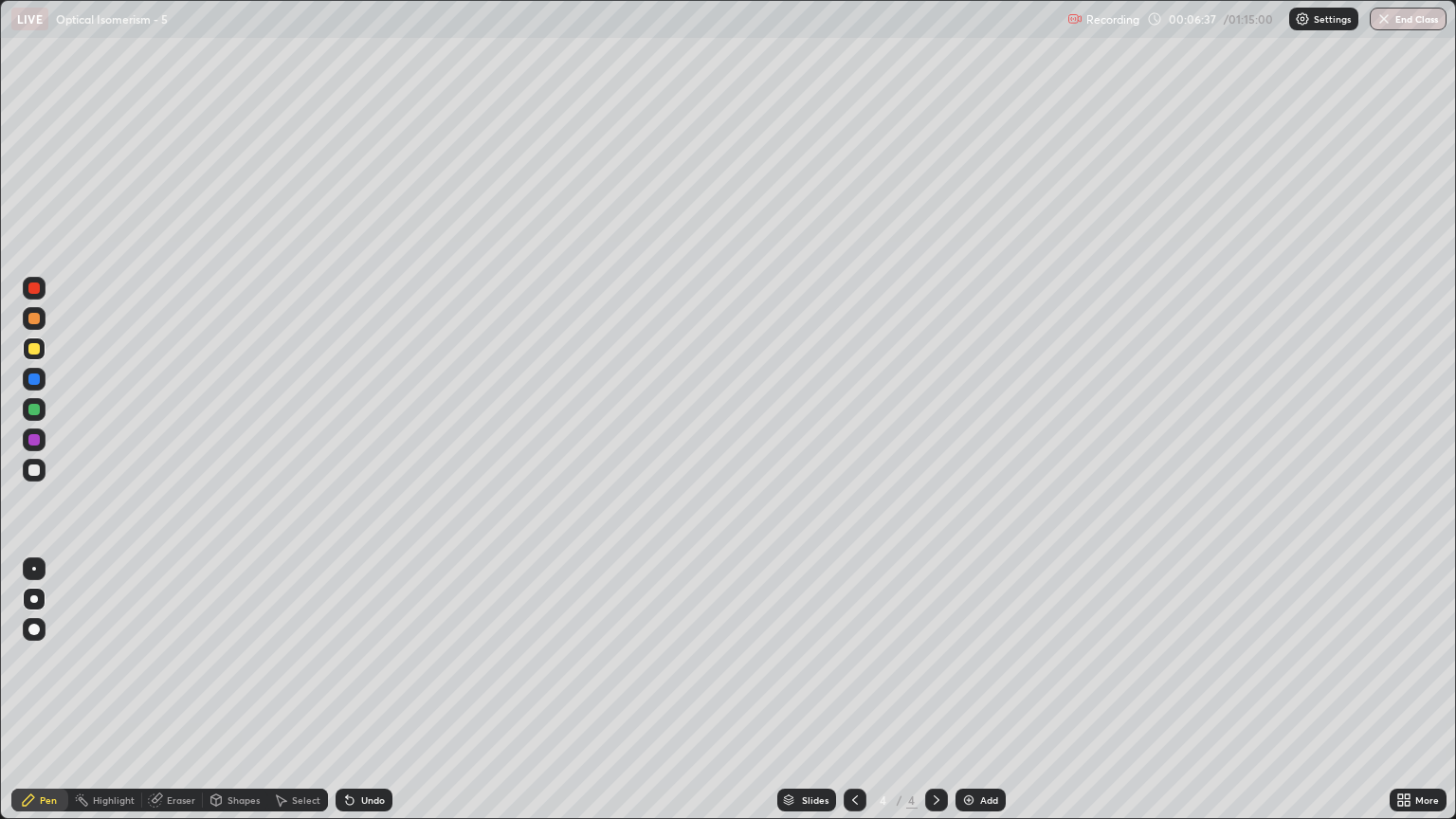 click at bounding box center (34, 318) 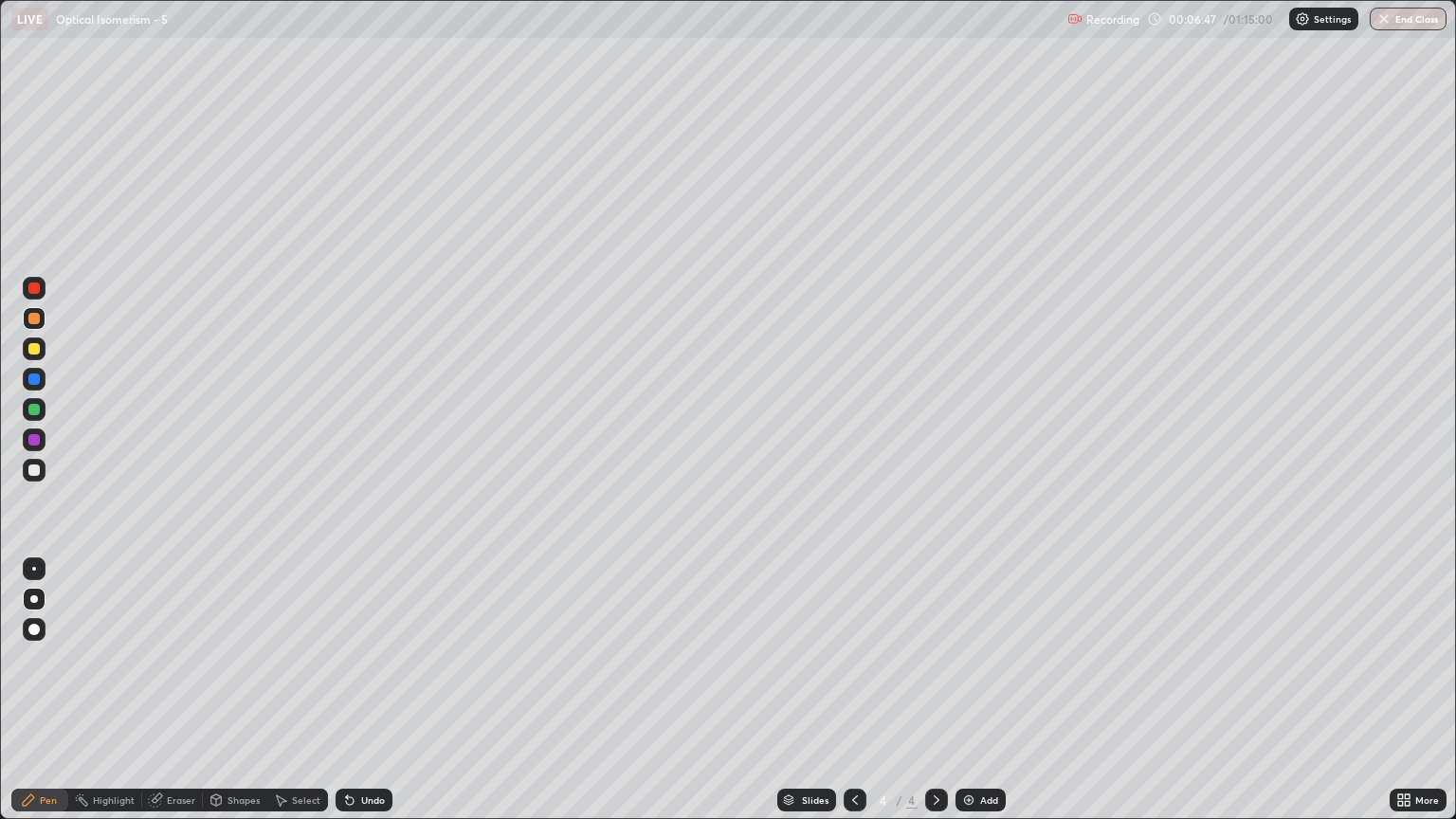 click at bounding box center [34, 470] 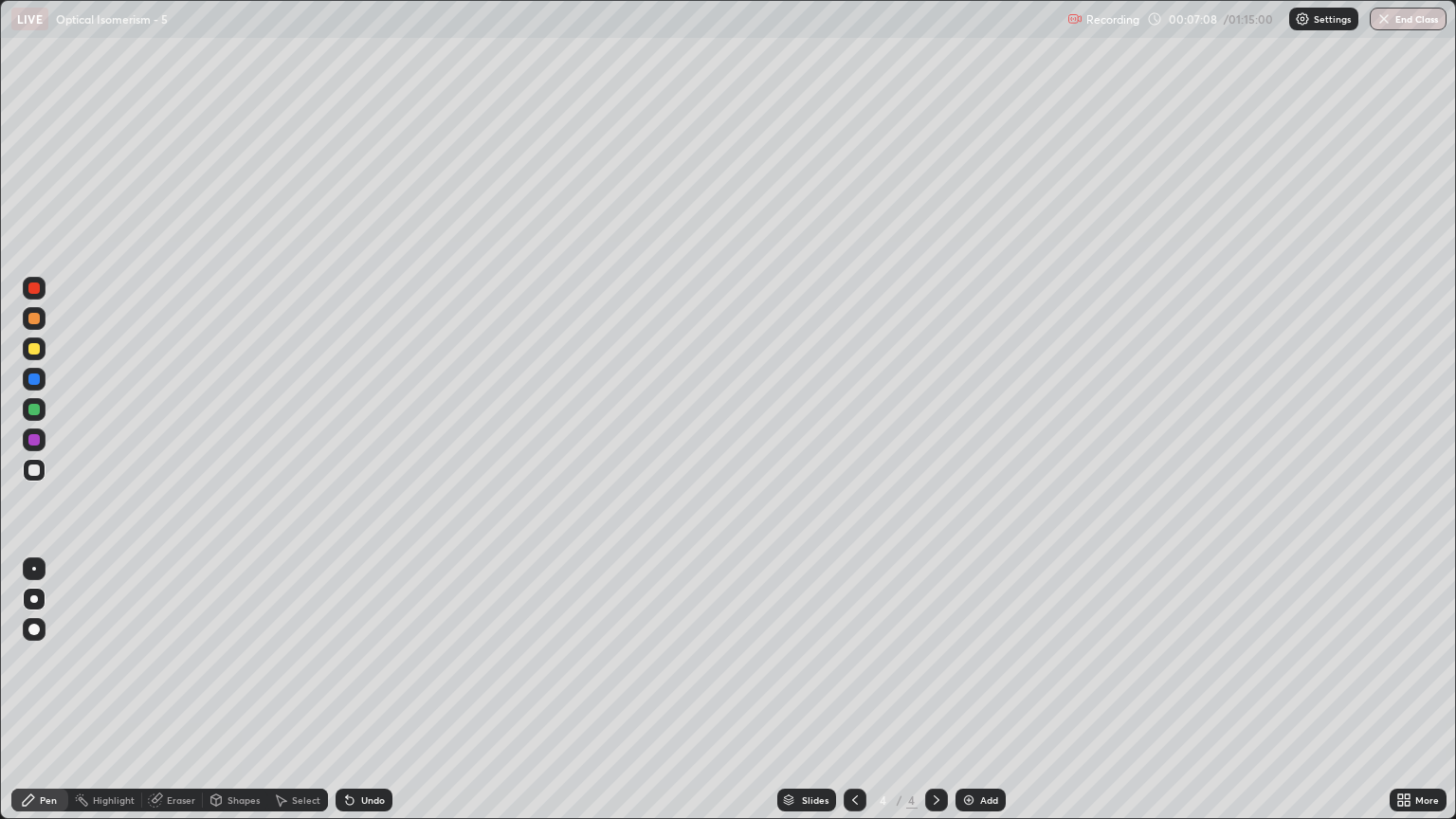 click at bounding box center [34, 470] 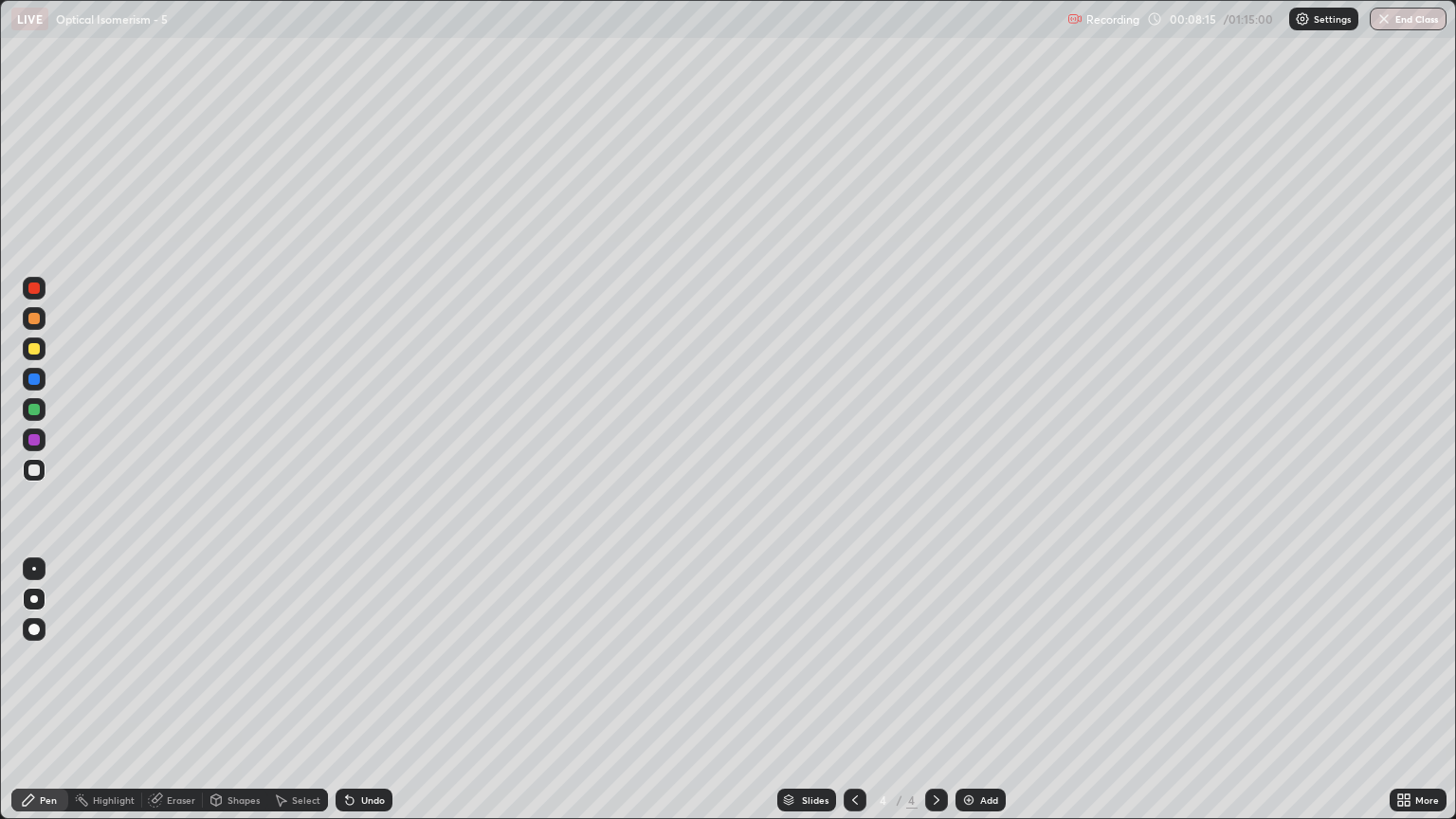 click at bounding box center [34, 318] 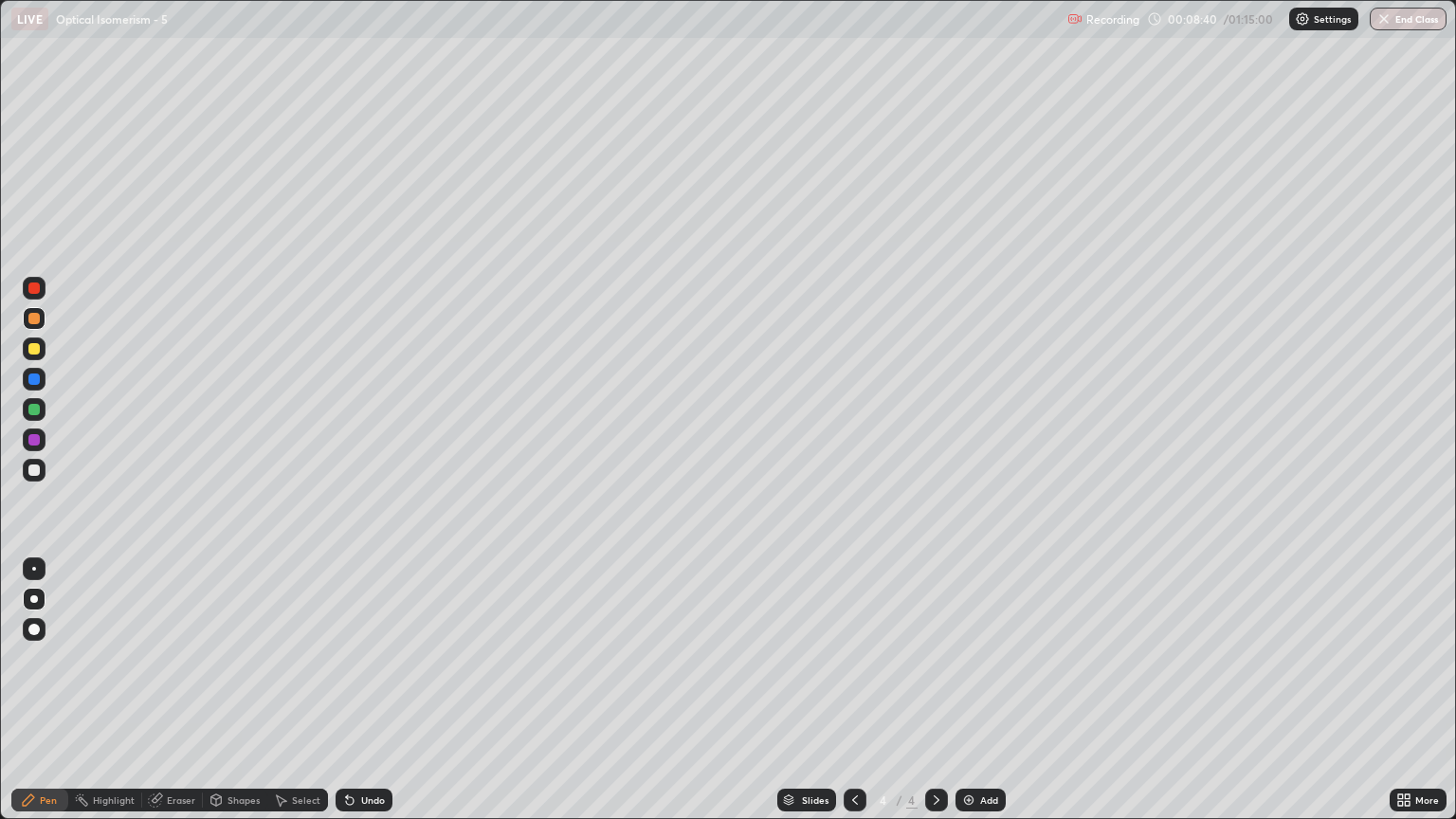 click on "Eraser" at bounding box center [181, 800] 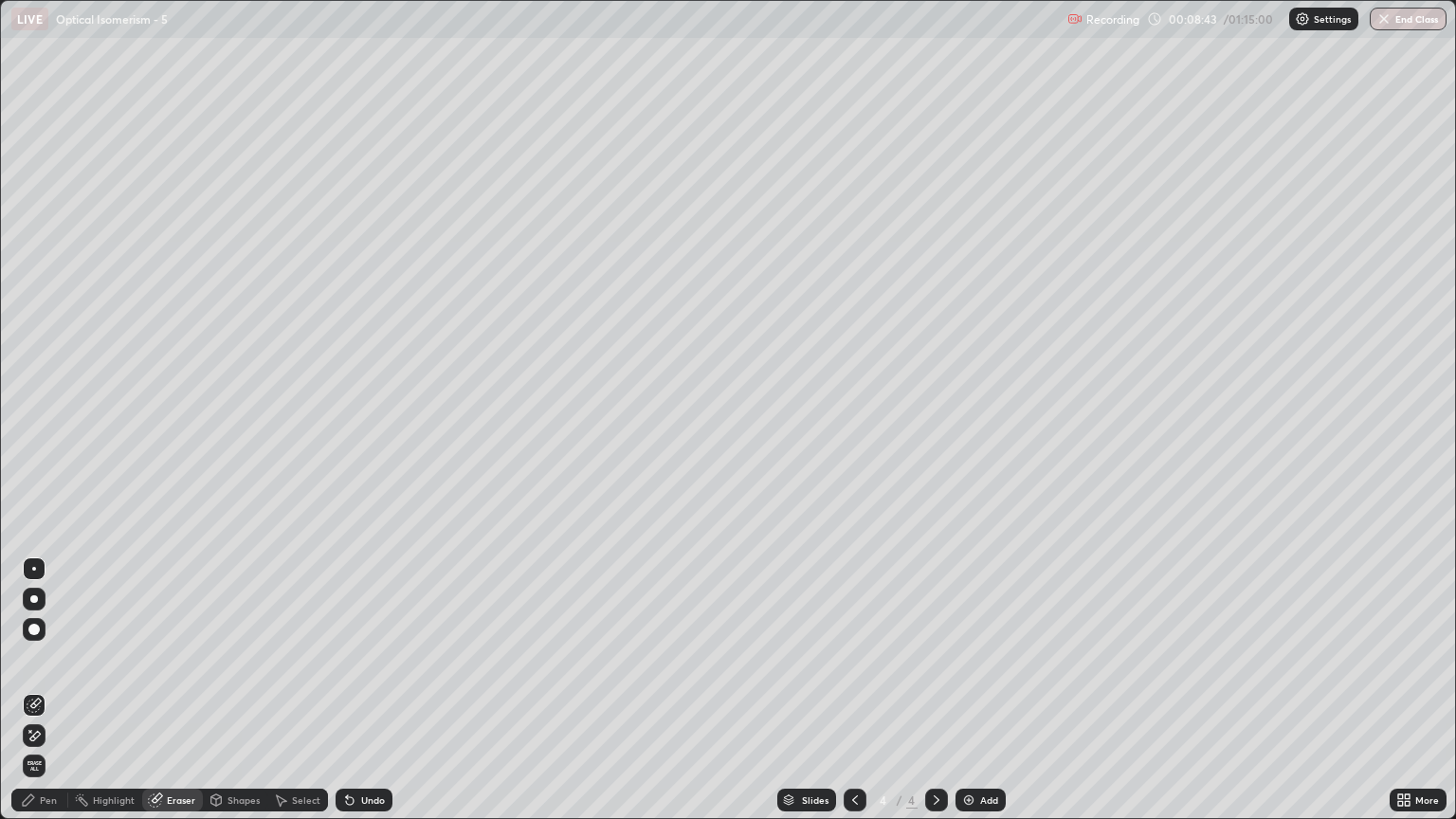 click on "Pen" at bounding box center (40, 800) 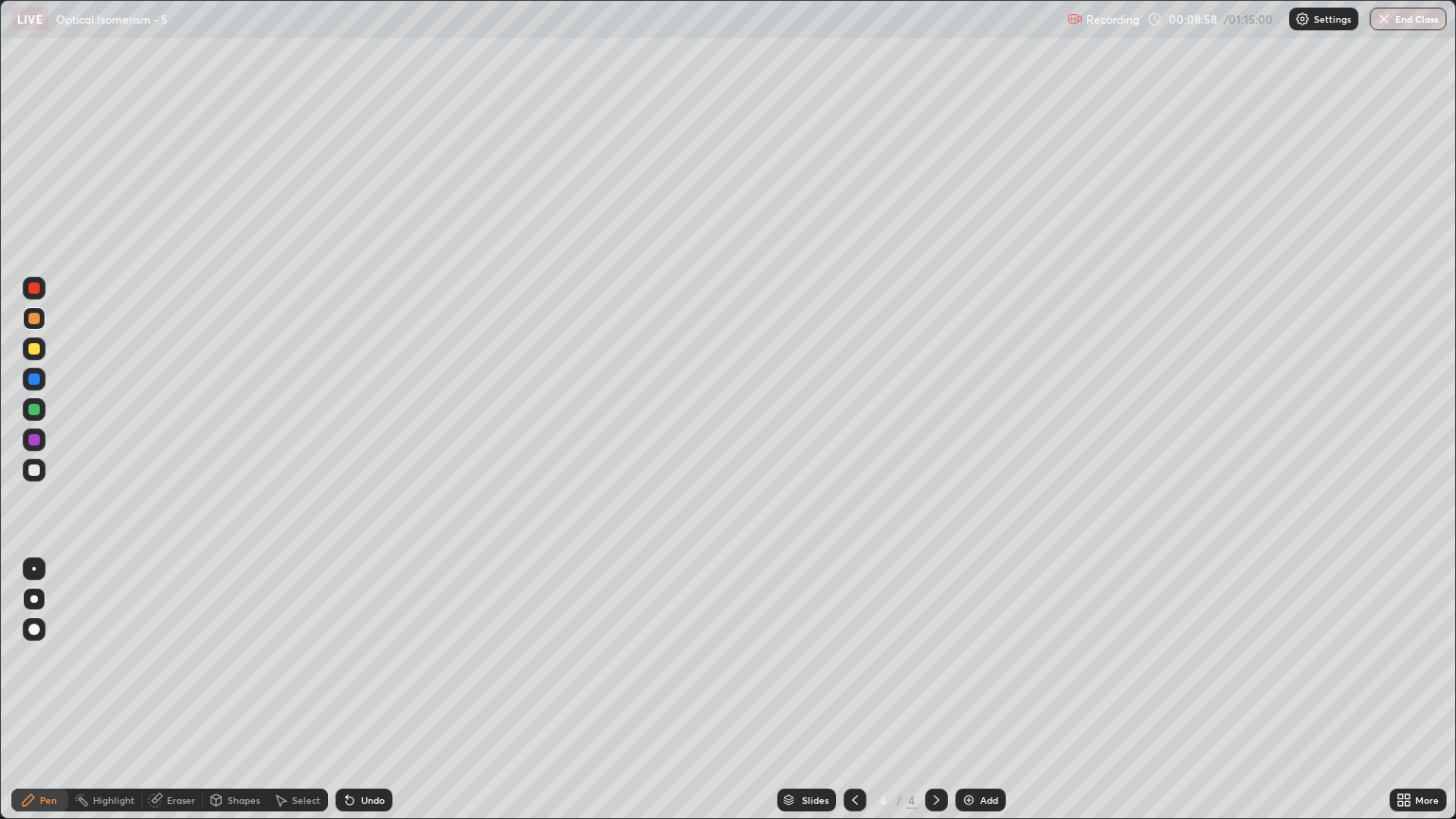 click at bounding box center [34, 470] 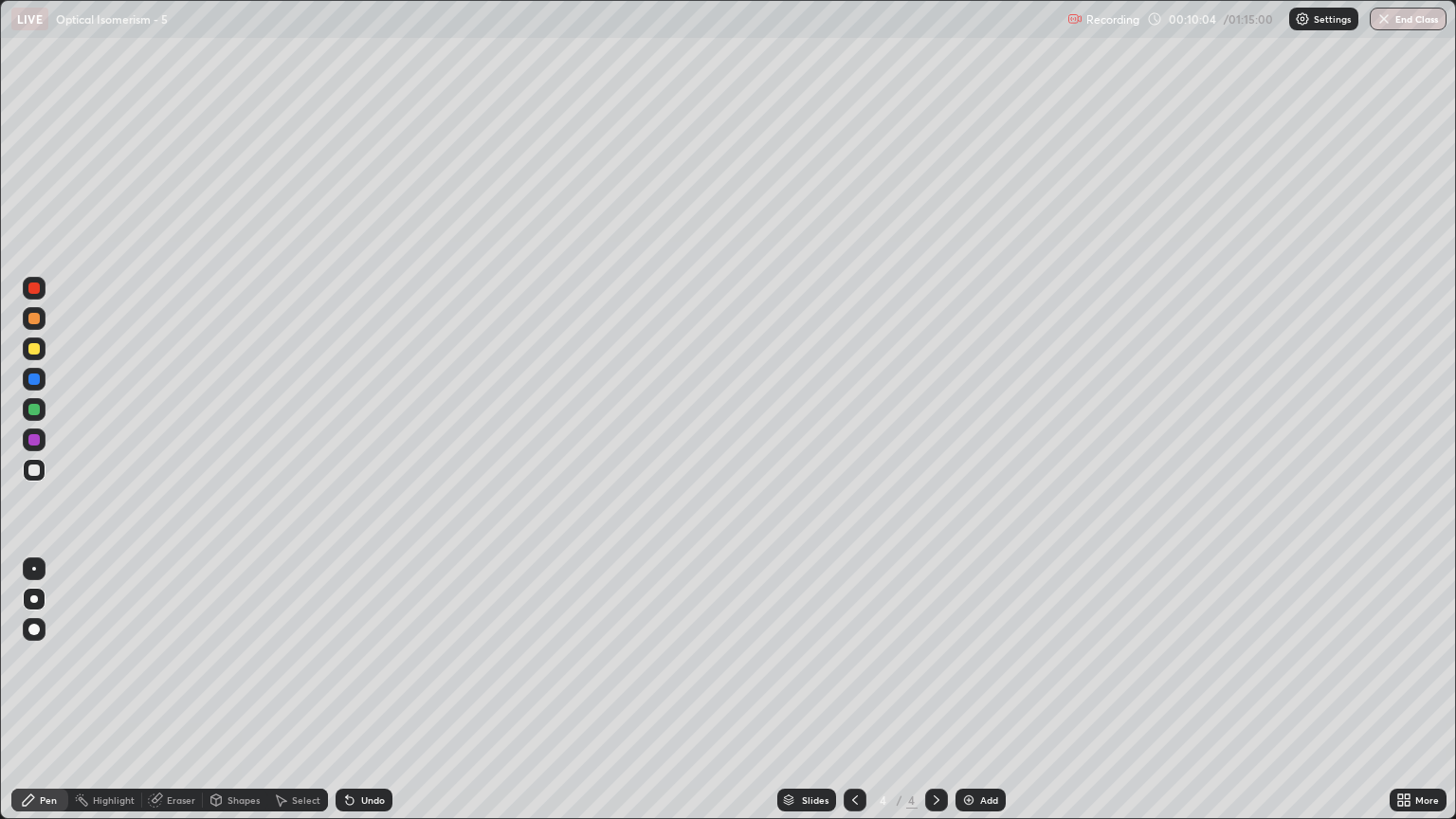 click at bounding box center [34, 318] 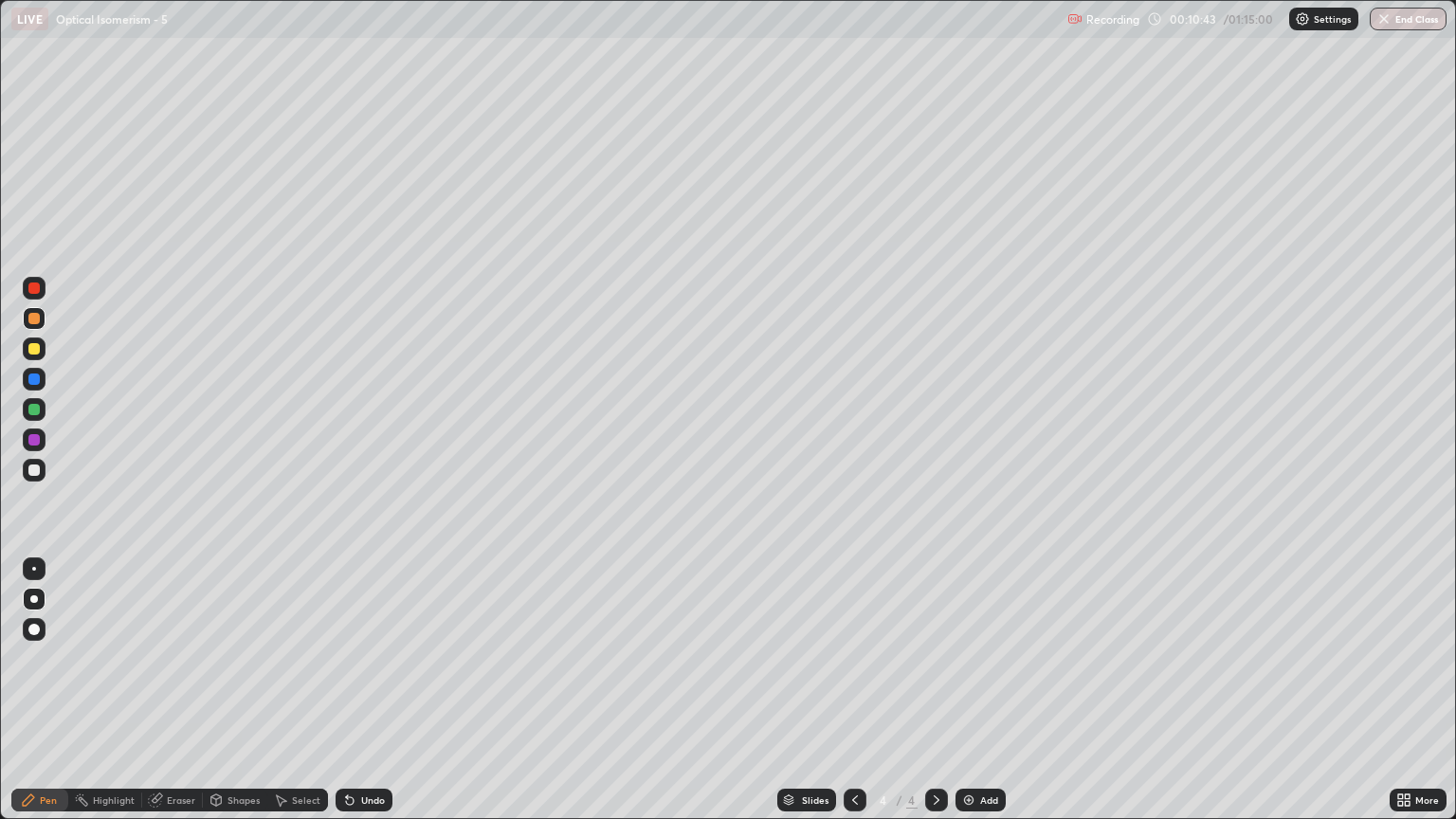 click at bounding box center [34, 318] 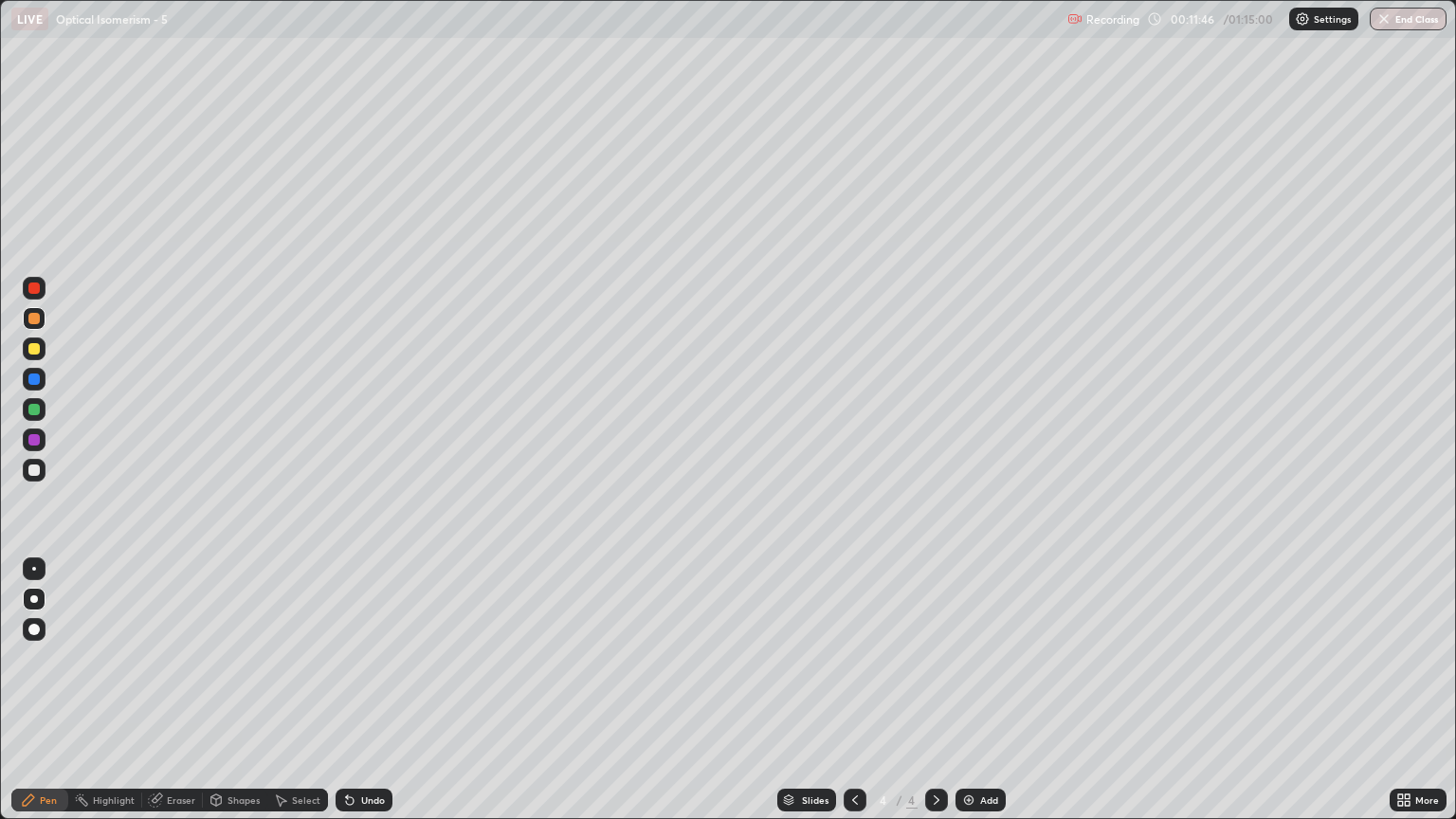 click at bounding box center [969, 800] 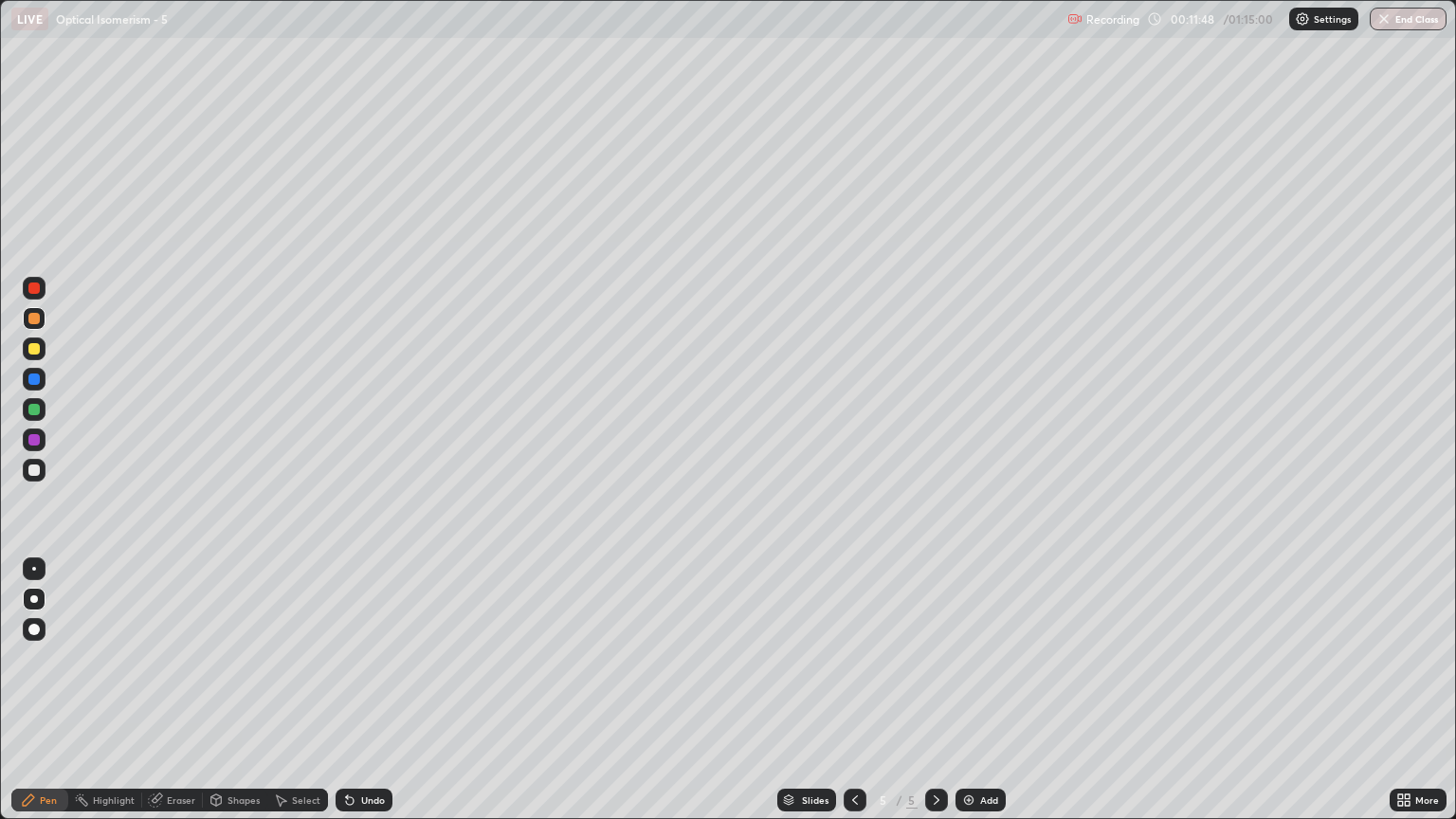 click at bounding box center [34, 470] 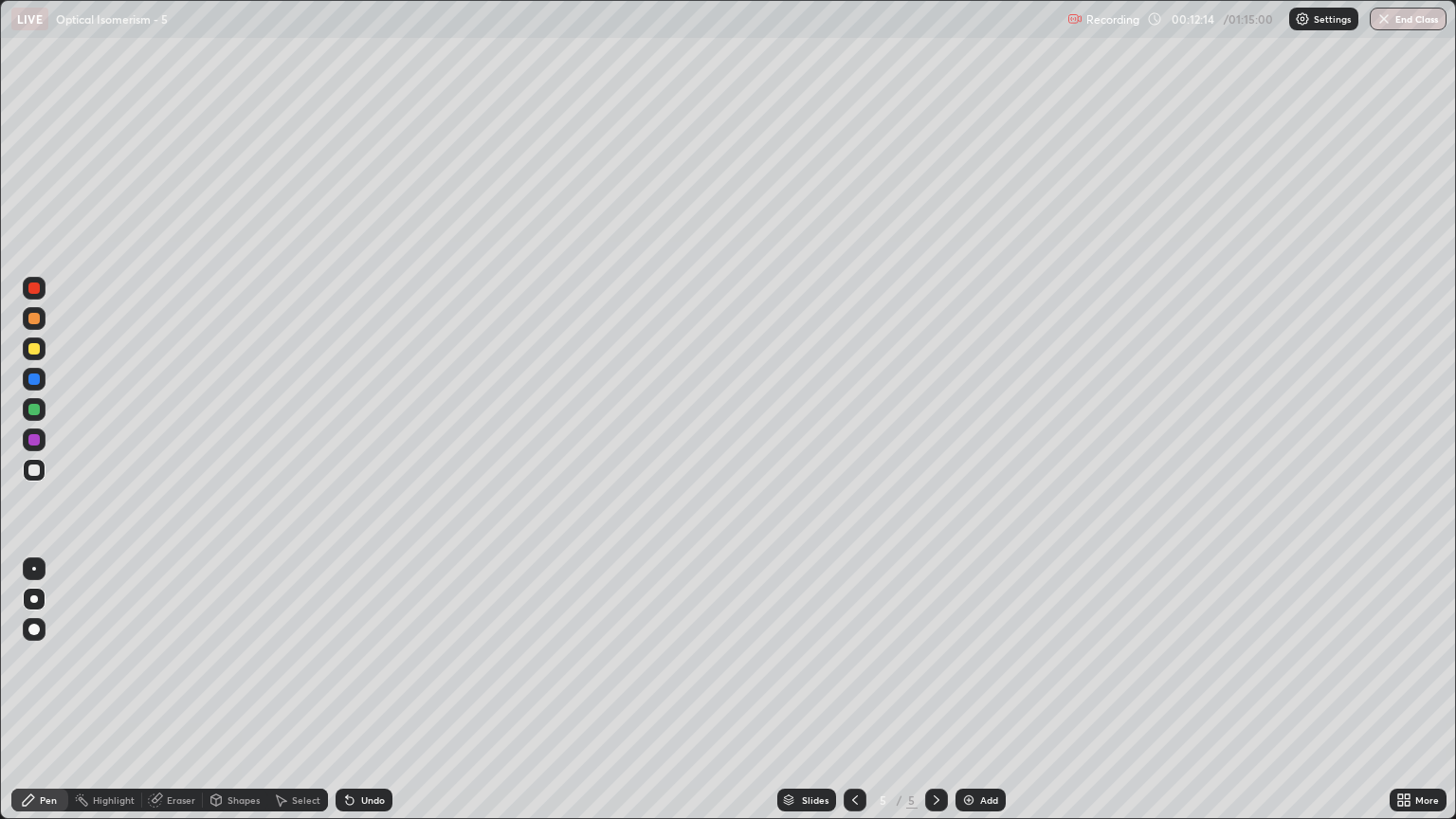 click on "Shapes" at bounding box center [244, 800] 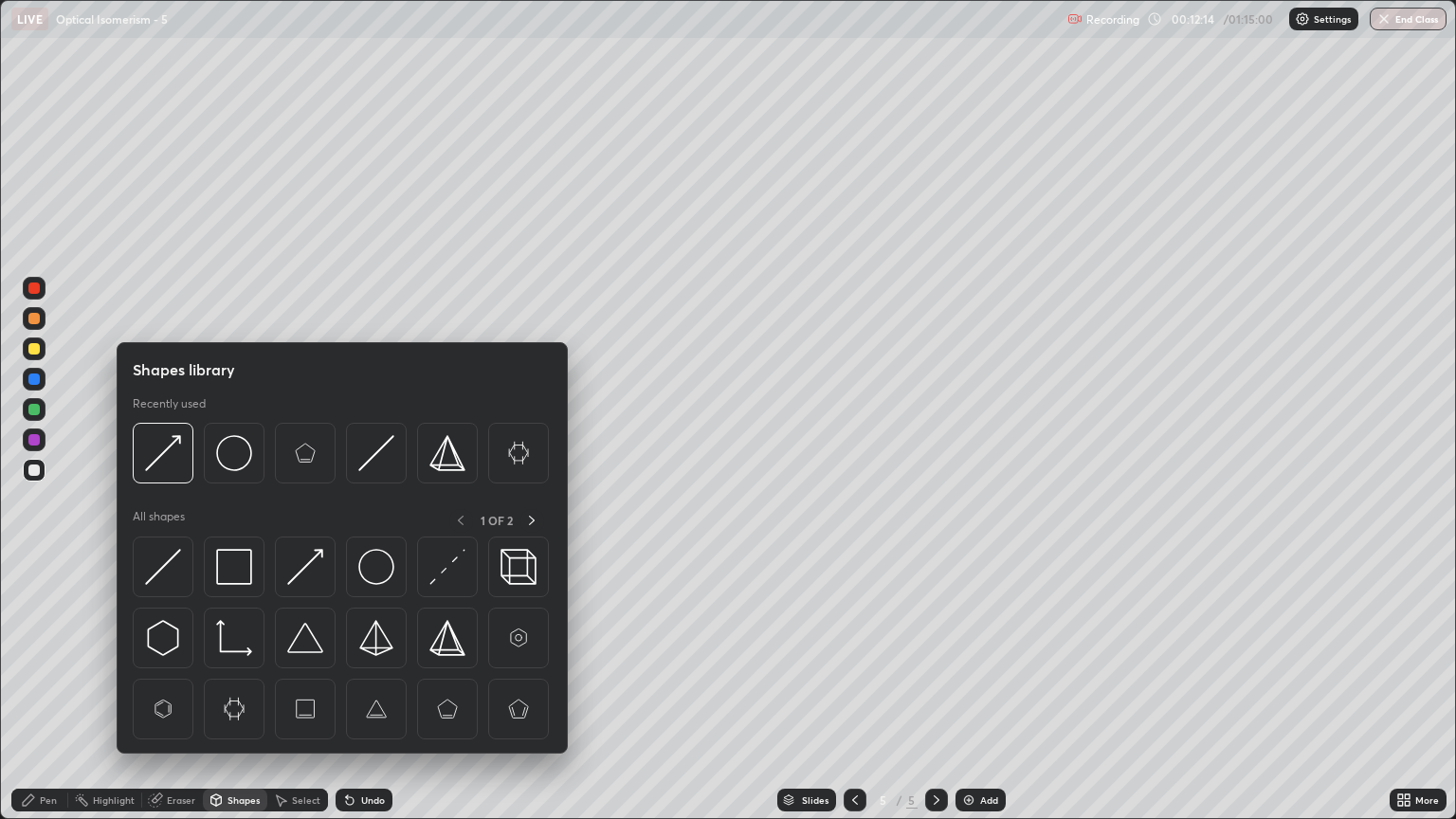 click on "Eraser" at bounding box center (181, 800) 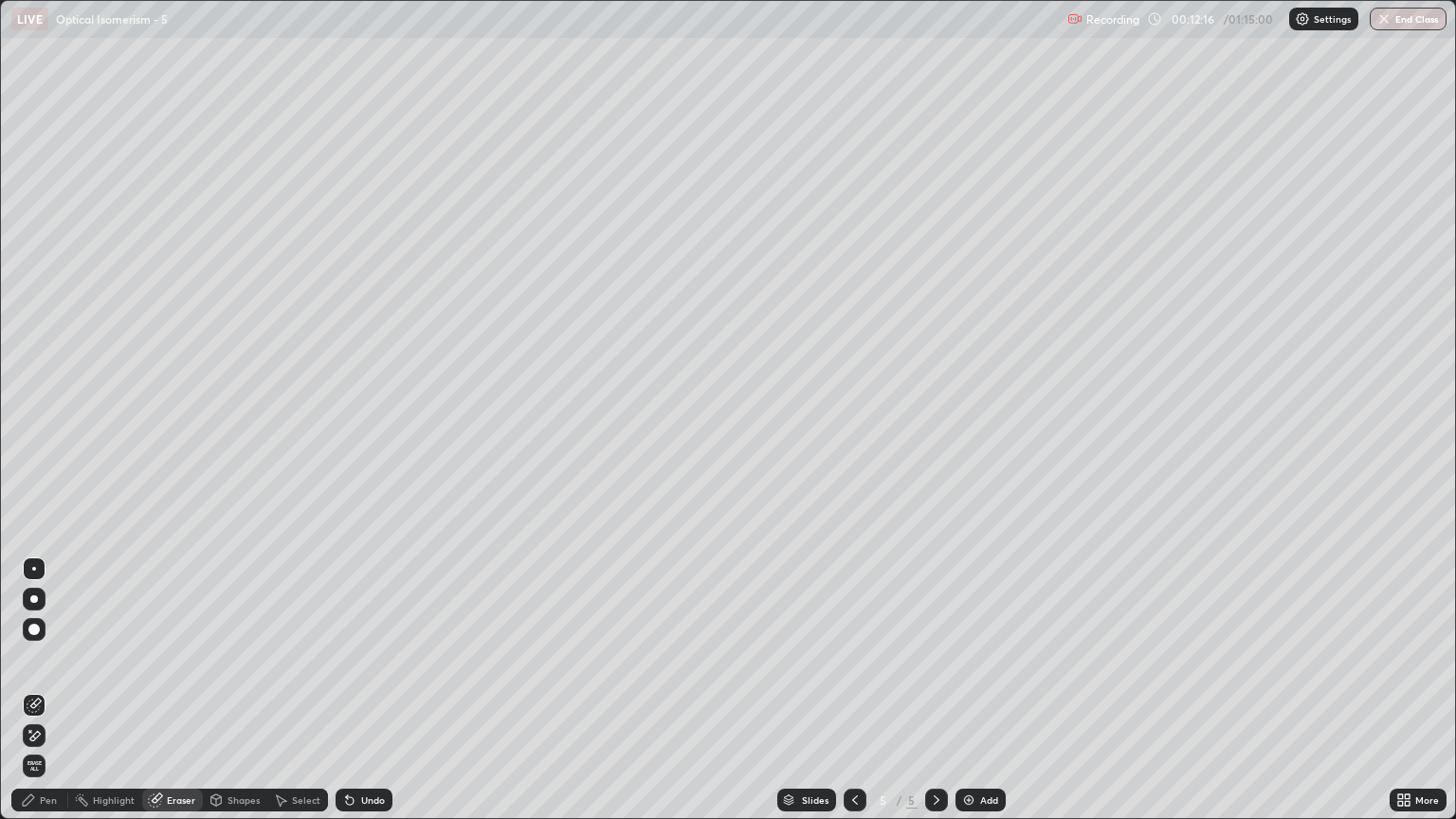 click on "Pen" at bounding box center [40, 800] 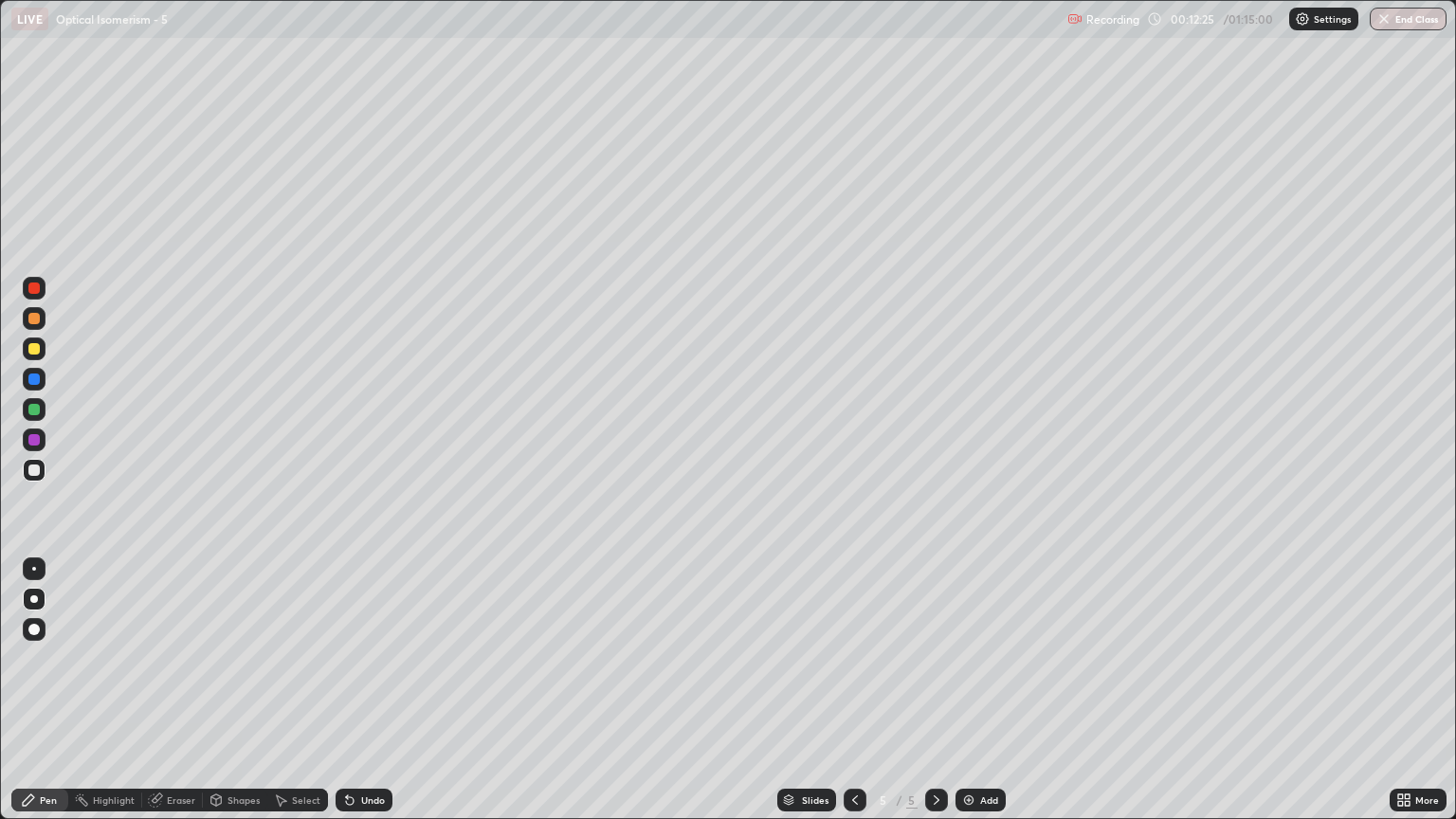 click at bounding box center (34, 318) 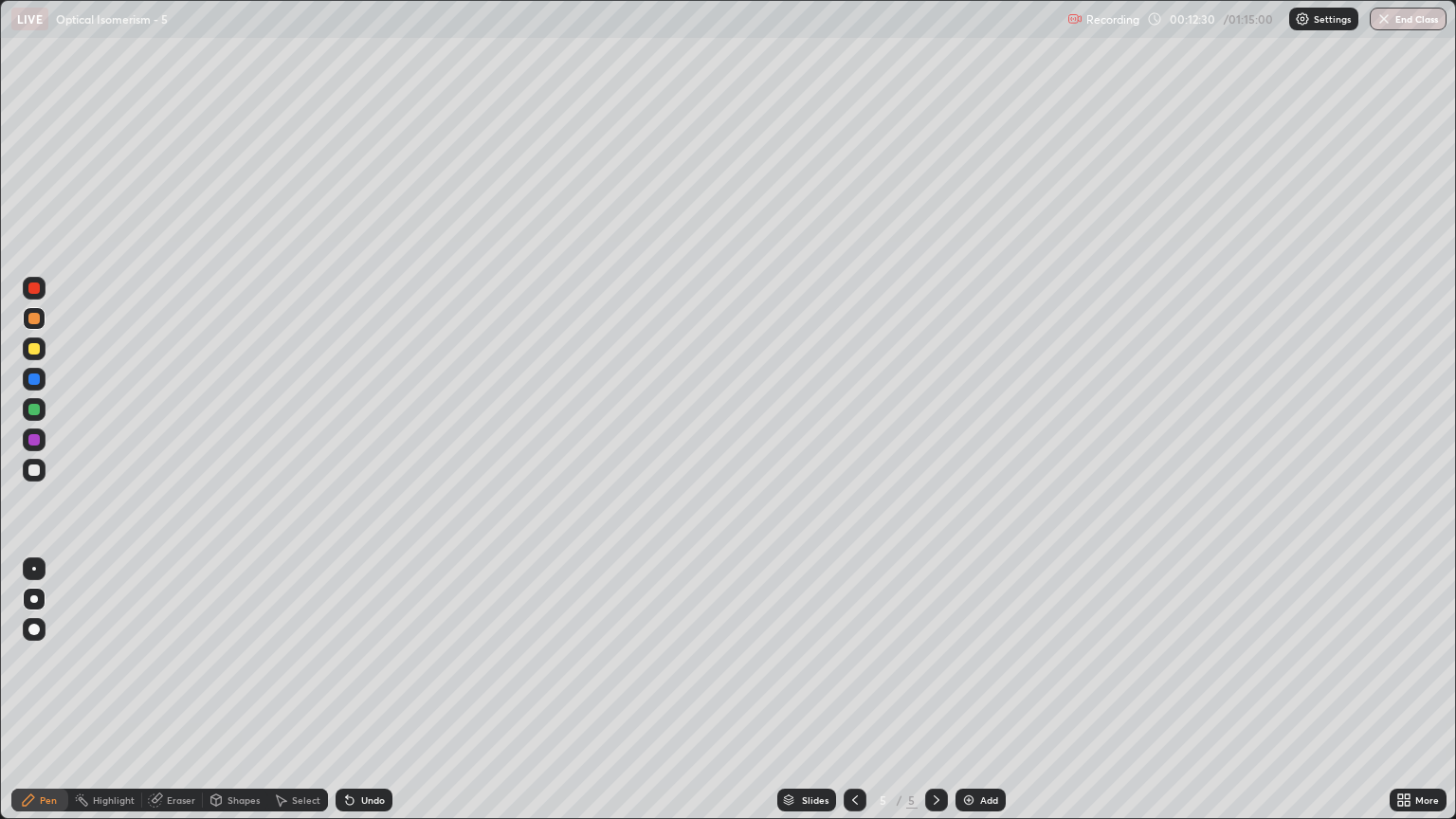 click at bounding box center [34, 470] 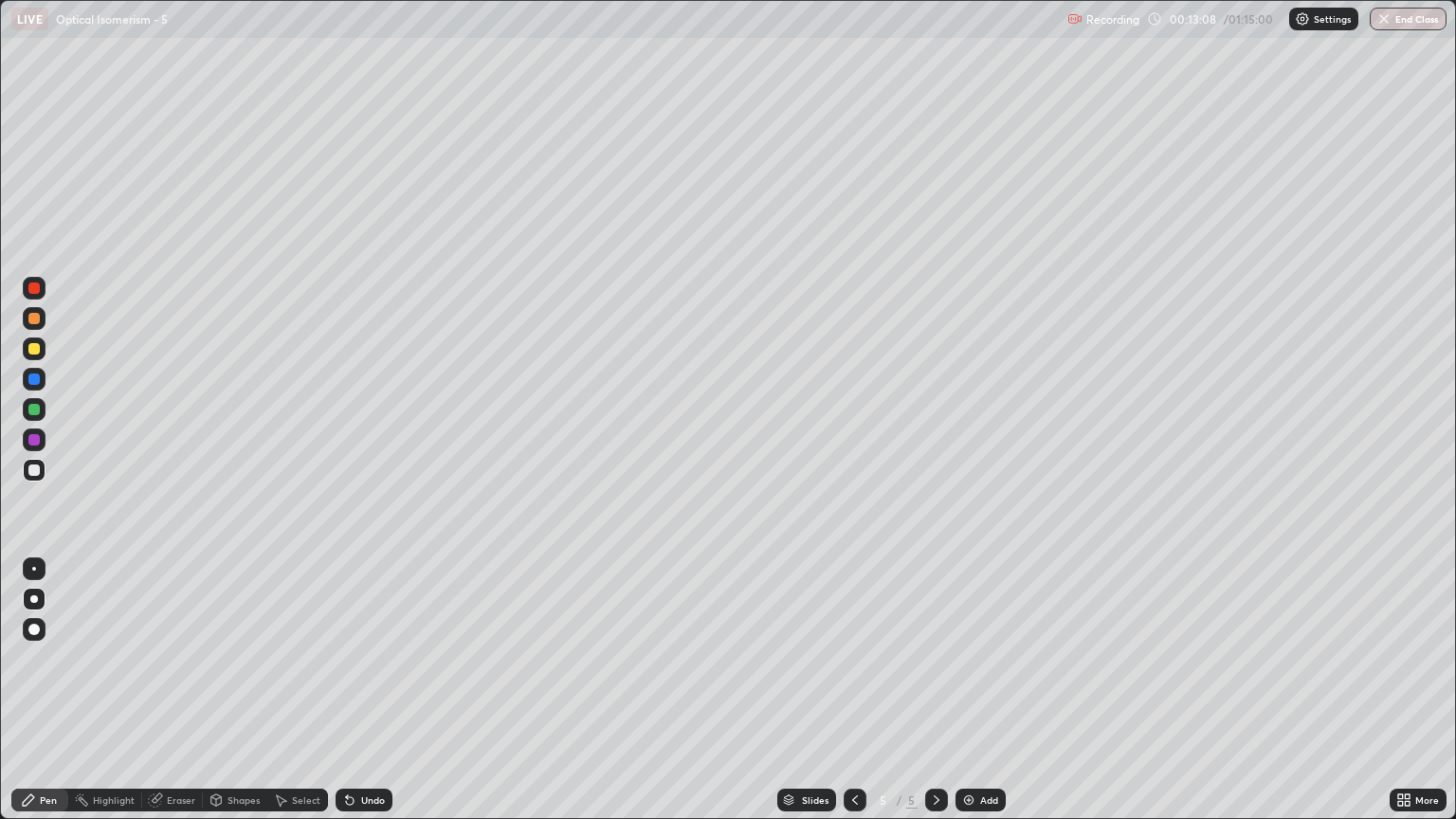 click on "Eraser" at bounding box center [181, 800] 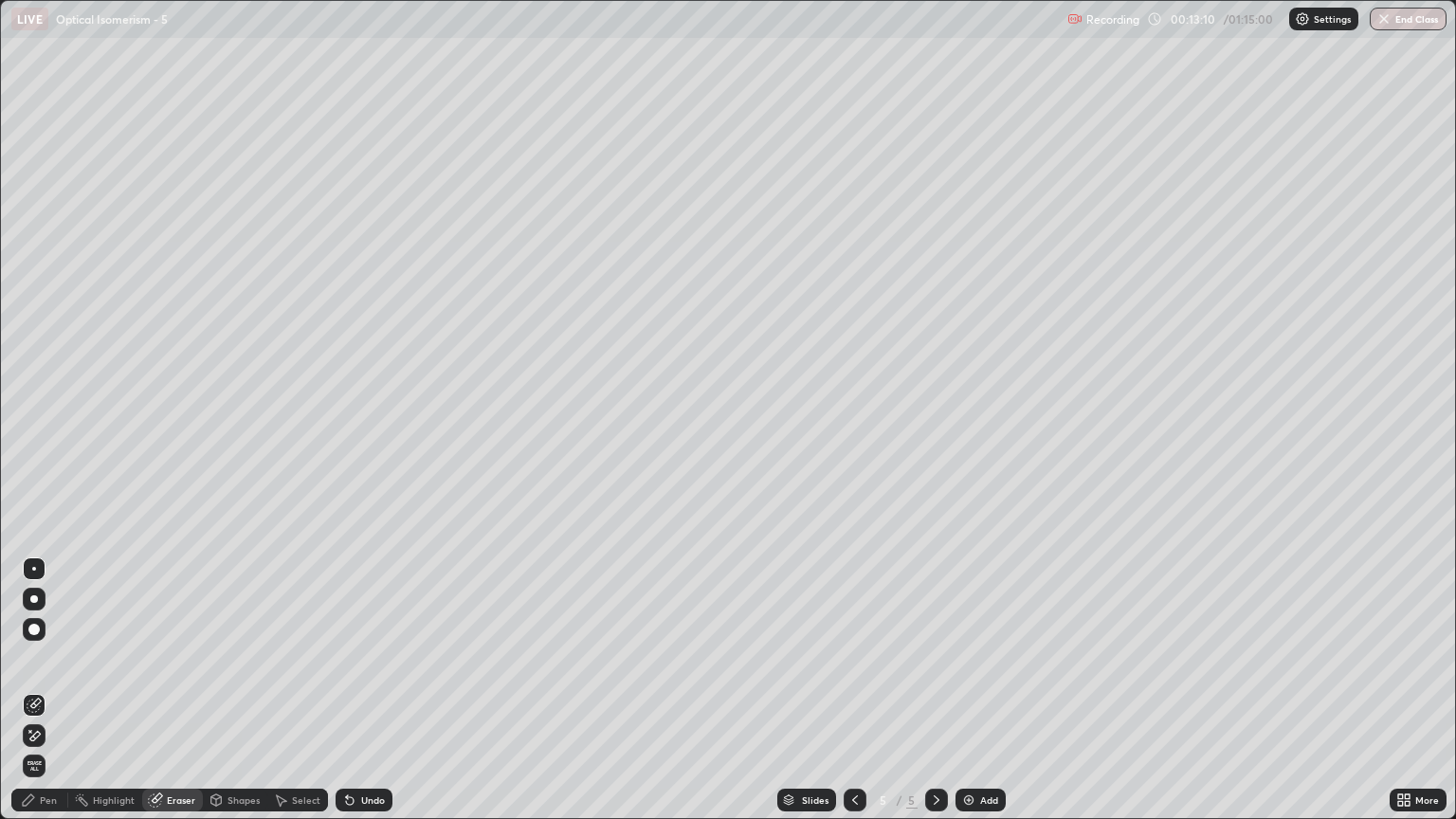 click on "Pen" at bounding box center (48, 800) 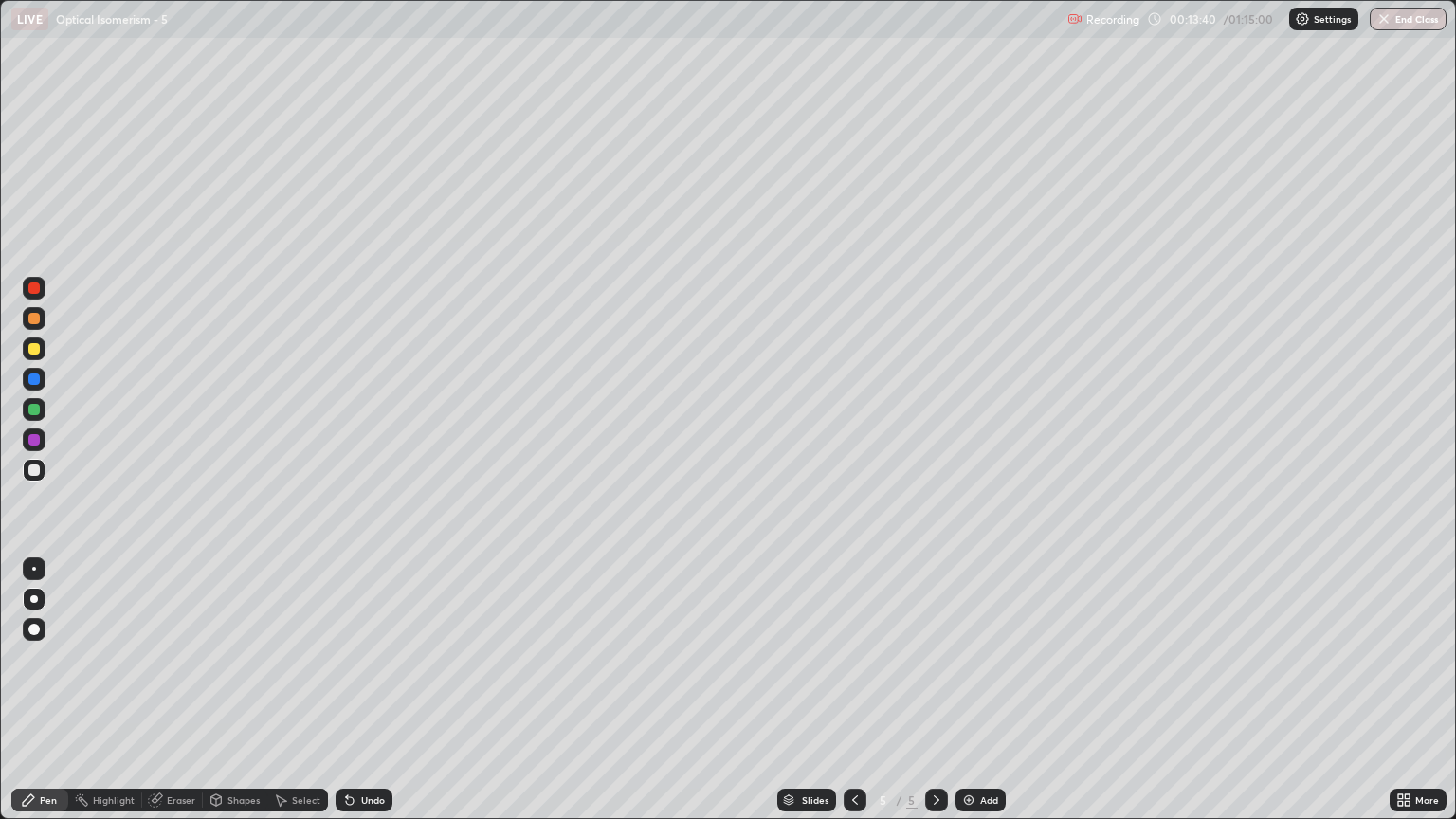 click at bounding box center (34, 318) 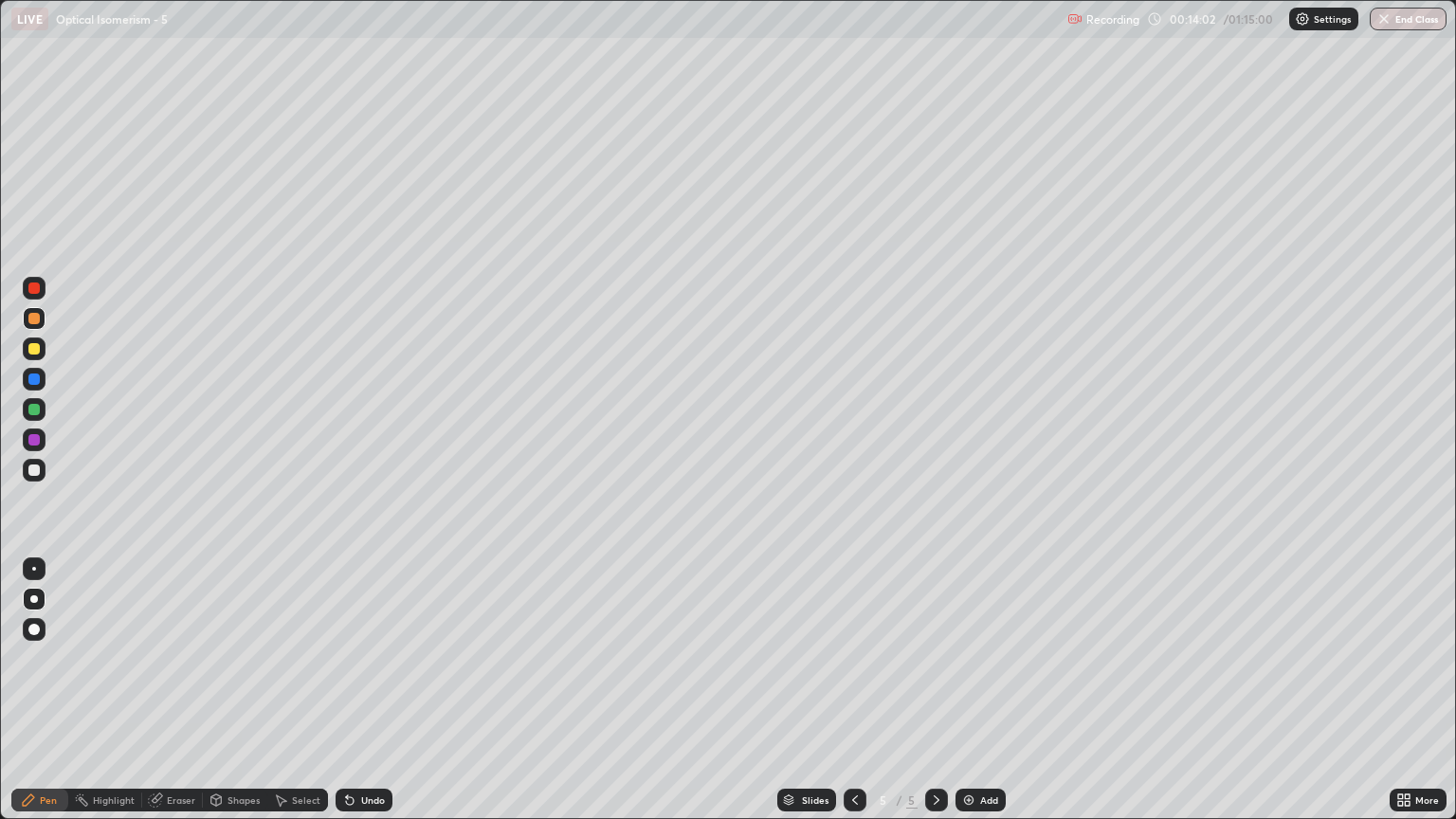 click on "Add" at bounding box center (980, 800) 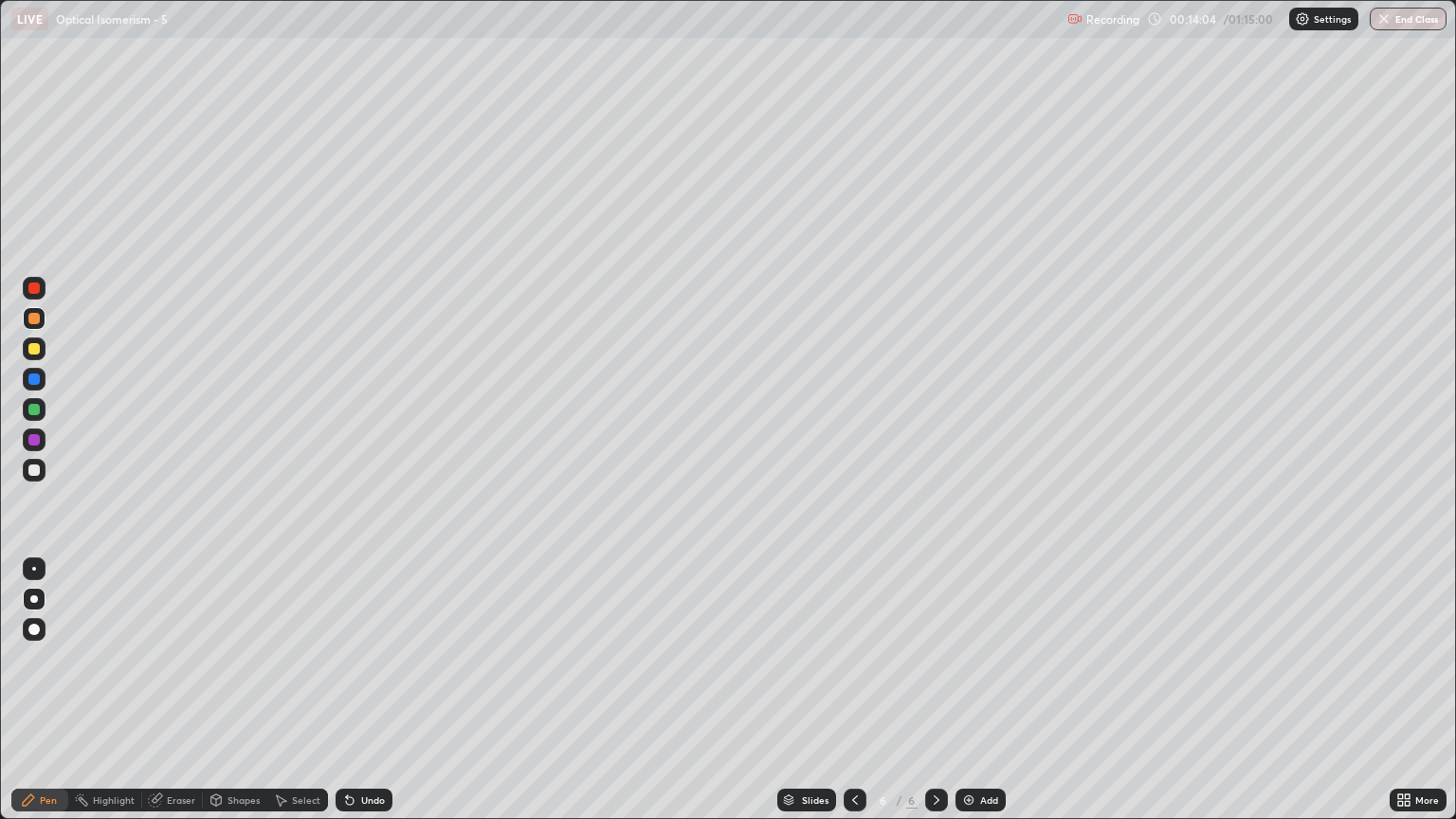 click at bounding box center (34, 318) 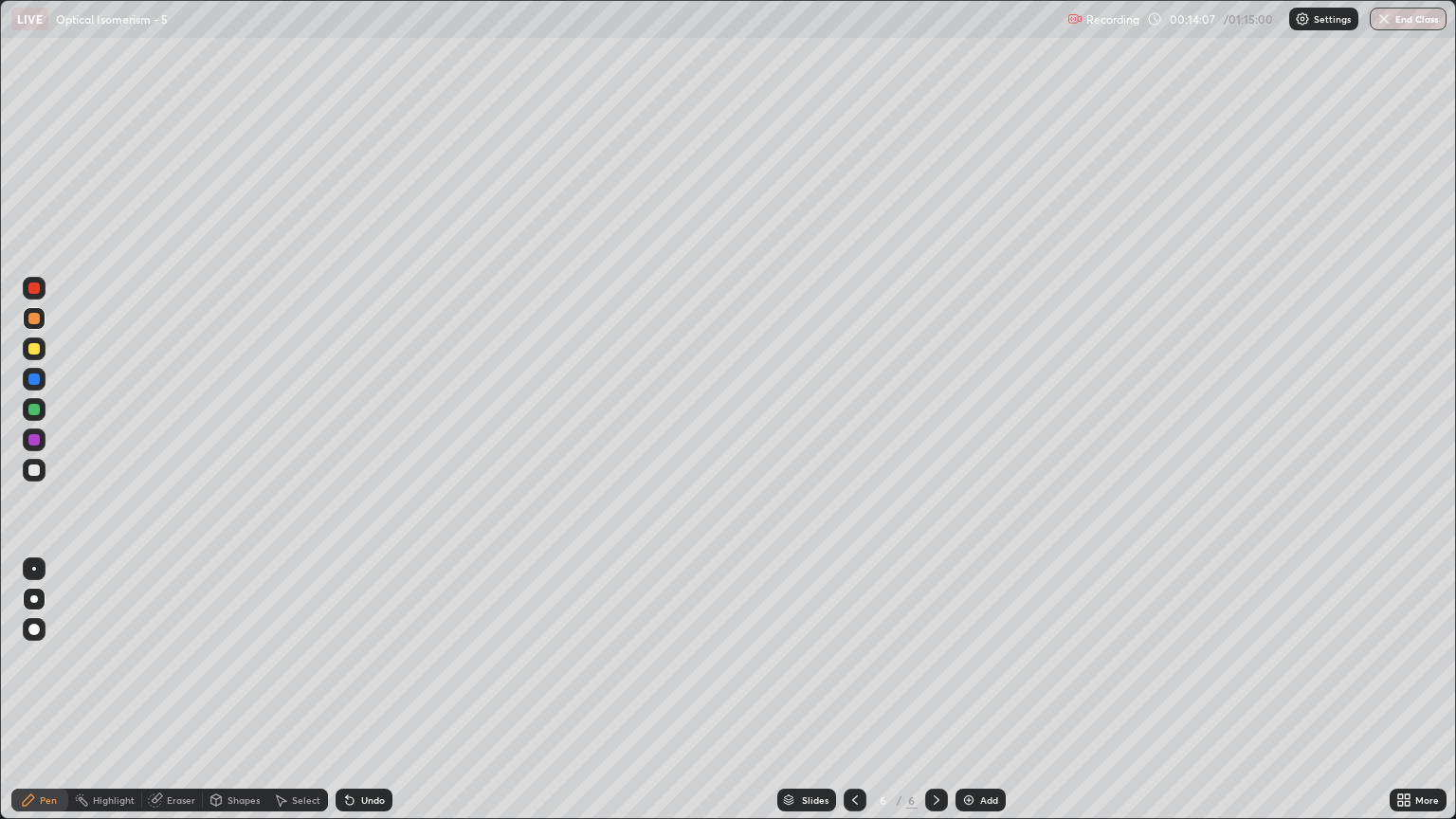 click 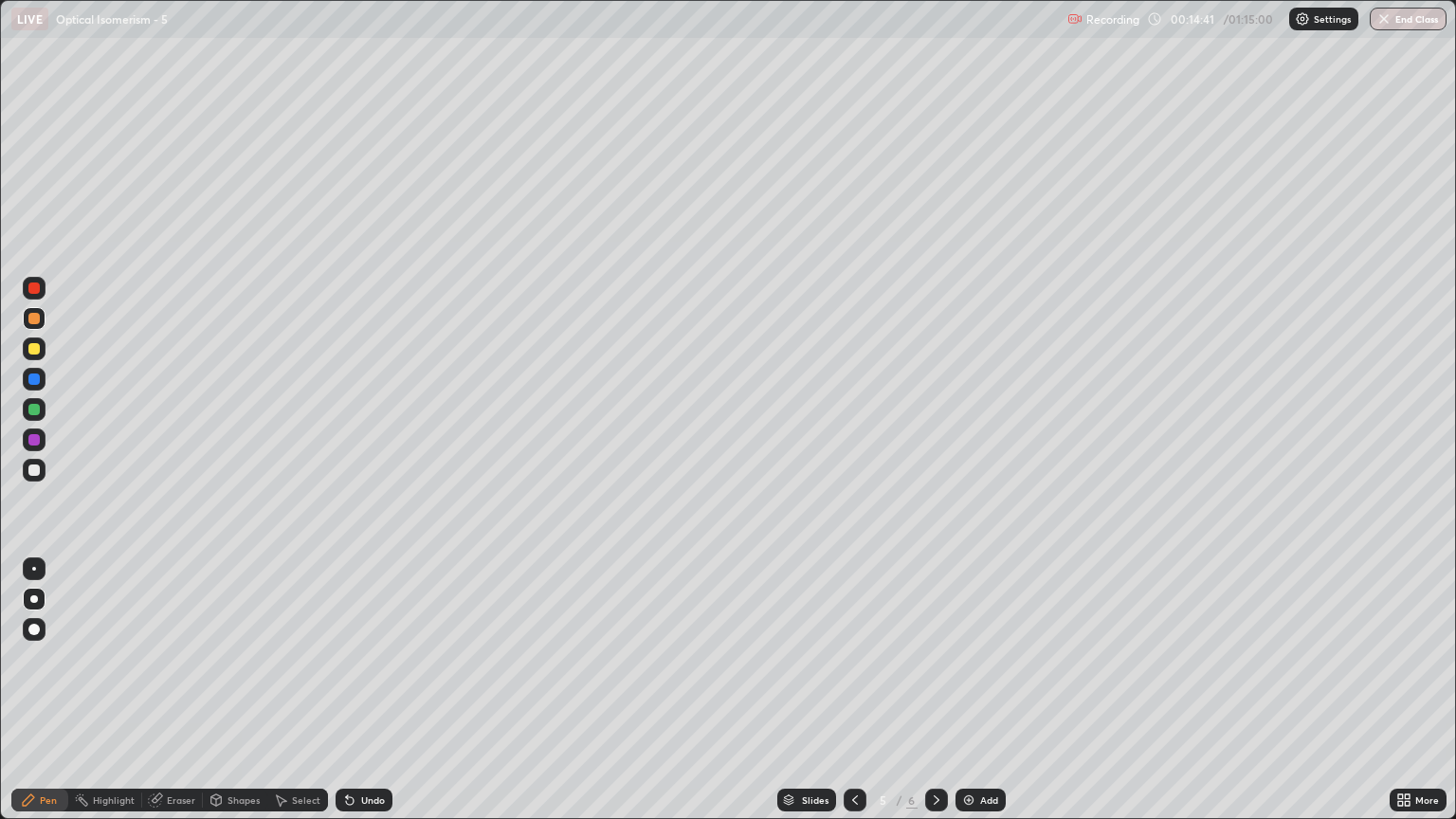 click on "Add" at bounding box center (980, 800) 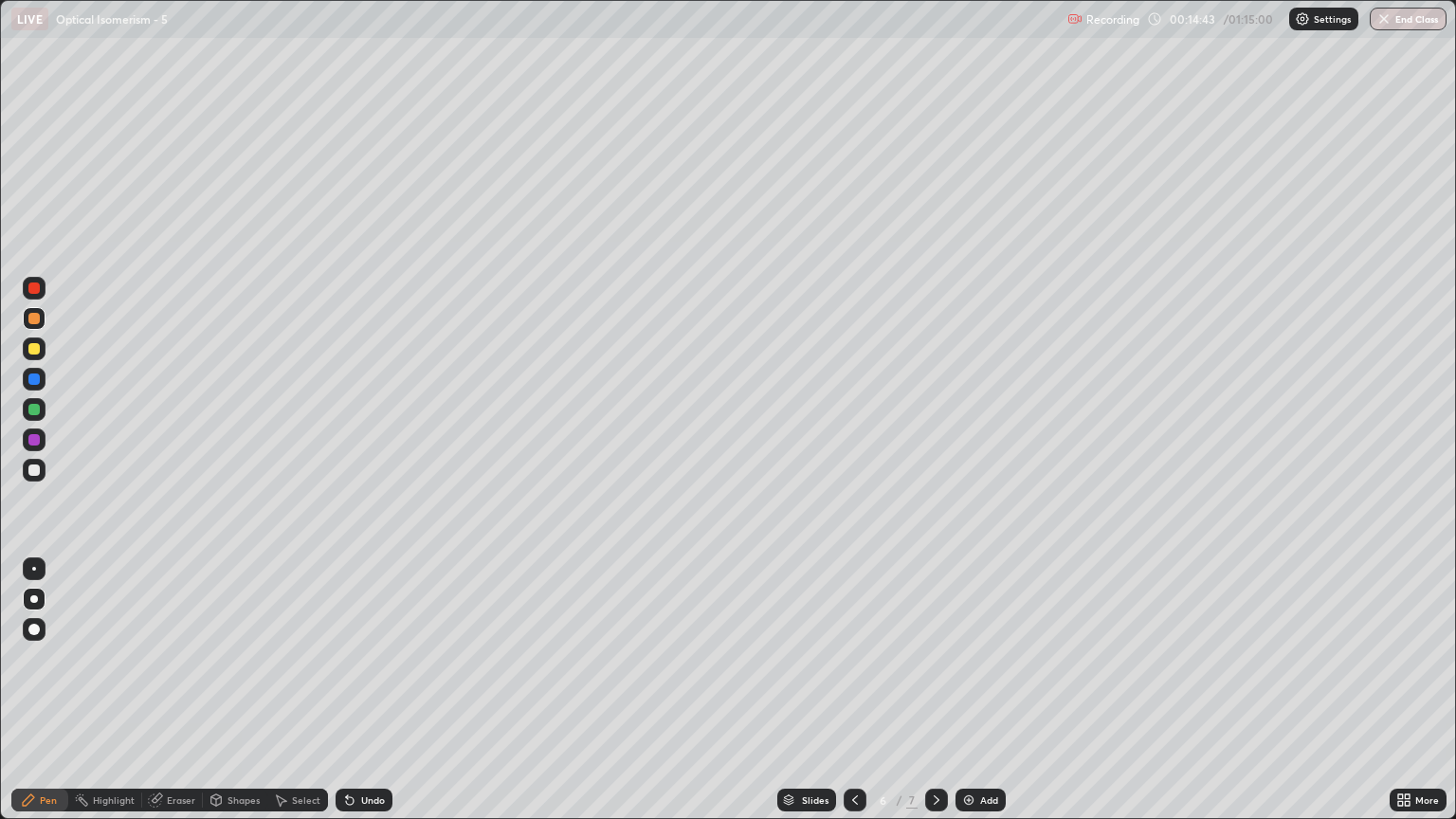 click at bounding box center [34, 470] 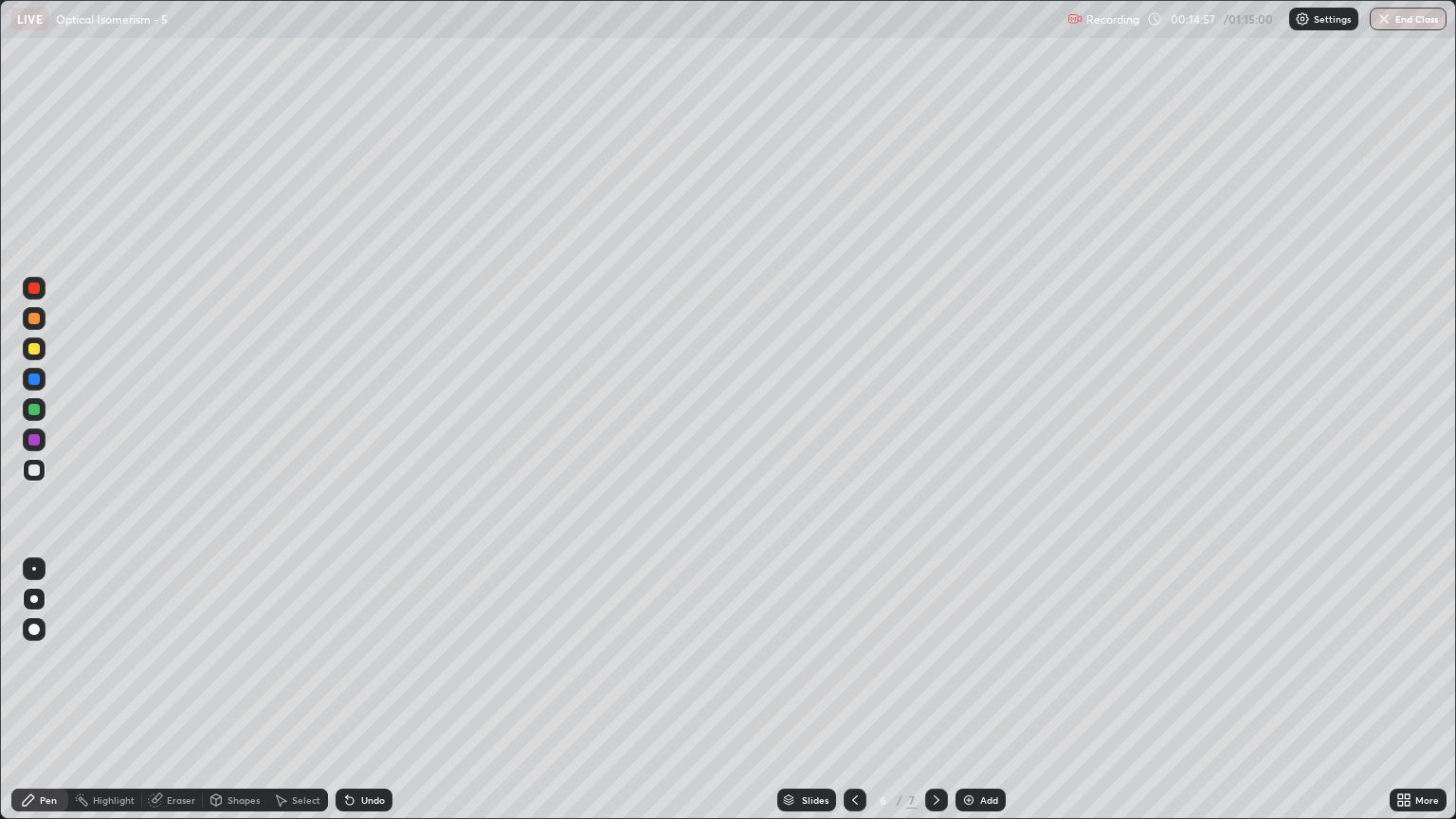 click at bounding box center (34, 318) 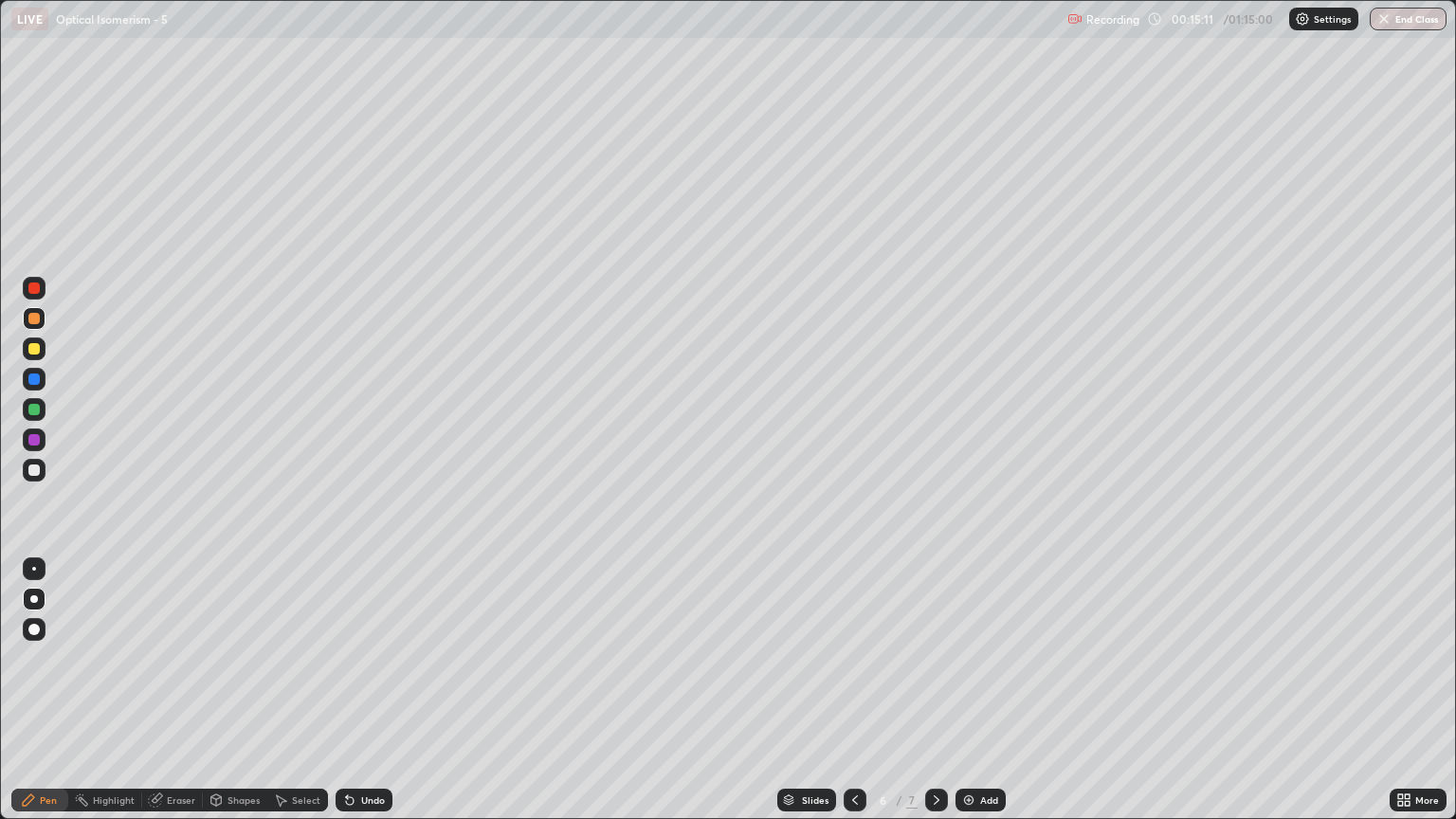 click at bounding box center (34, 349) 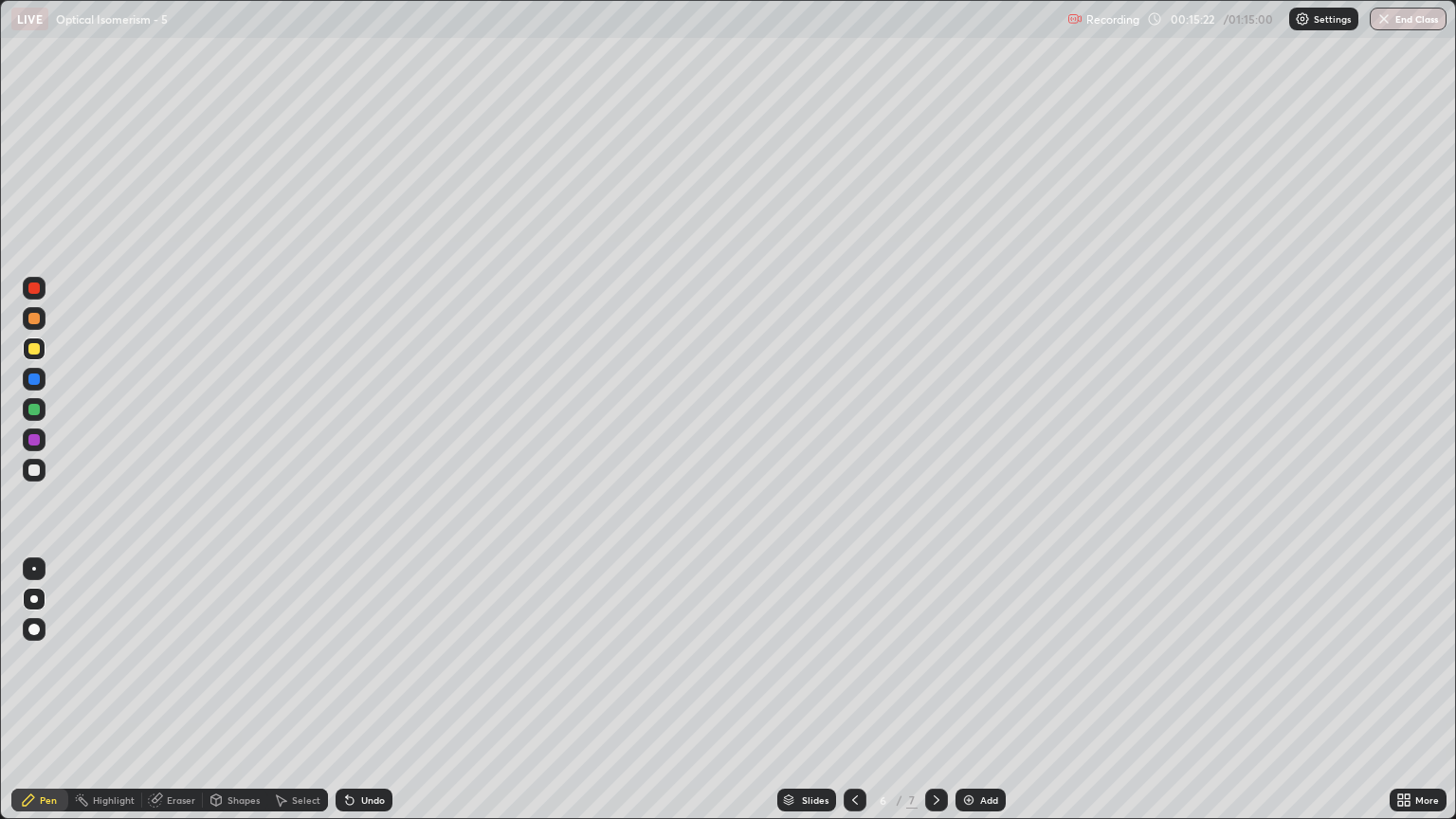 click at bounding box center [34, 470] 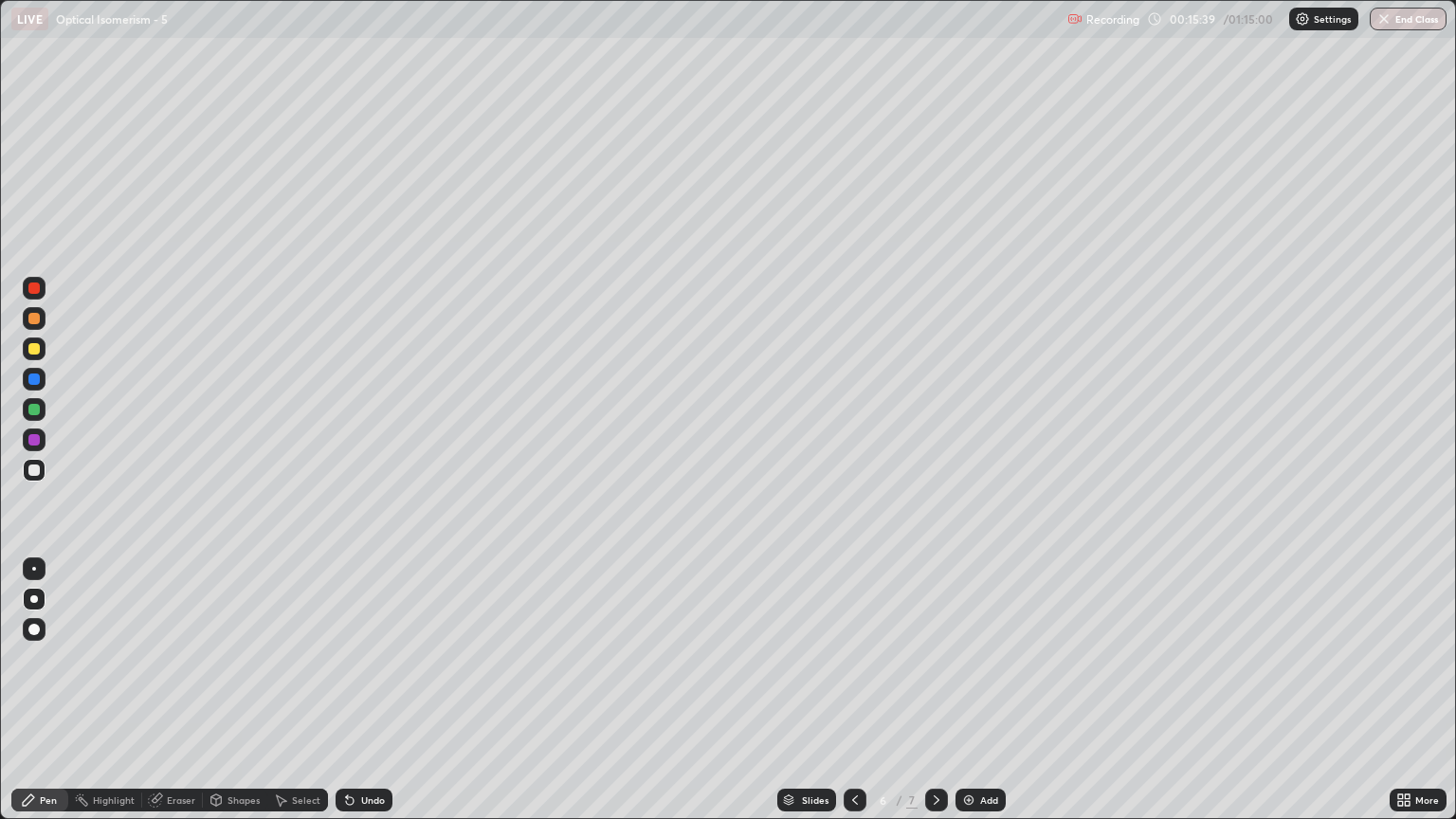 click at bounding box center [34, 349] 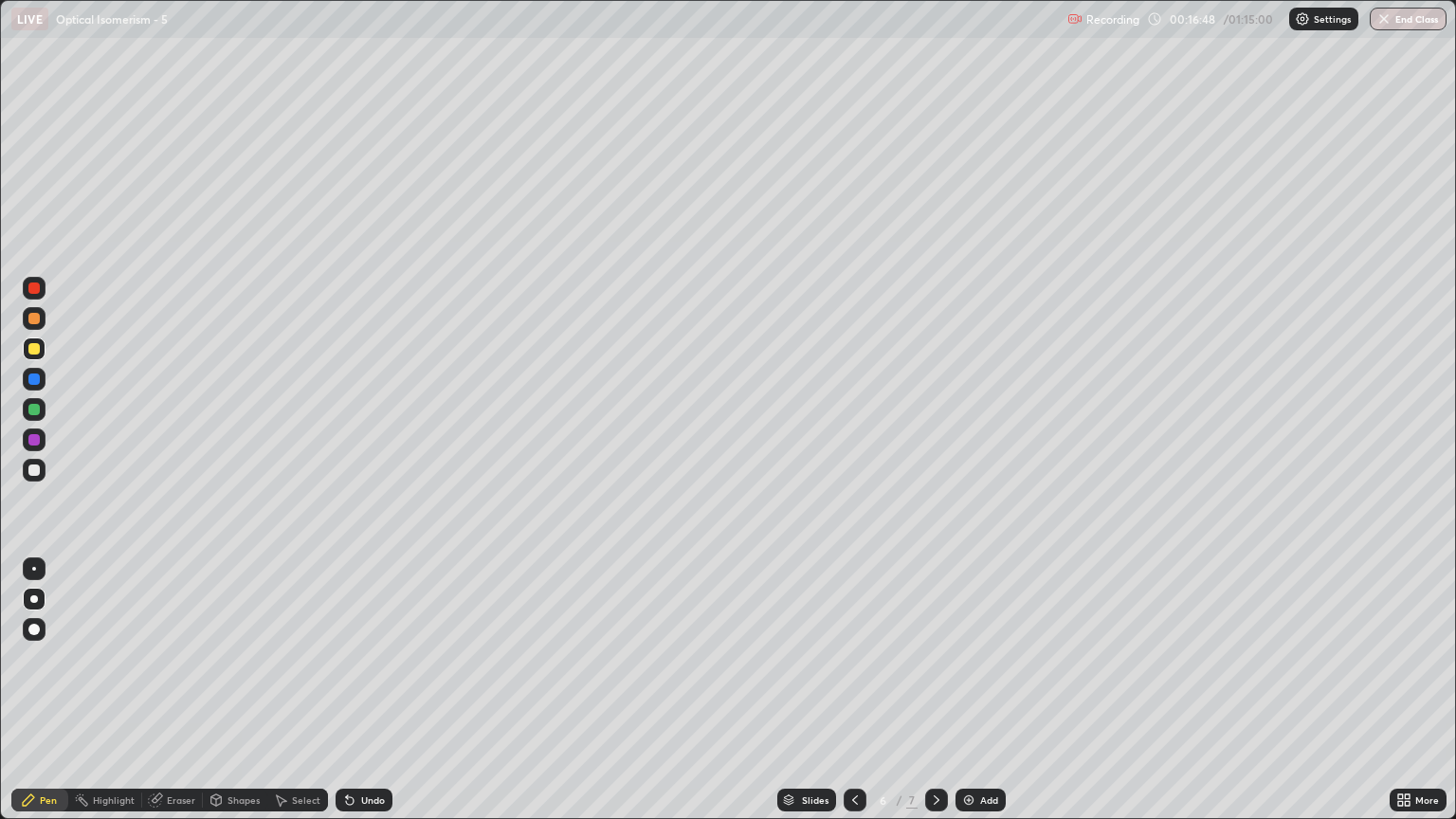 click at bounding box center (34, 318) 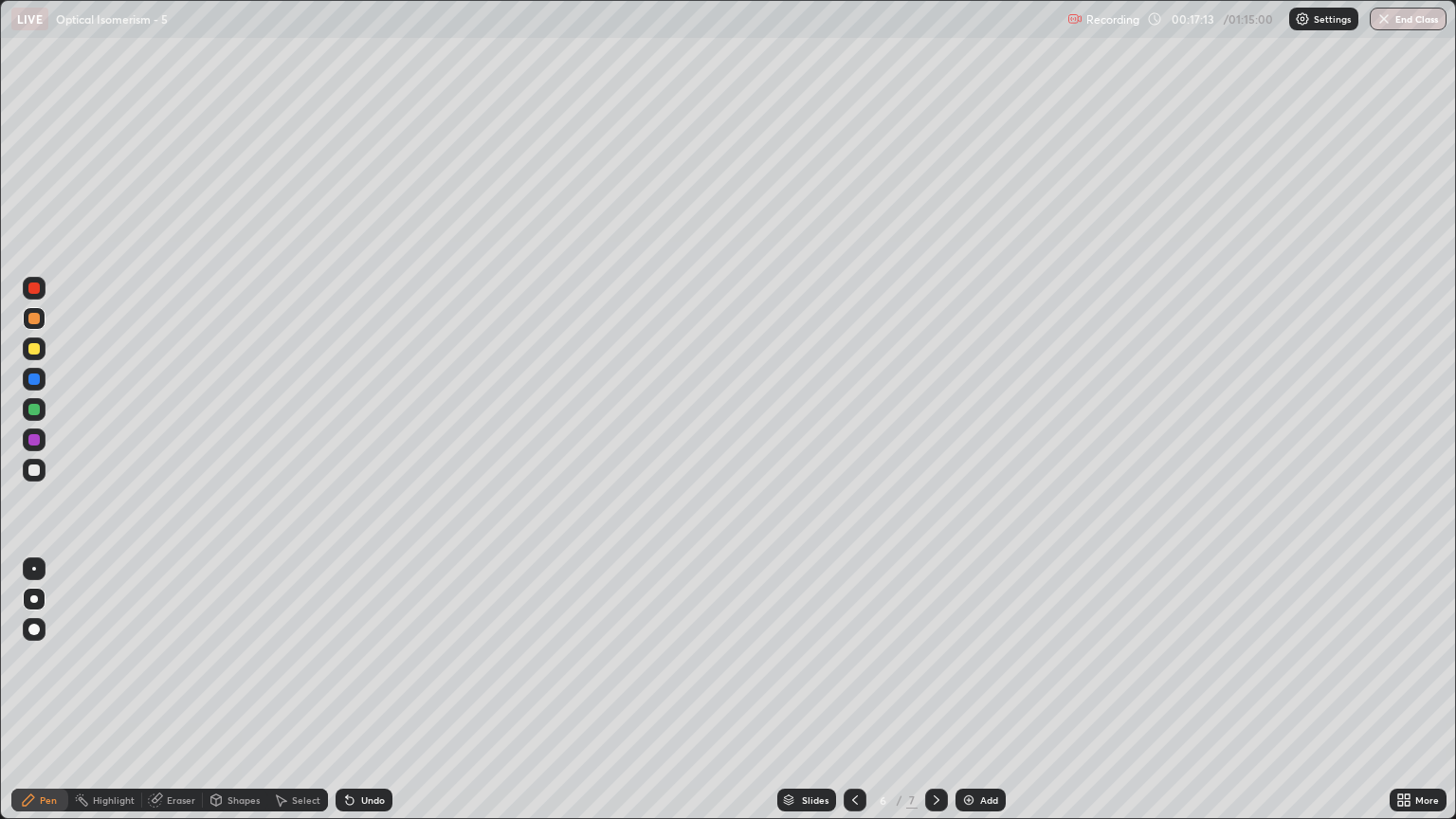 click at bounding box center (34, 349) 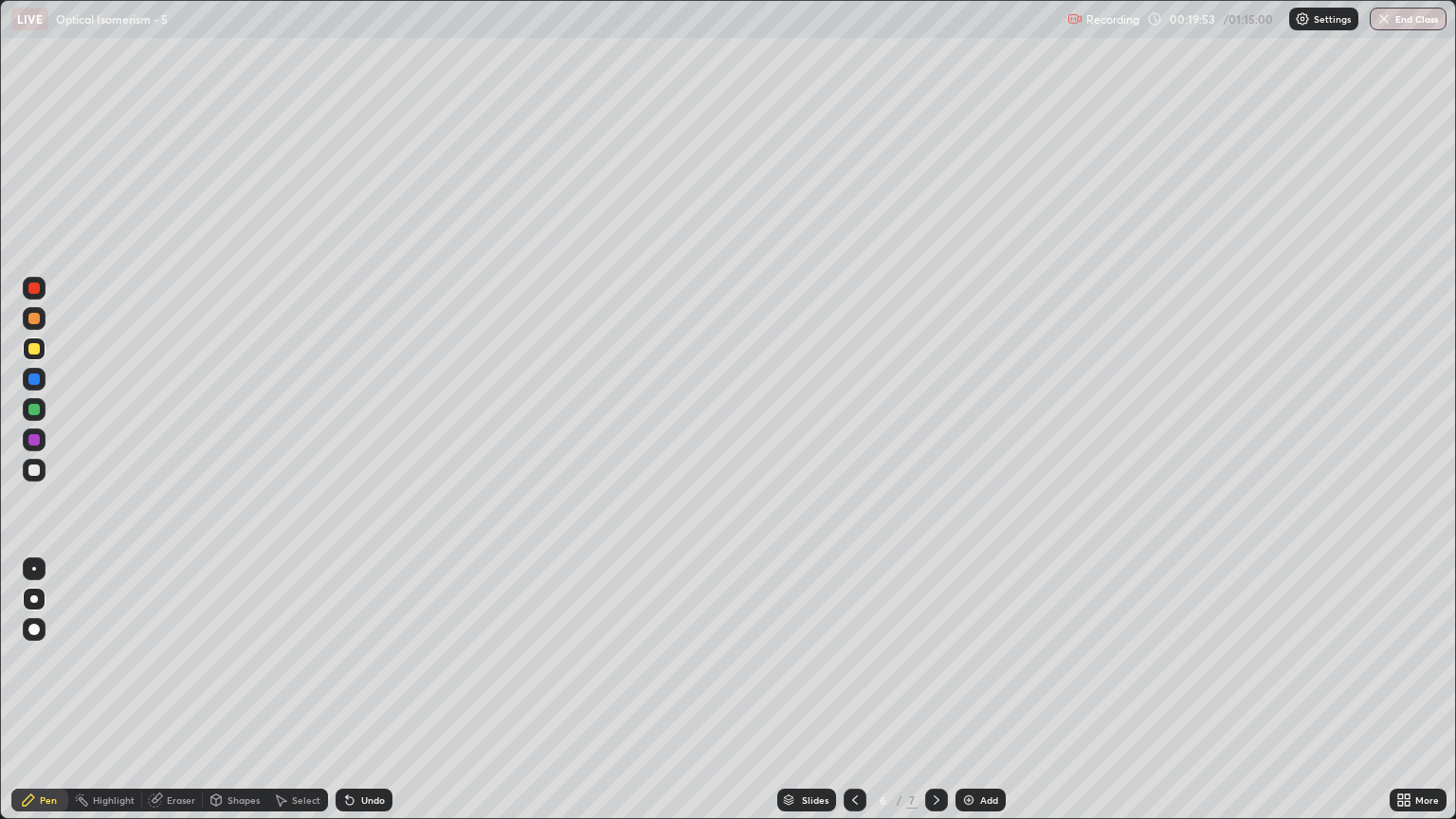 click 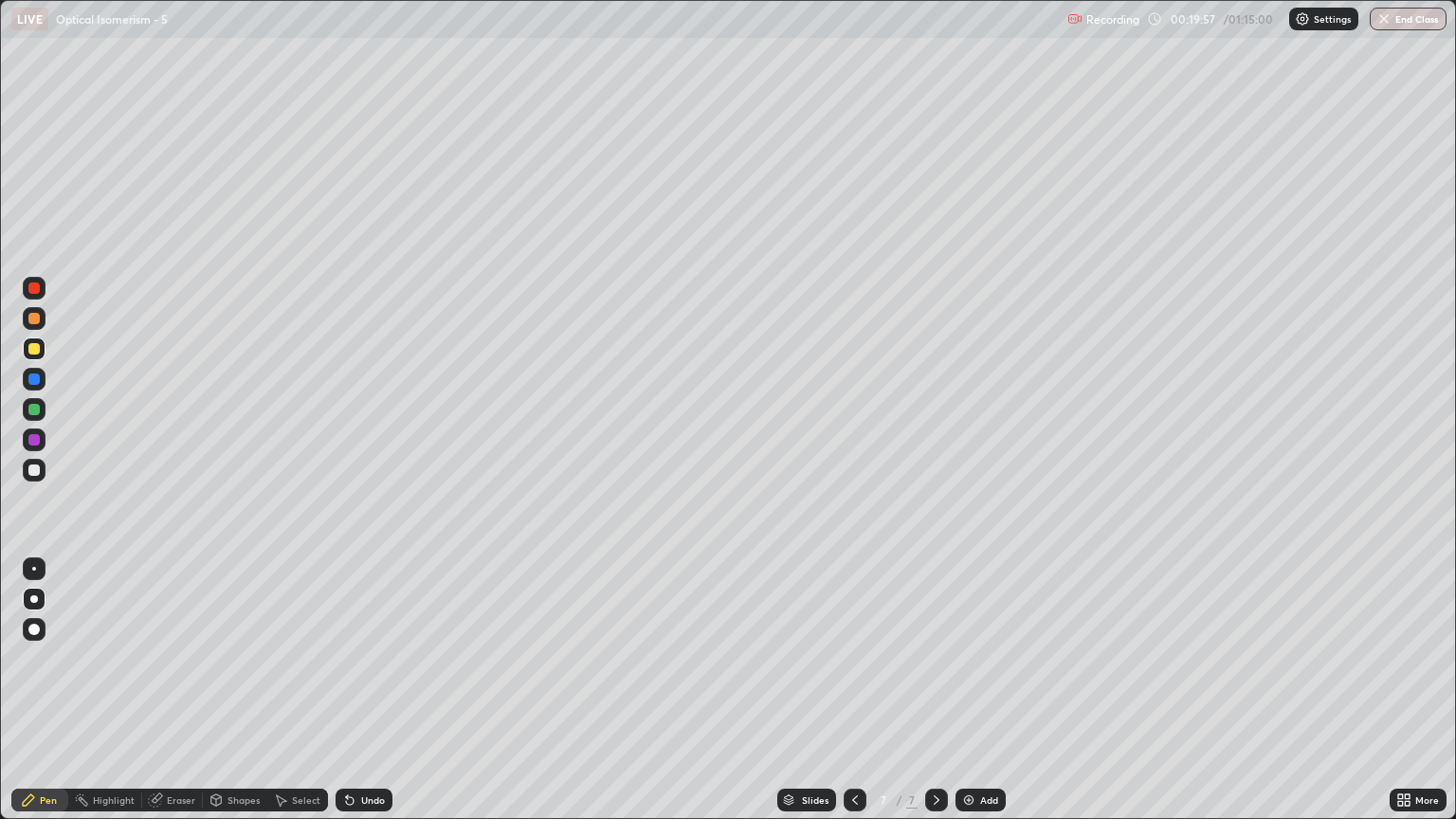 click at bounding box center (34, 470) 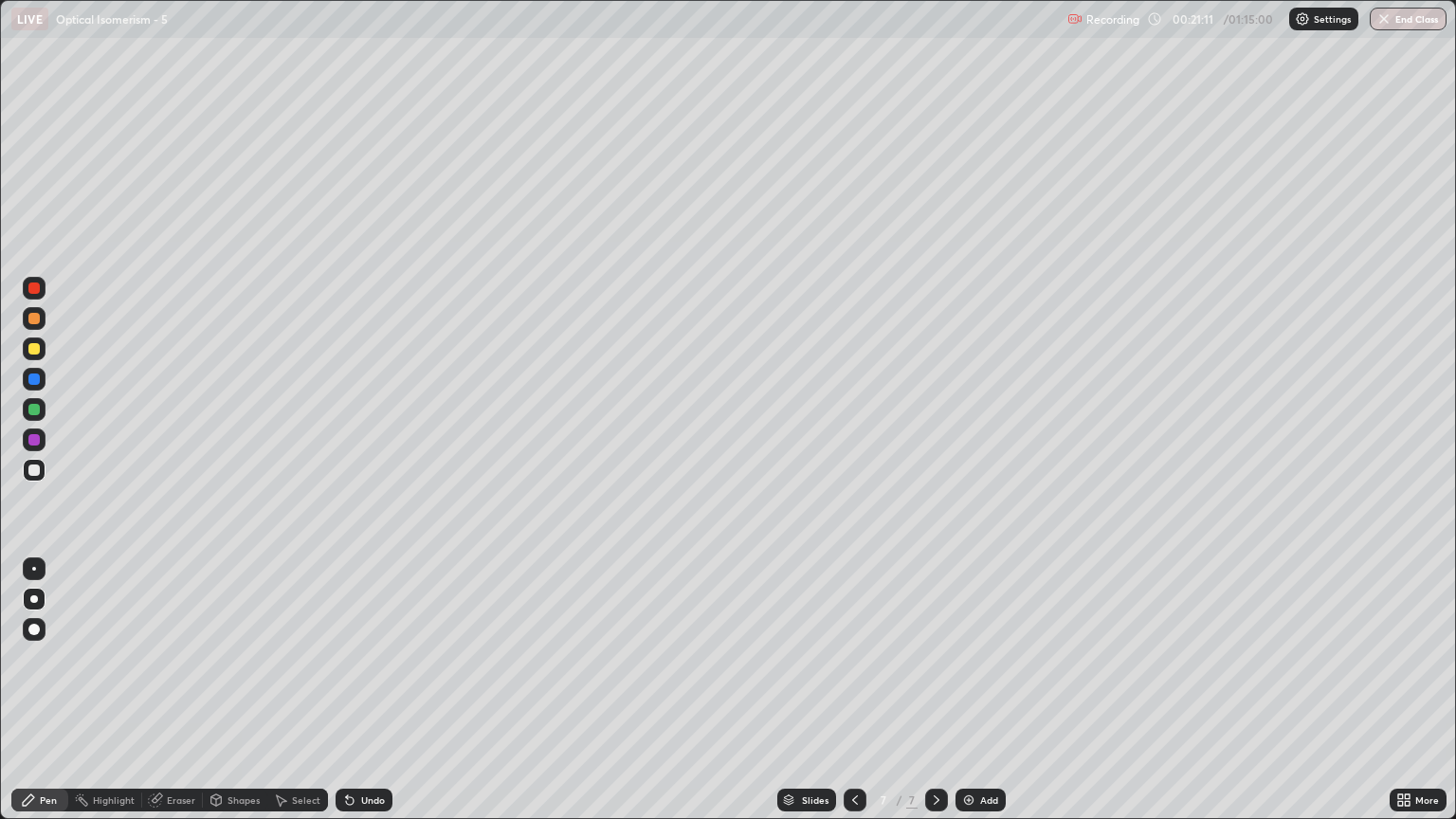 click at bounding box center [34, 318] 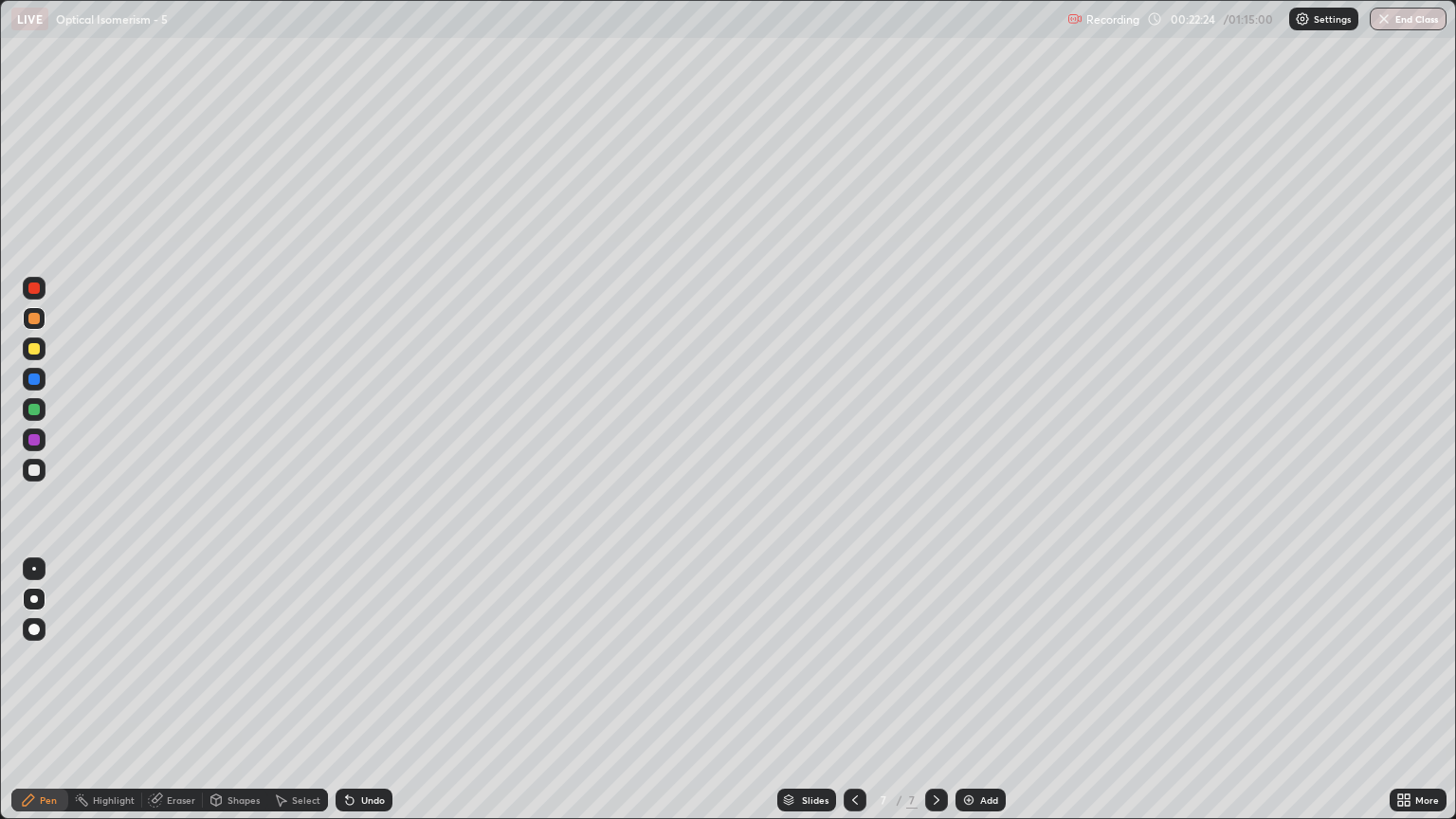 click at bounding box center (34, 470) 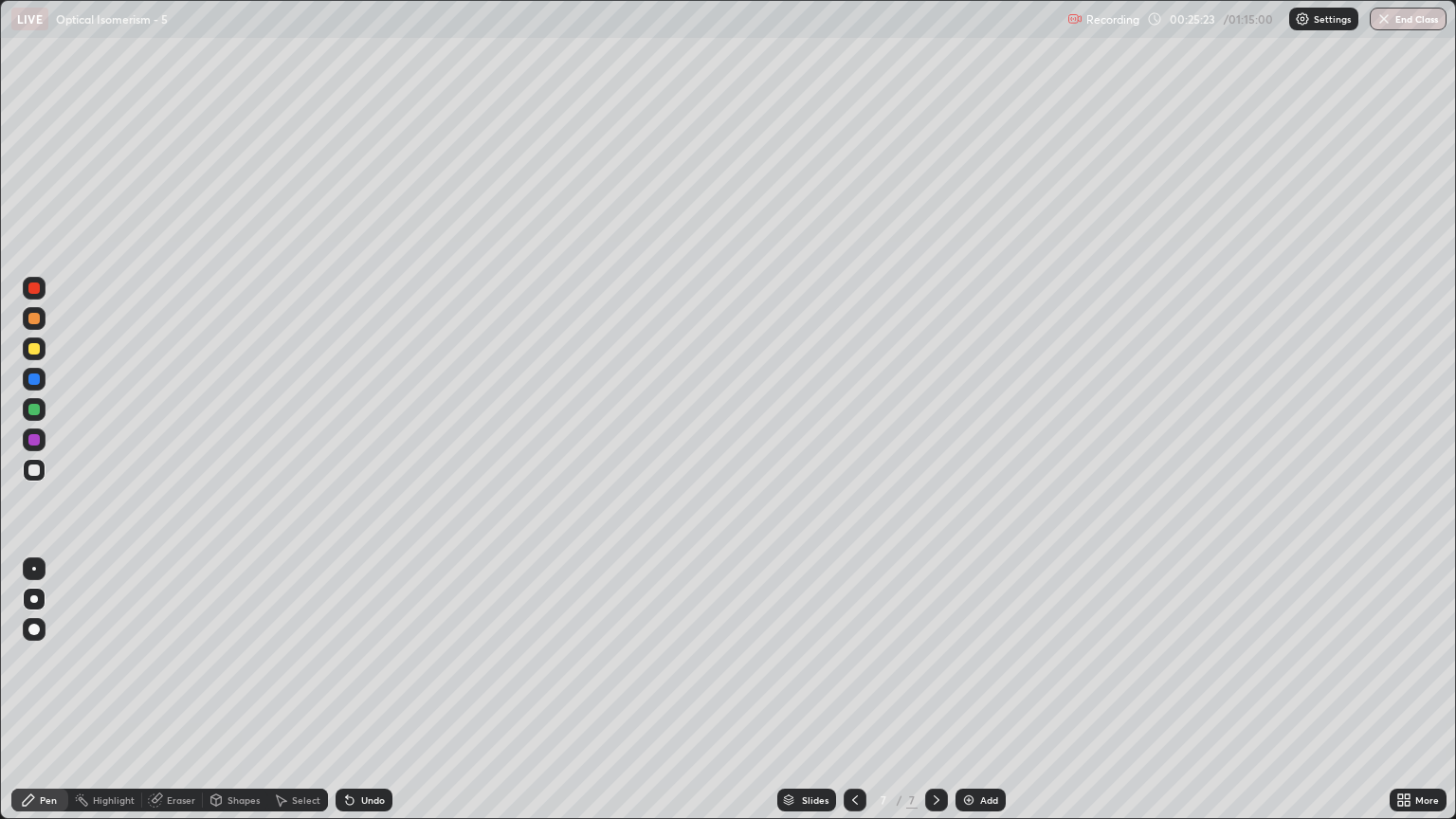 click on "Eraser" at bounding box center [181, 800] 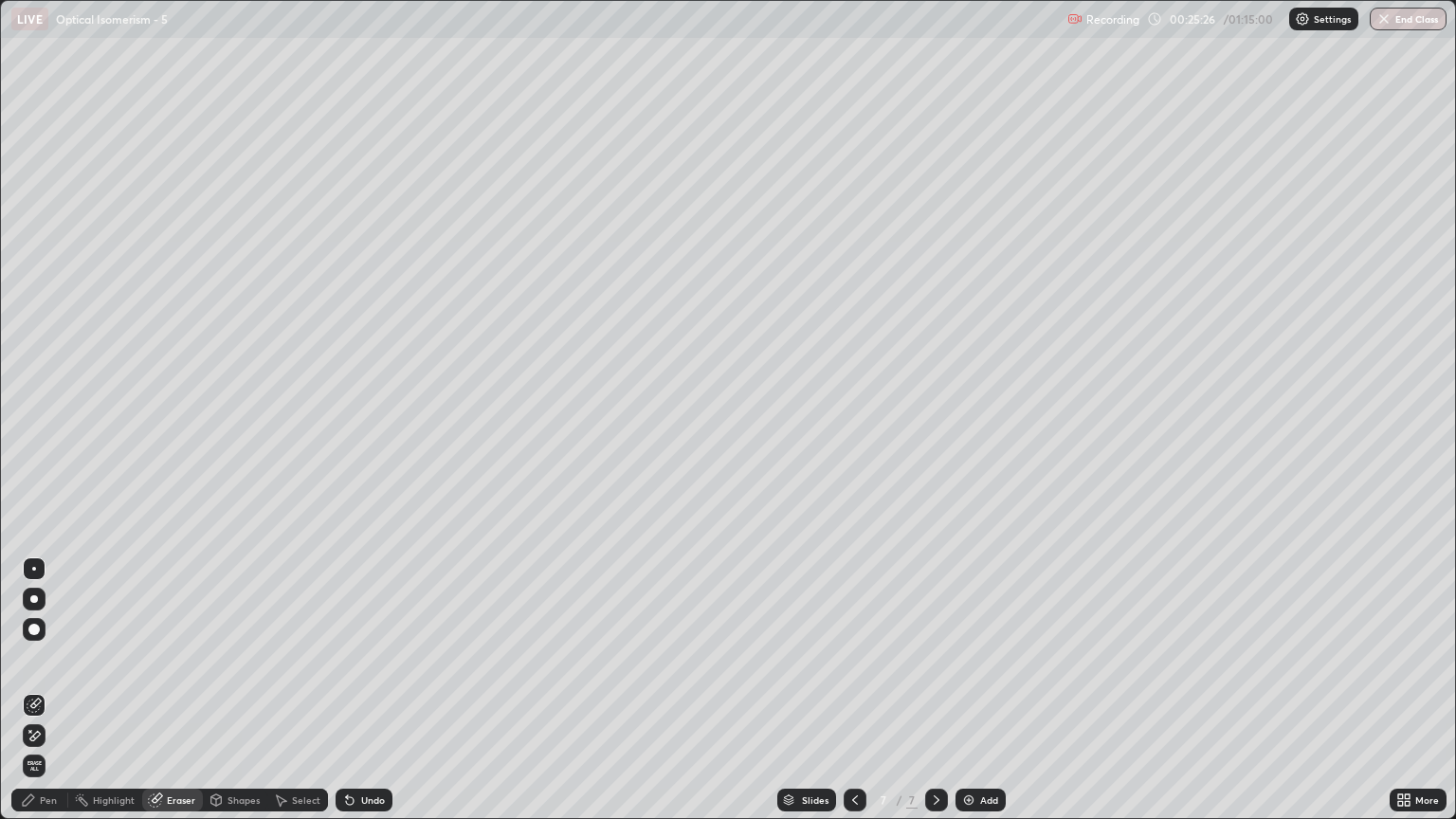 click on "Pen" at bounding box center [48, 800] 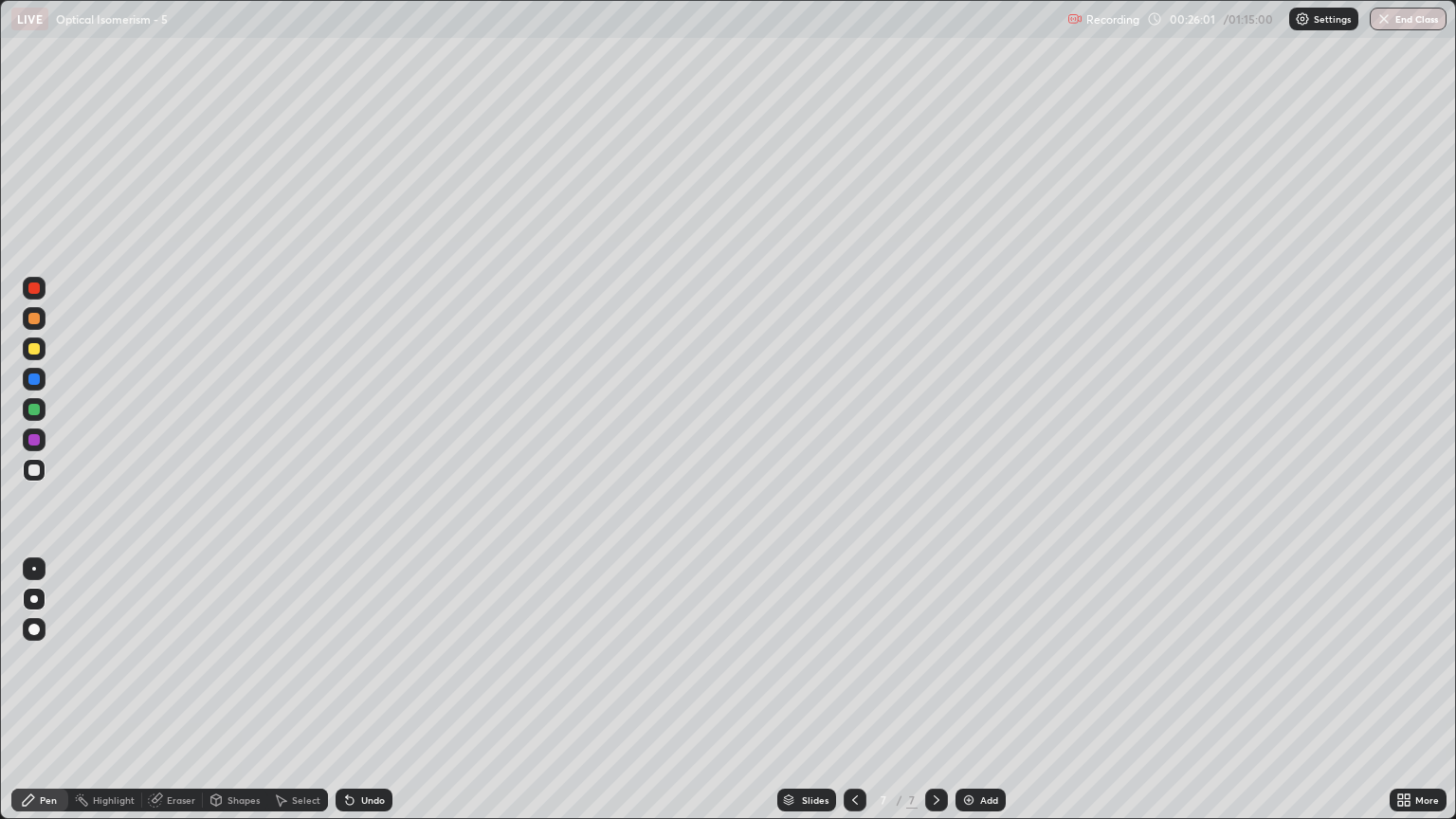 click 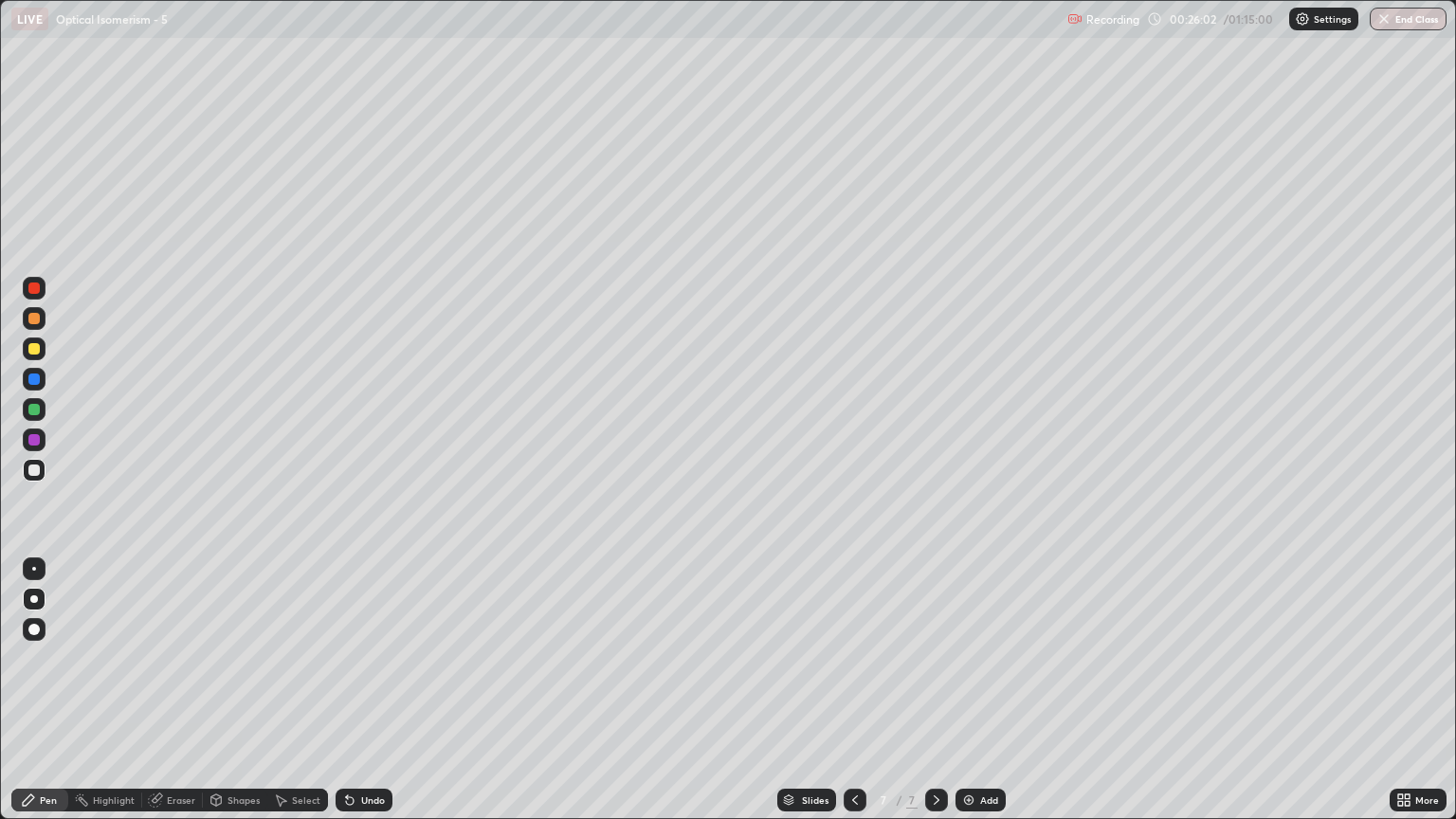 click on "Add" at bounding box center [989, 800] 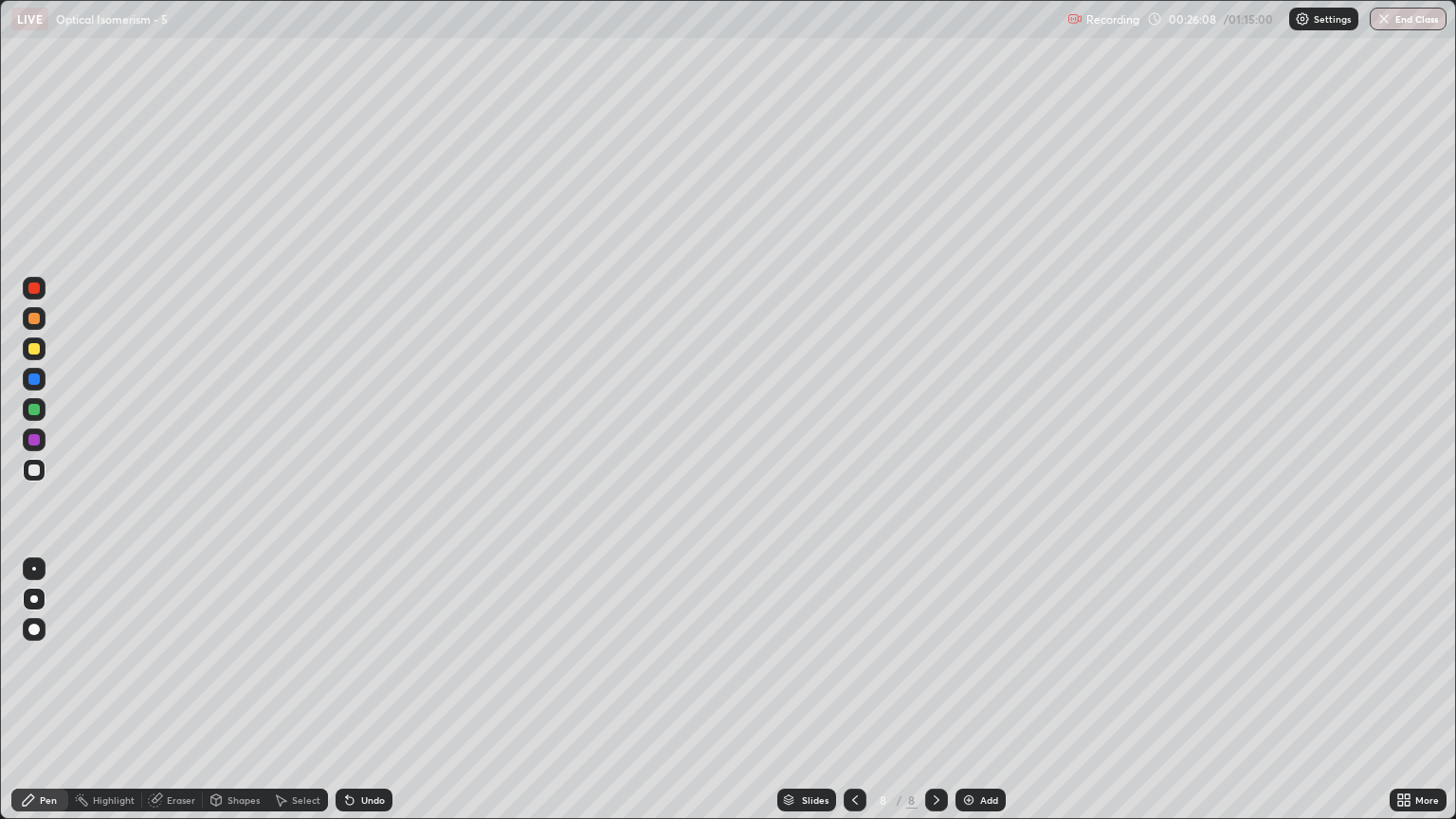 click 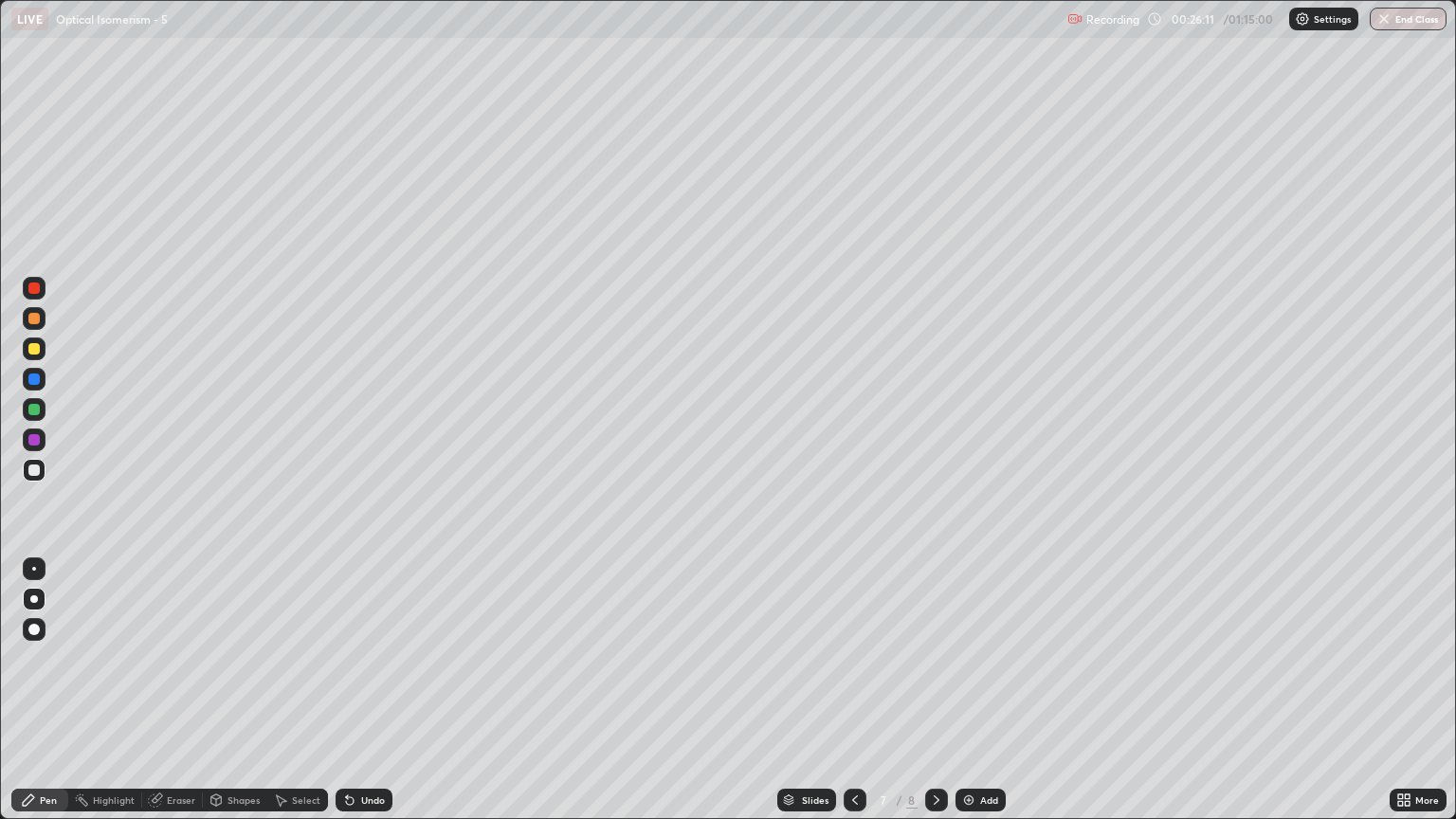 click at bounding box center (937, 800) 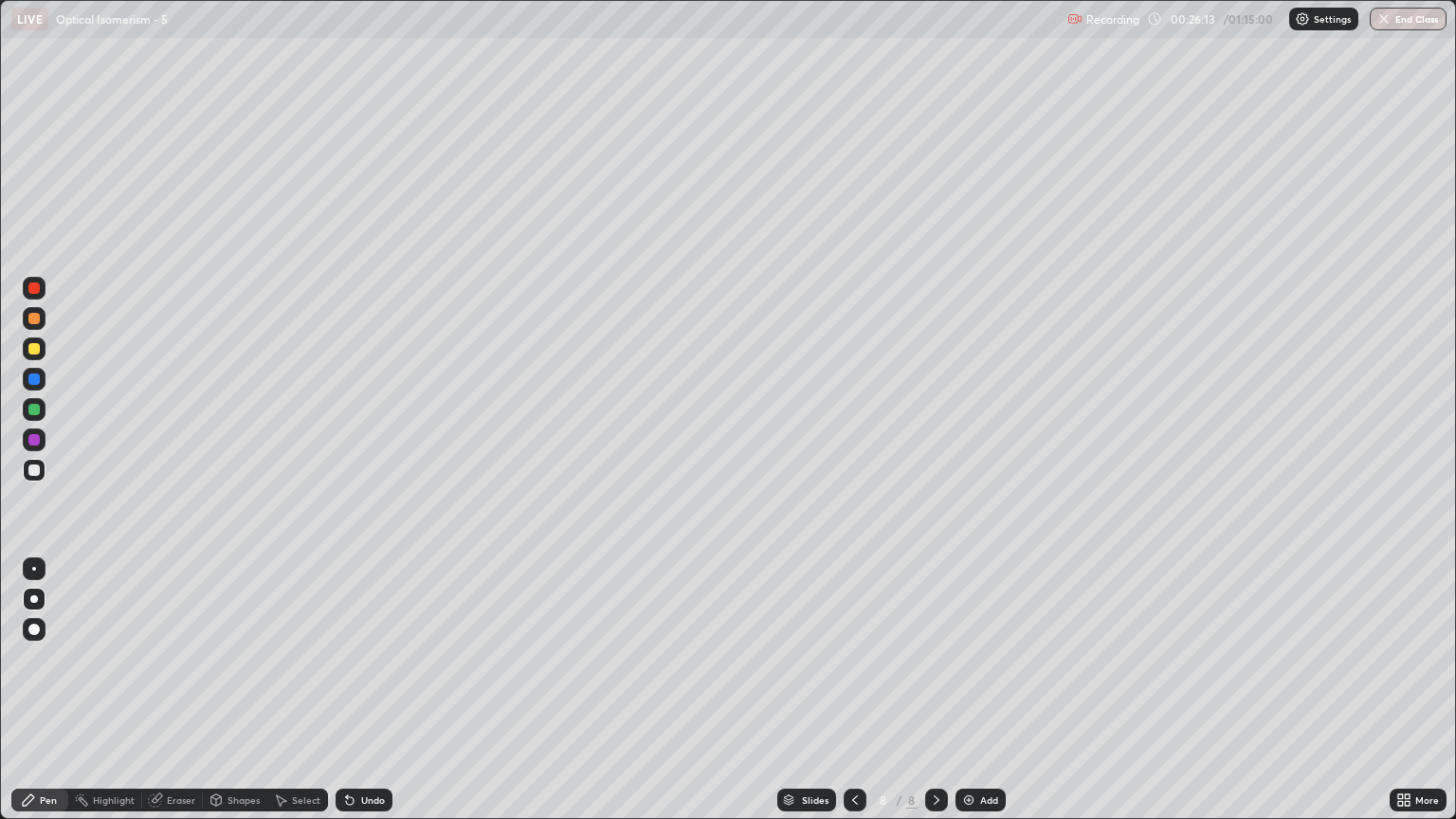 click at bounding box center (34, 470) 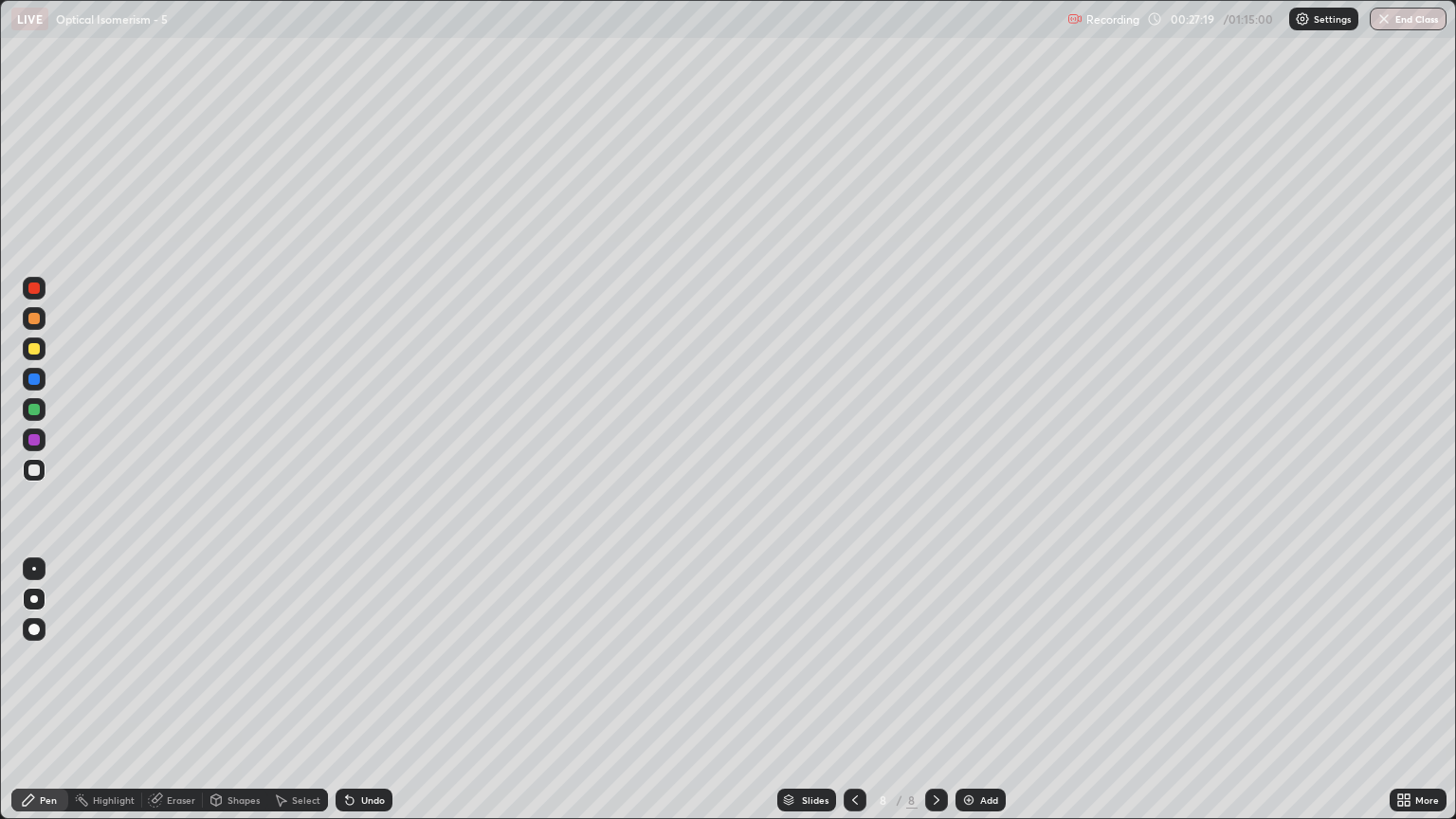 click at bounding box center [34, 318] 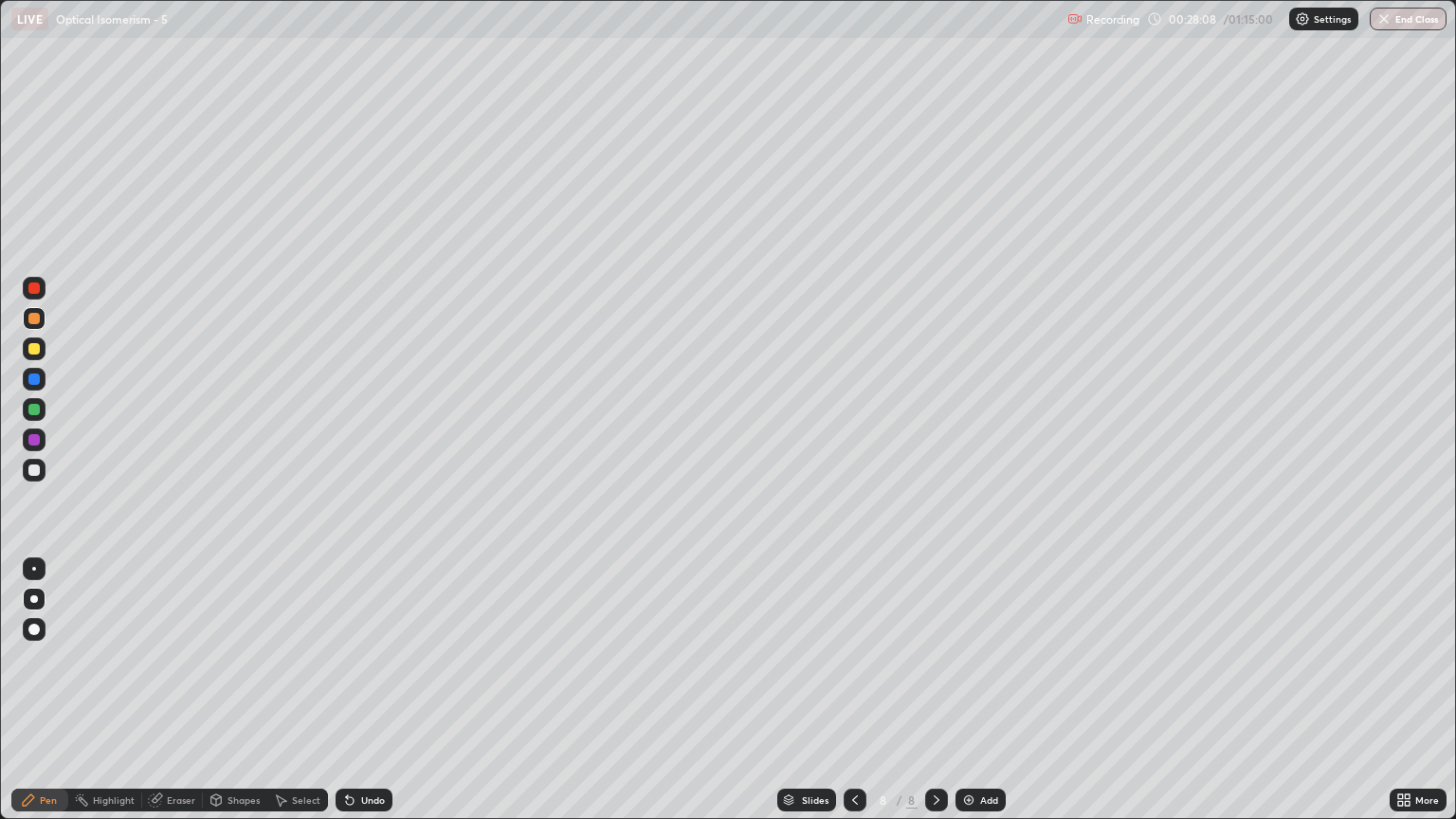 click at bounding box center [34, 470] 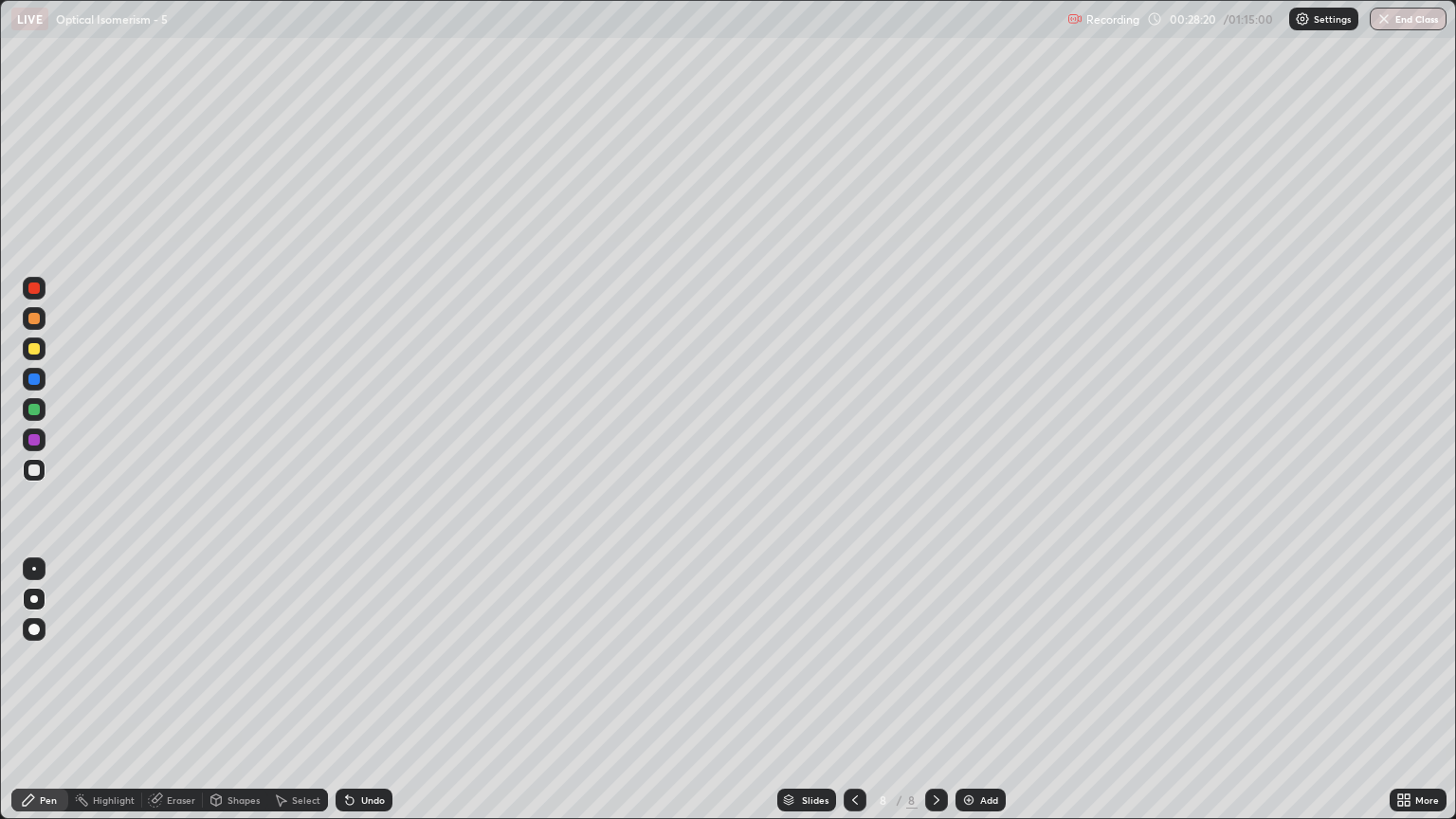click at bounding box center [34, 349] 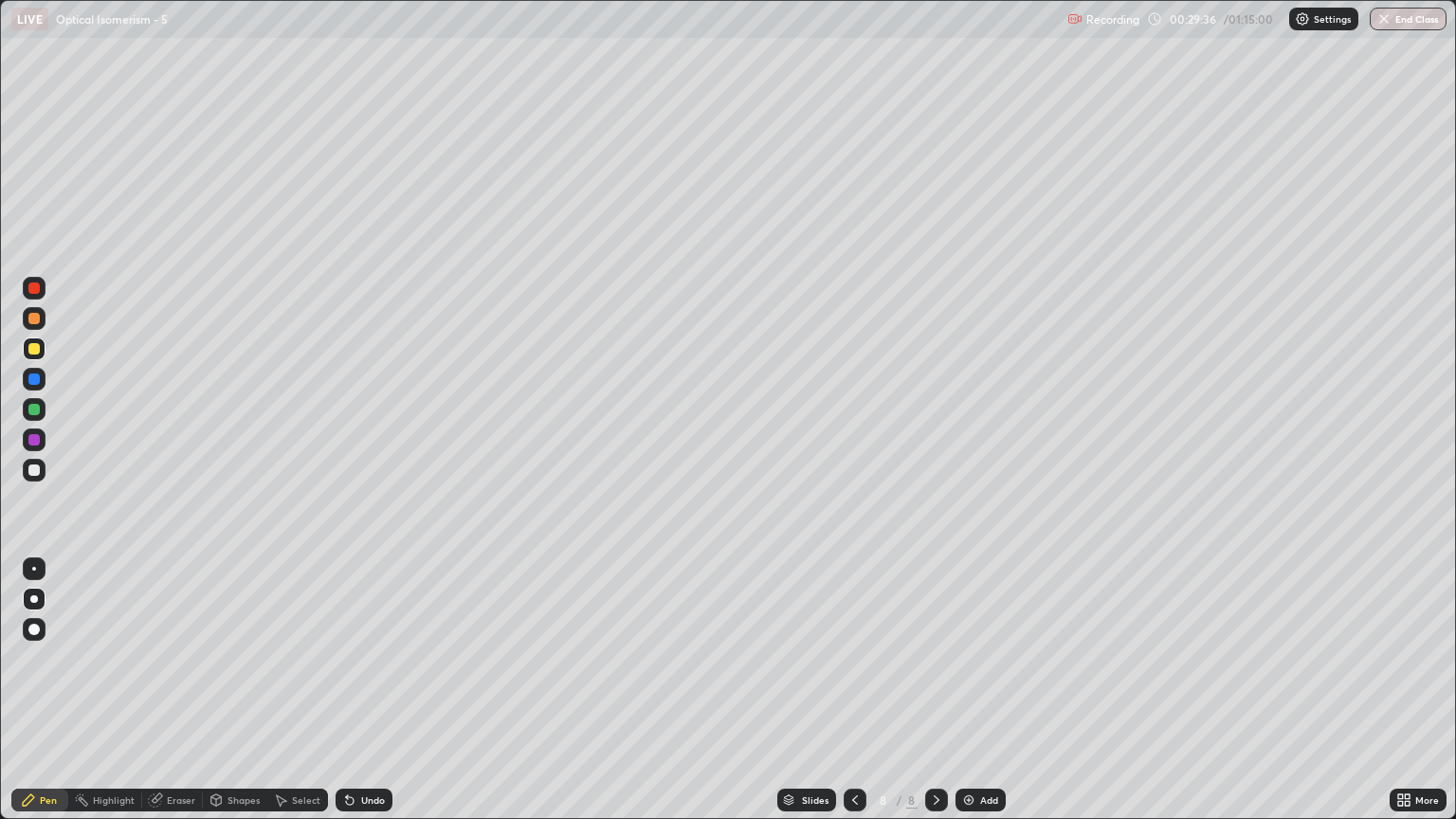 click on "Eraser" at bounding box center (181, 800) 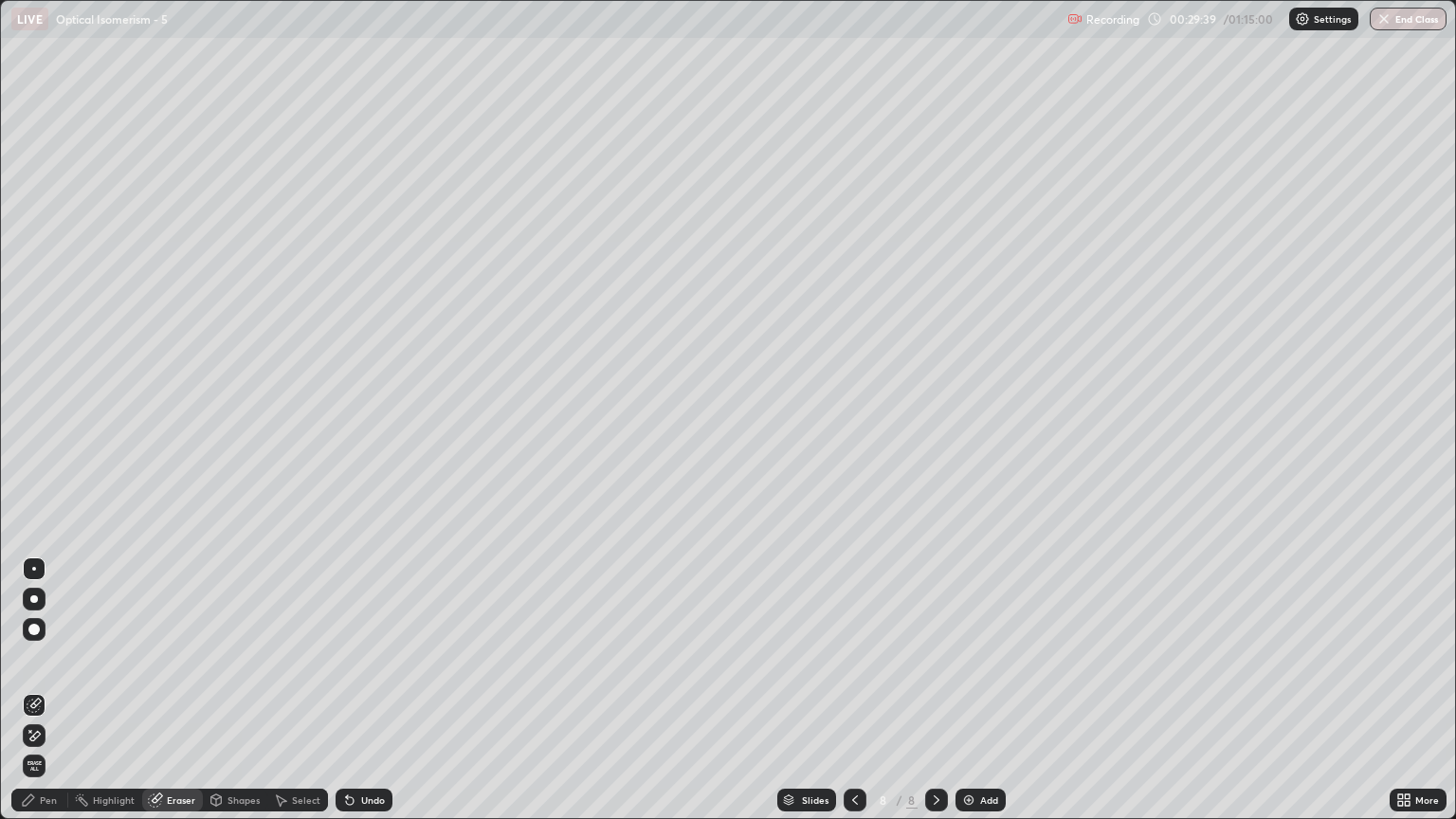 click on "Pen" at bounding box center (48, 800) 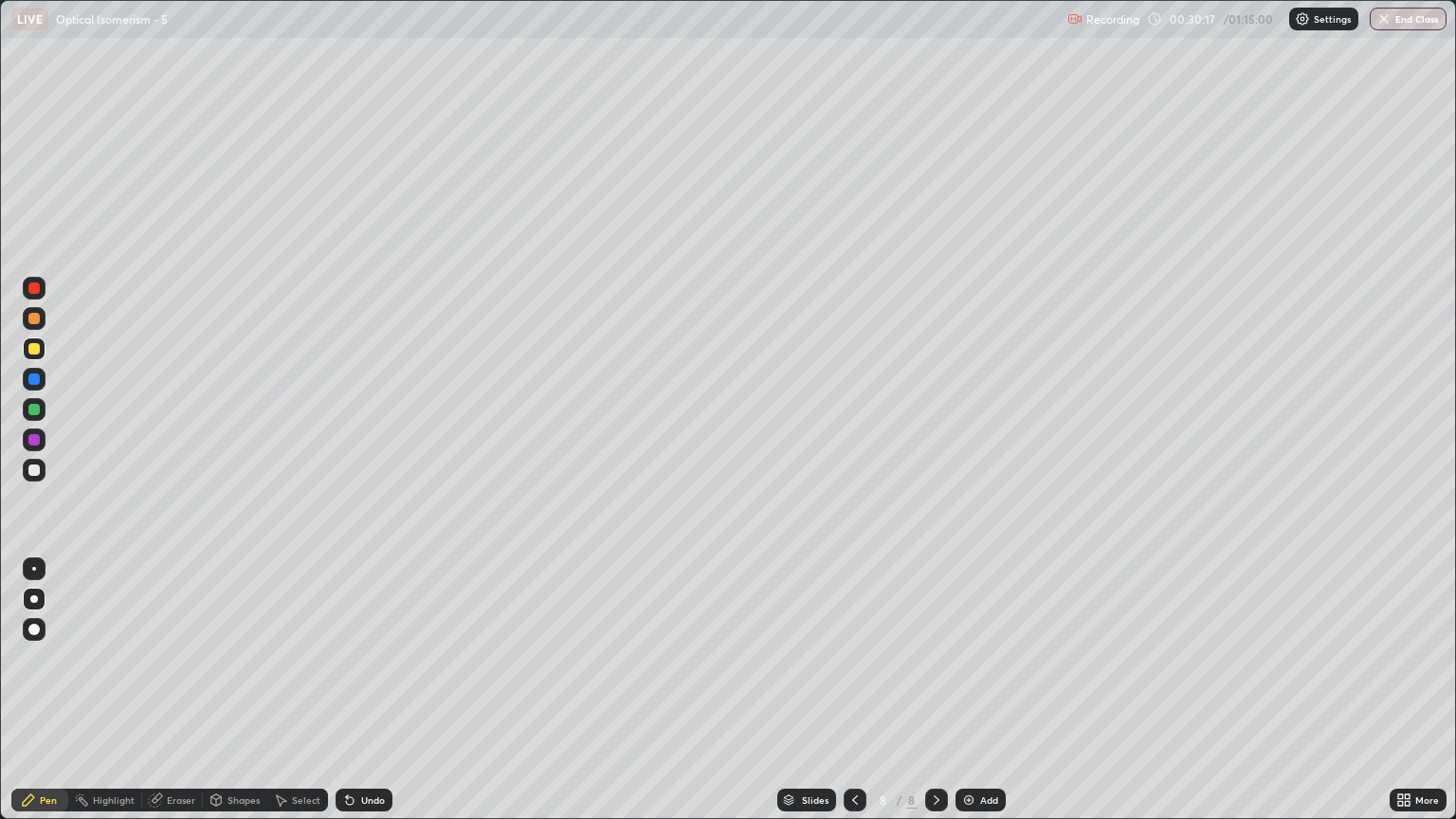 click at bounding box center [34, 470] 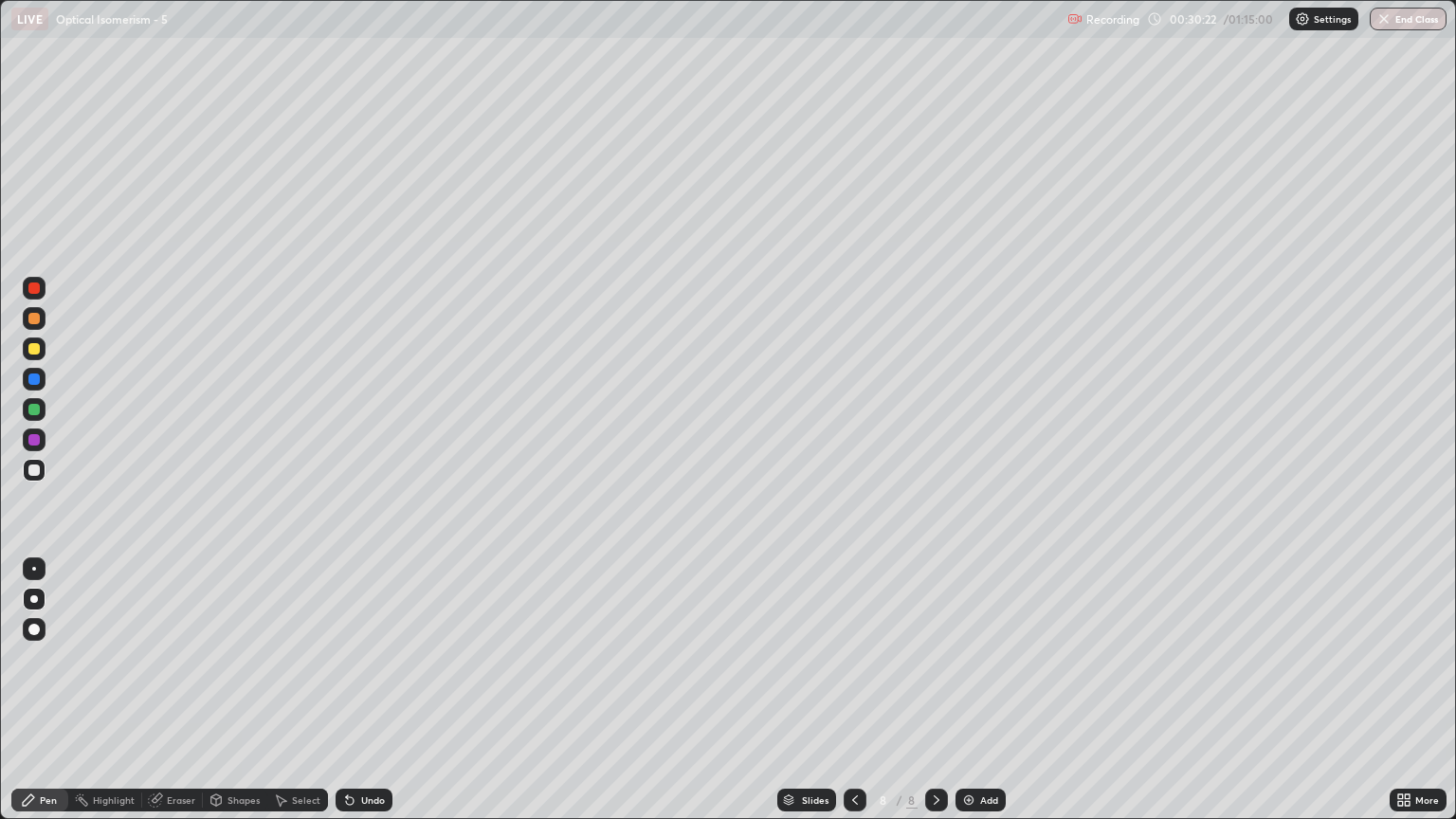 click on "Eraser" at bounding box center (173, 800) 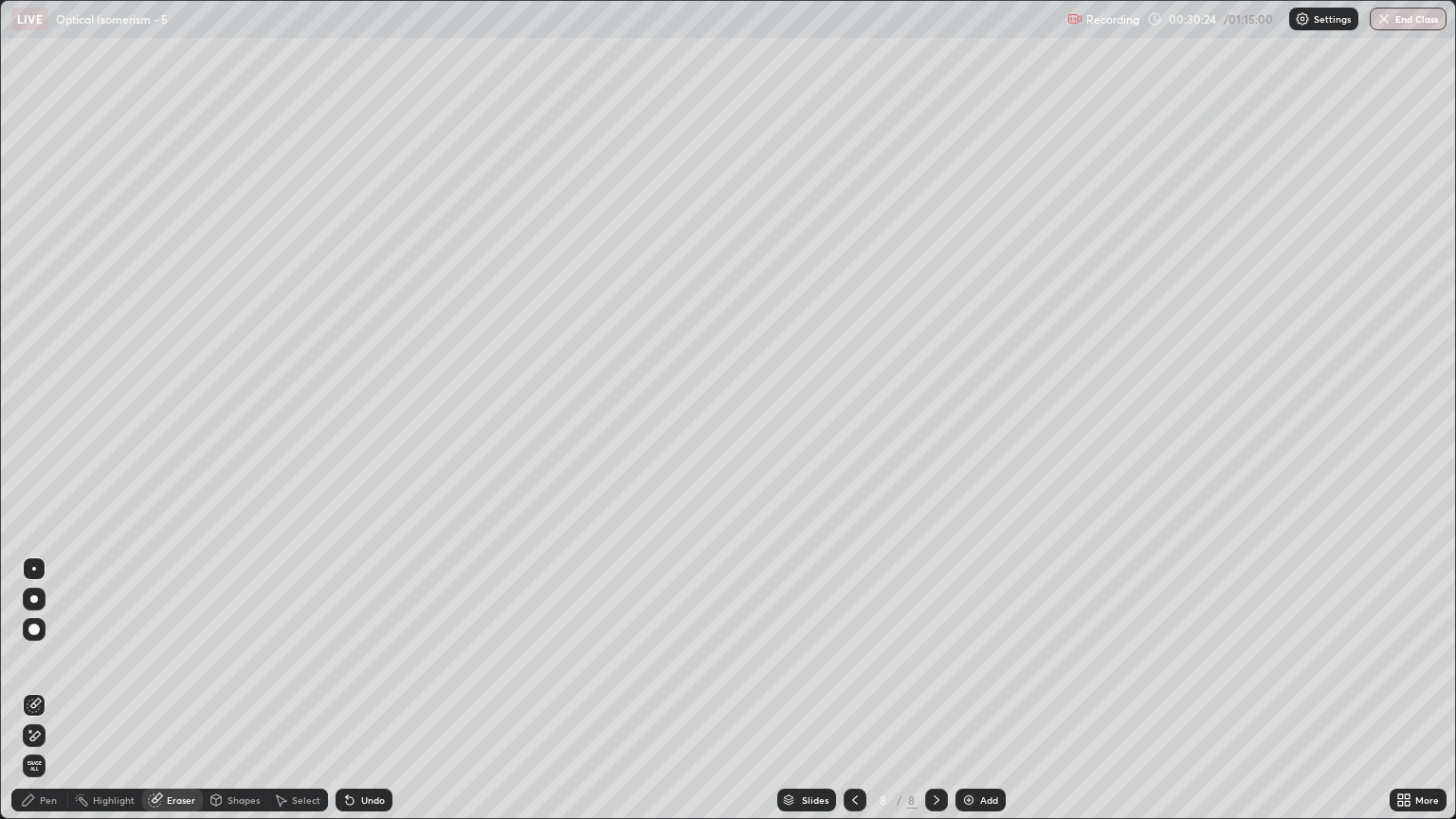 click on "Pen" at bounding box center (40, 800) 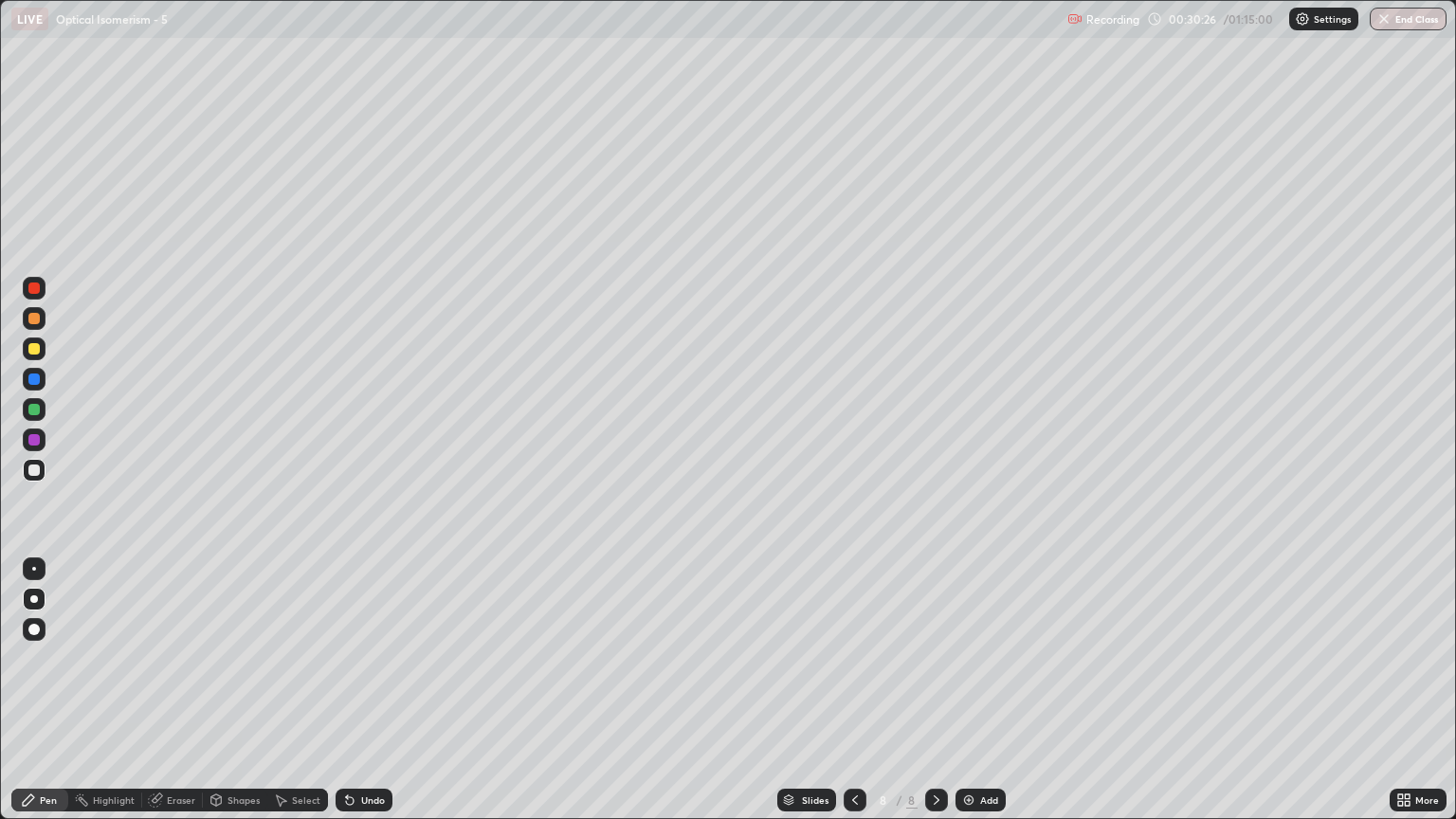 click on "Eraser" at bounding box center [173, 800] 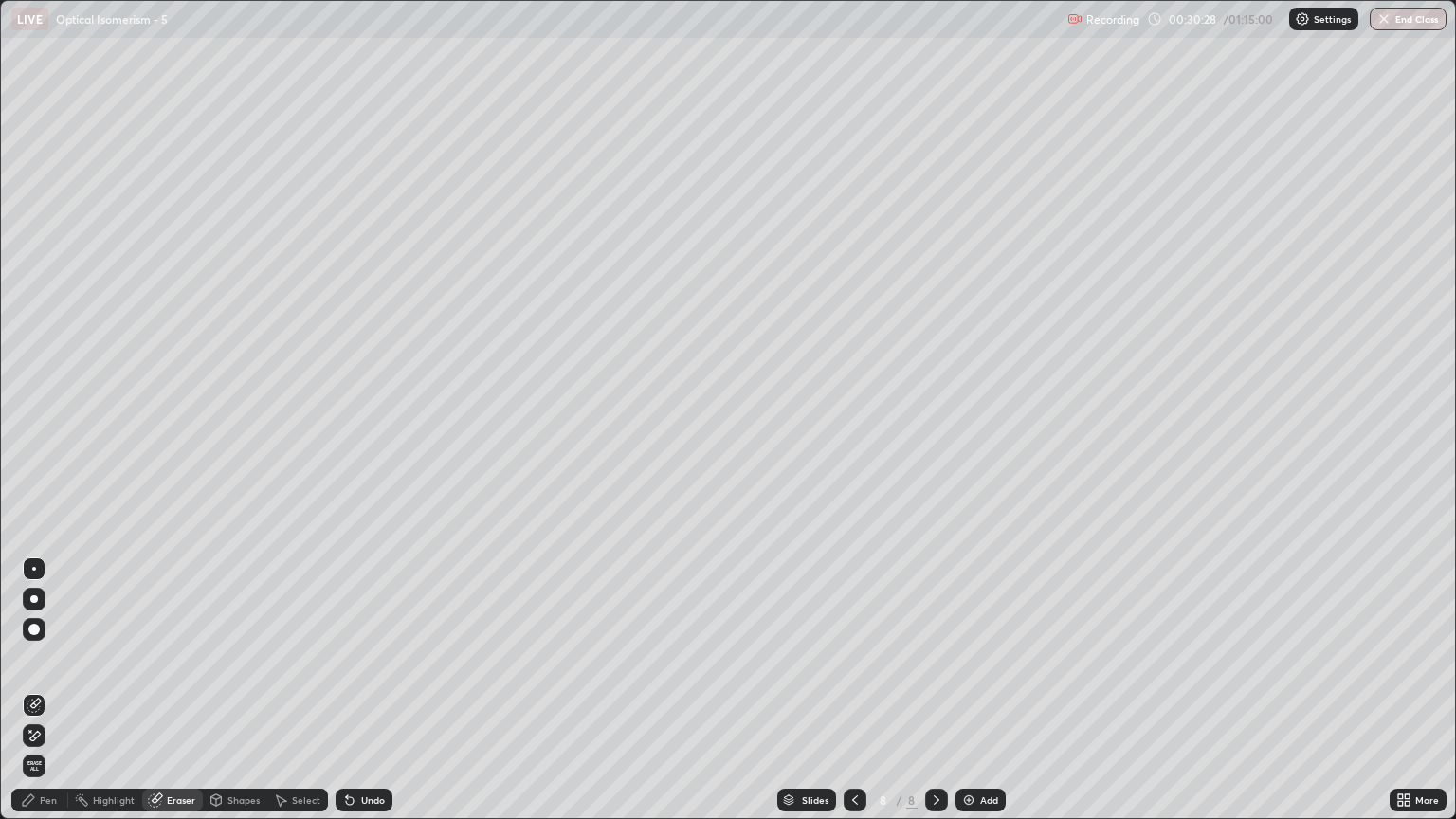 click on "Pen" at bounding box center [40, 800] 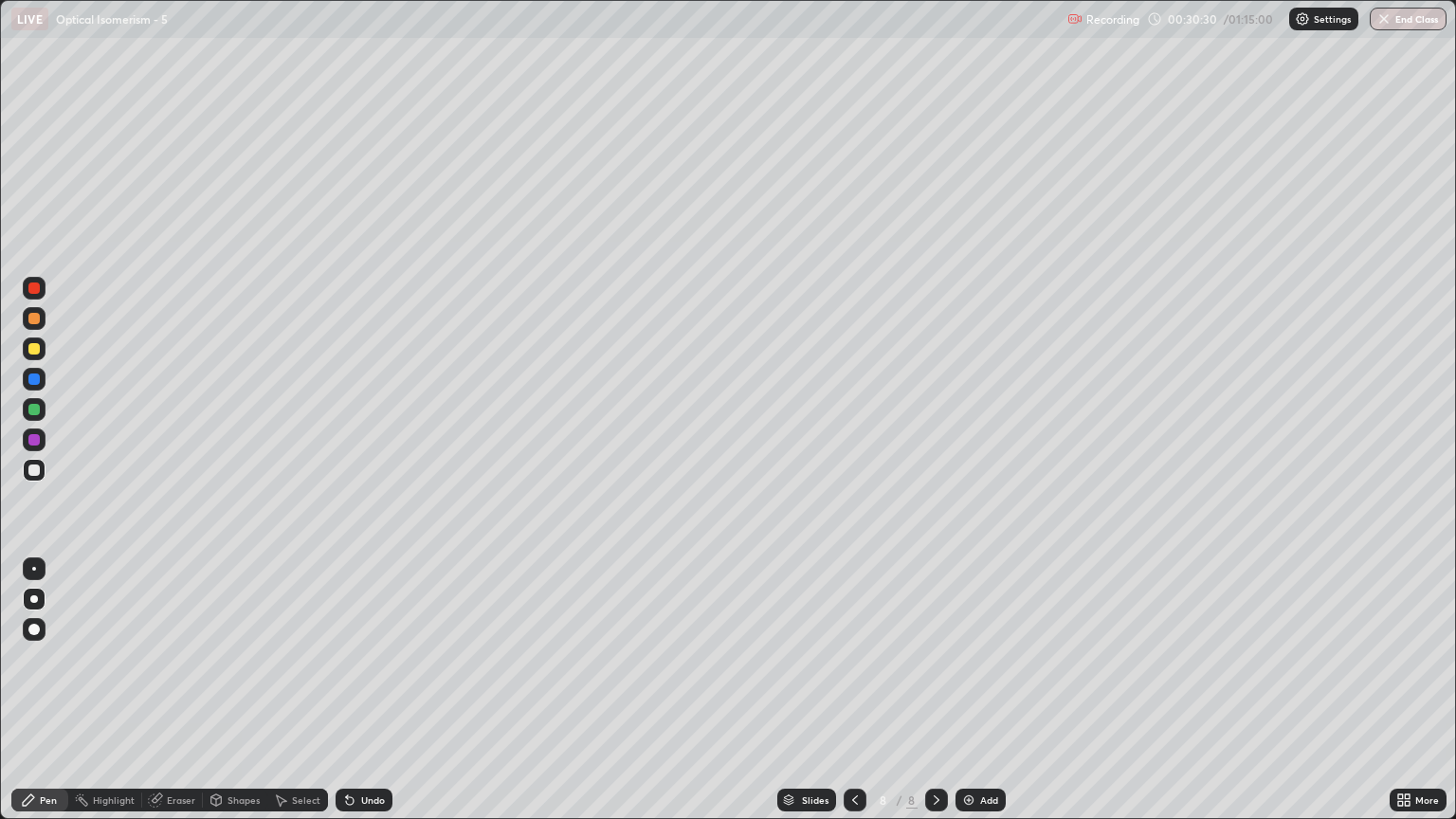 click on "Eraser" at bounding box center [181, 800] 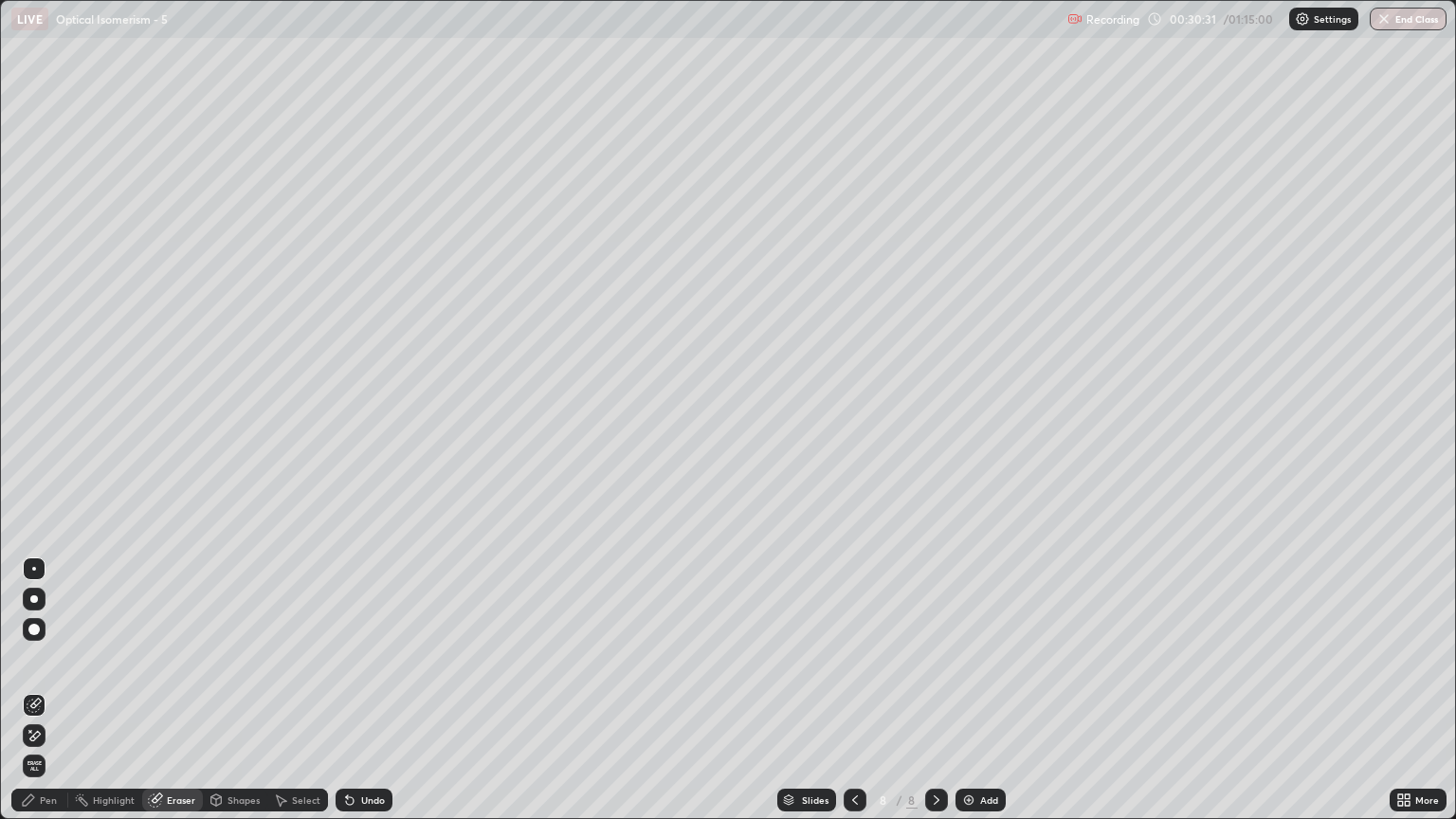 click on "Pen" at bounding box center (48, 800) 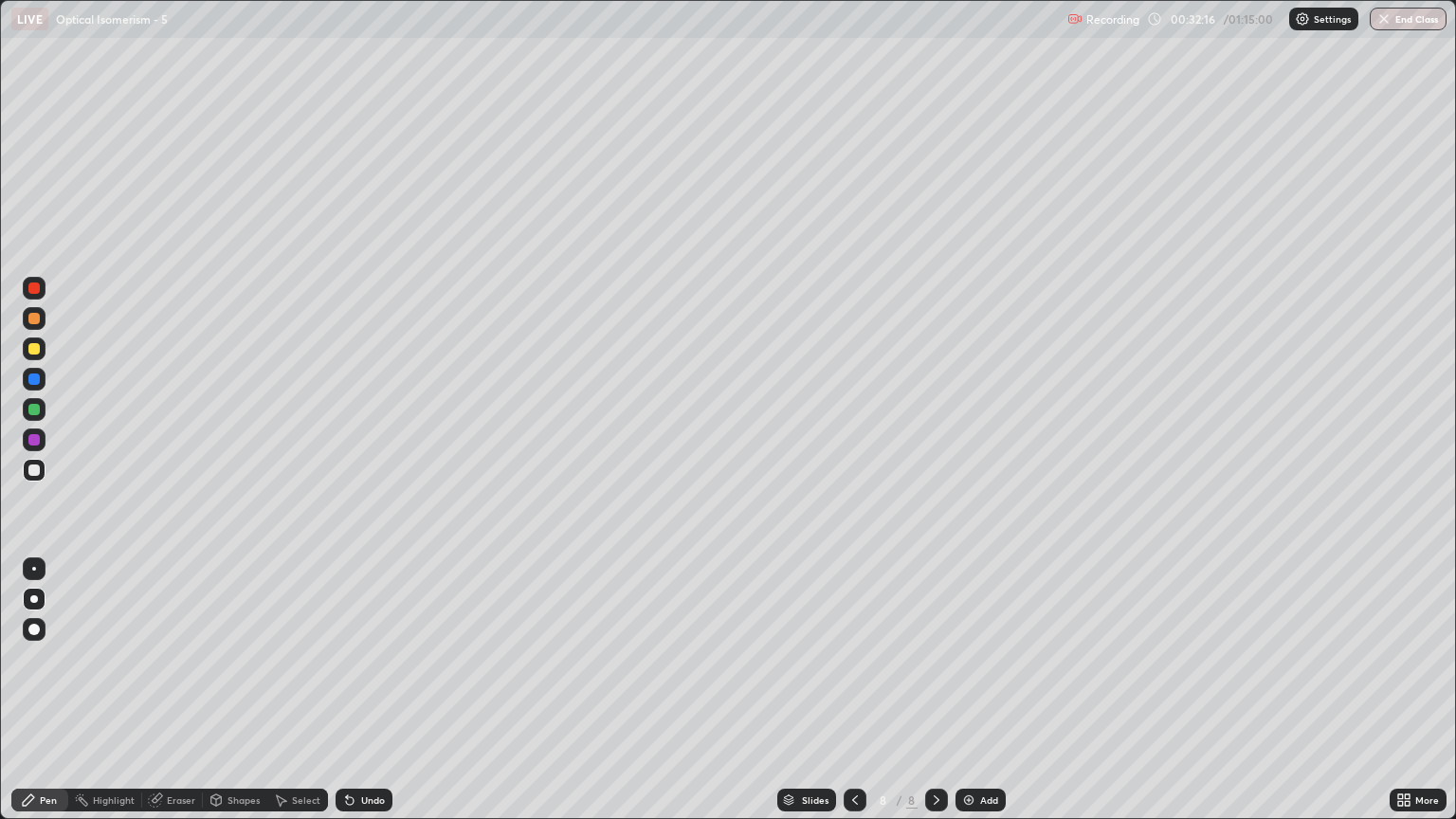 click at bounding box center [34, 318] 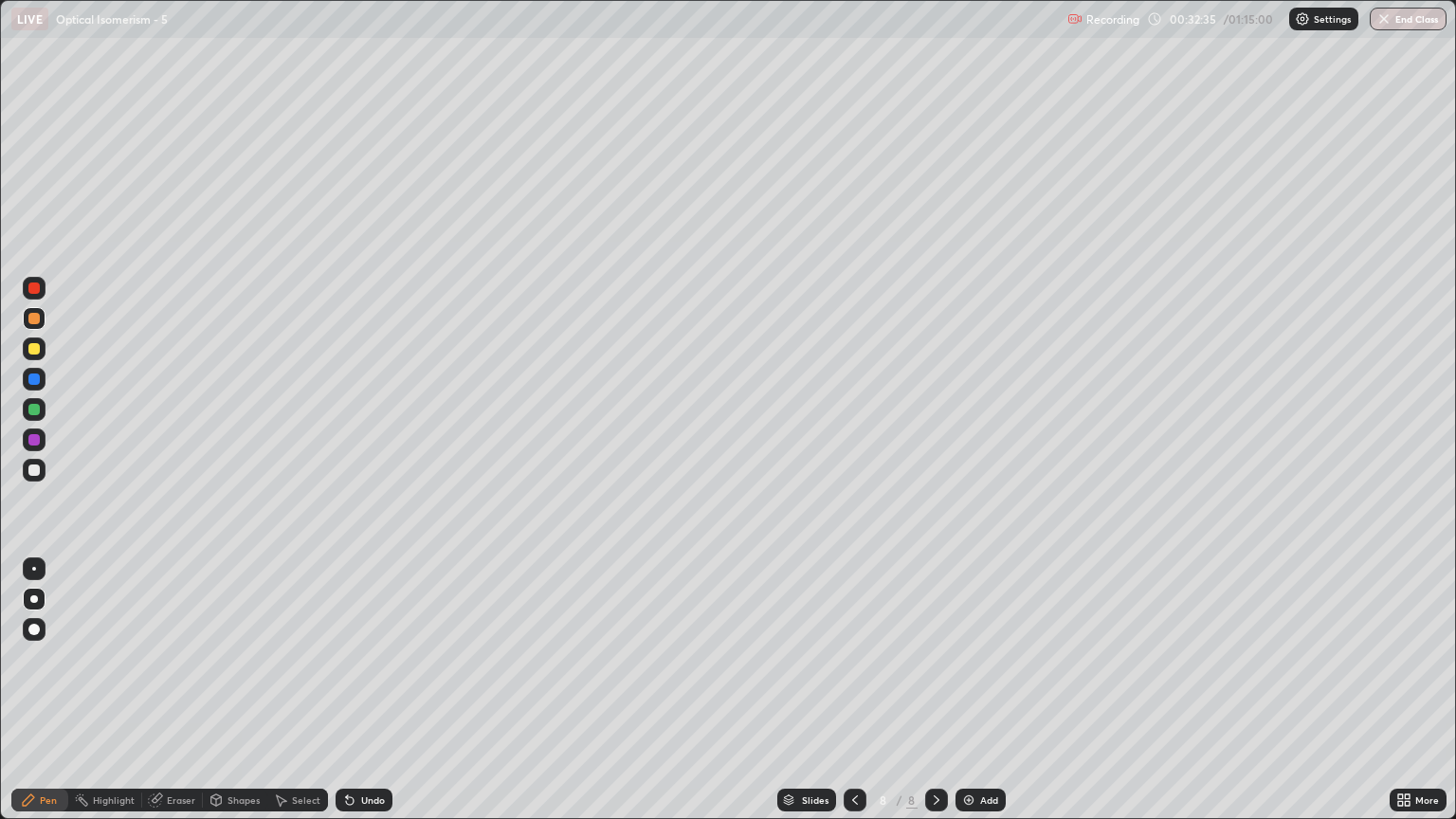 click at bounding box center (969, 800) 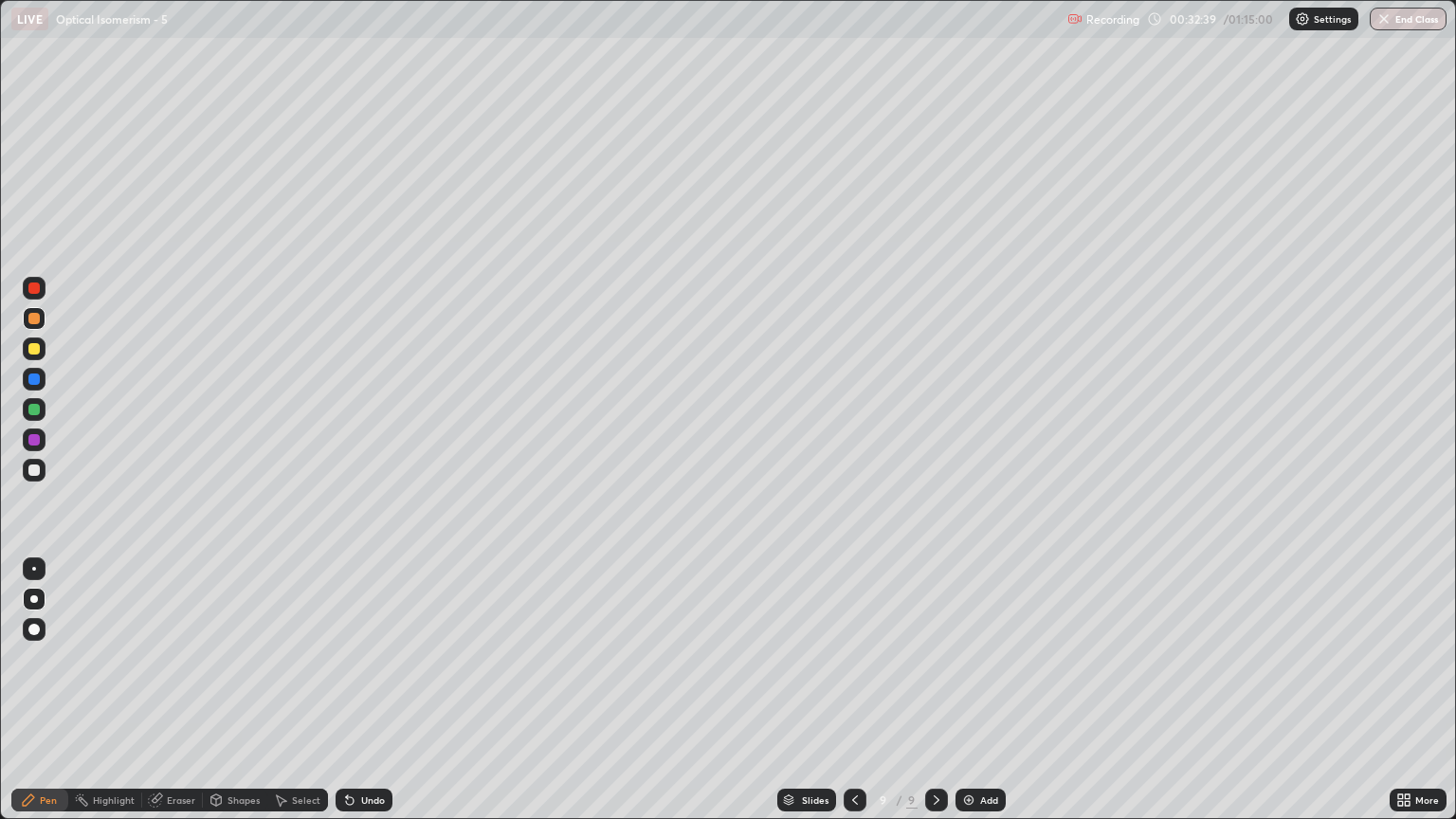 click at bounding box center (34, 470) 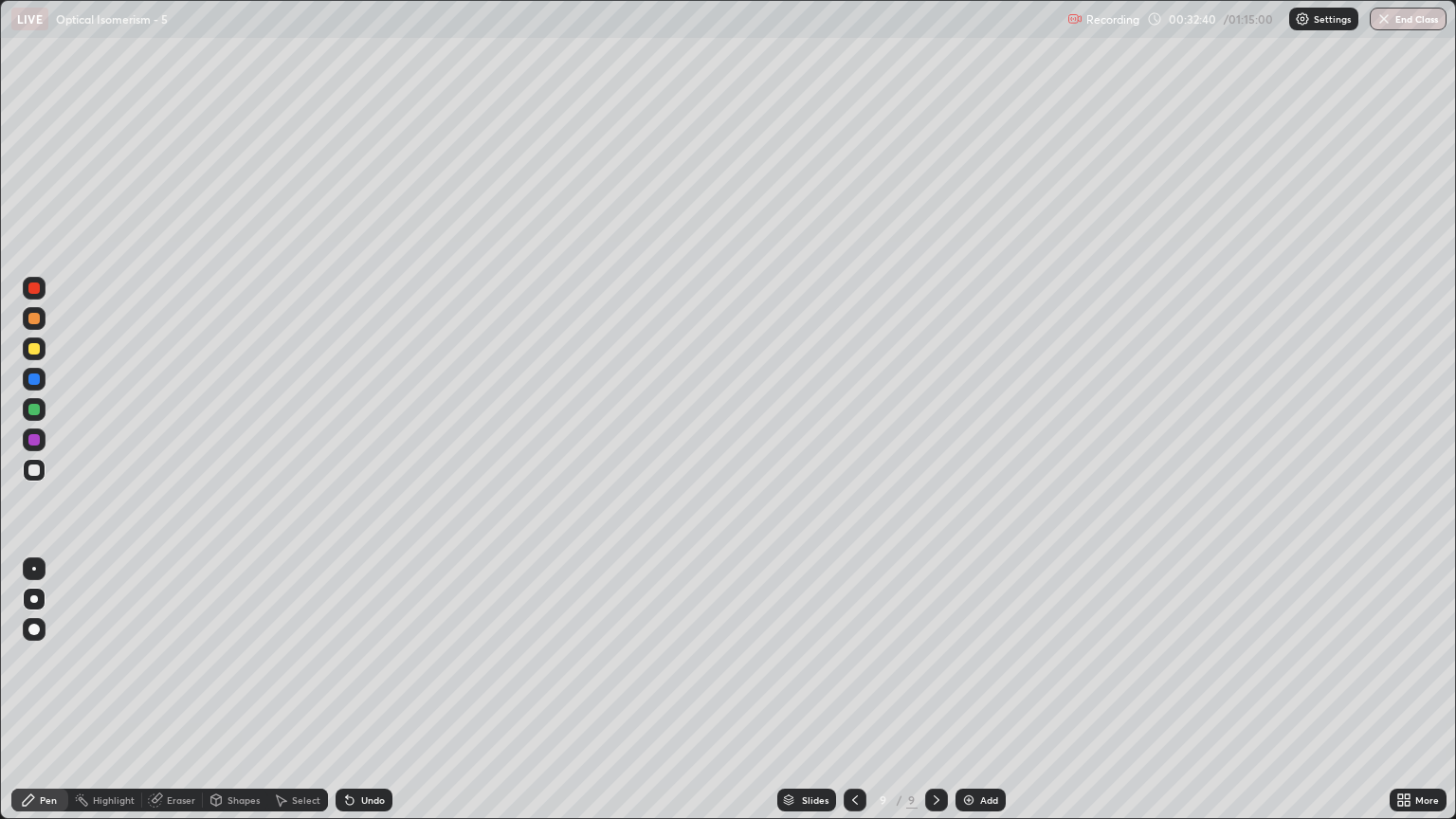 click at bounding box center (34, 318) 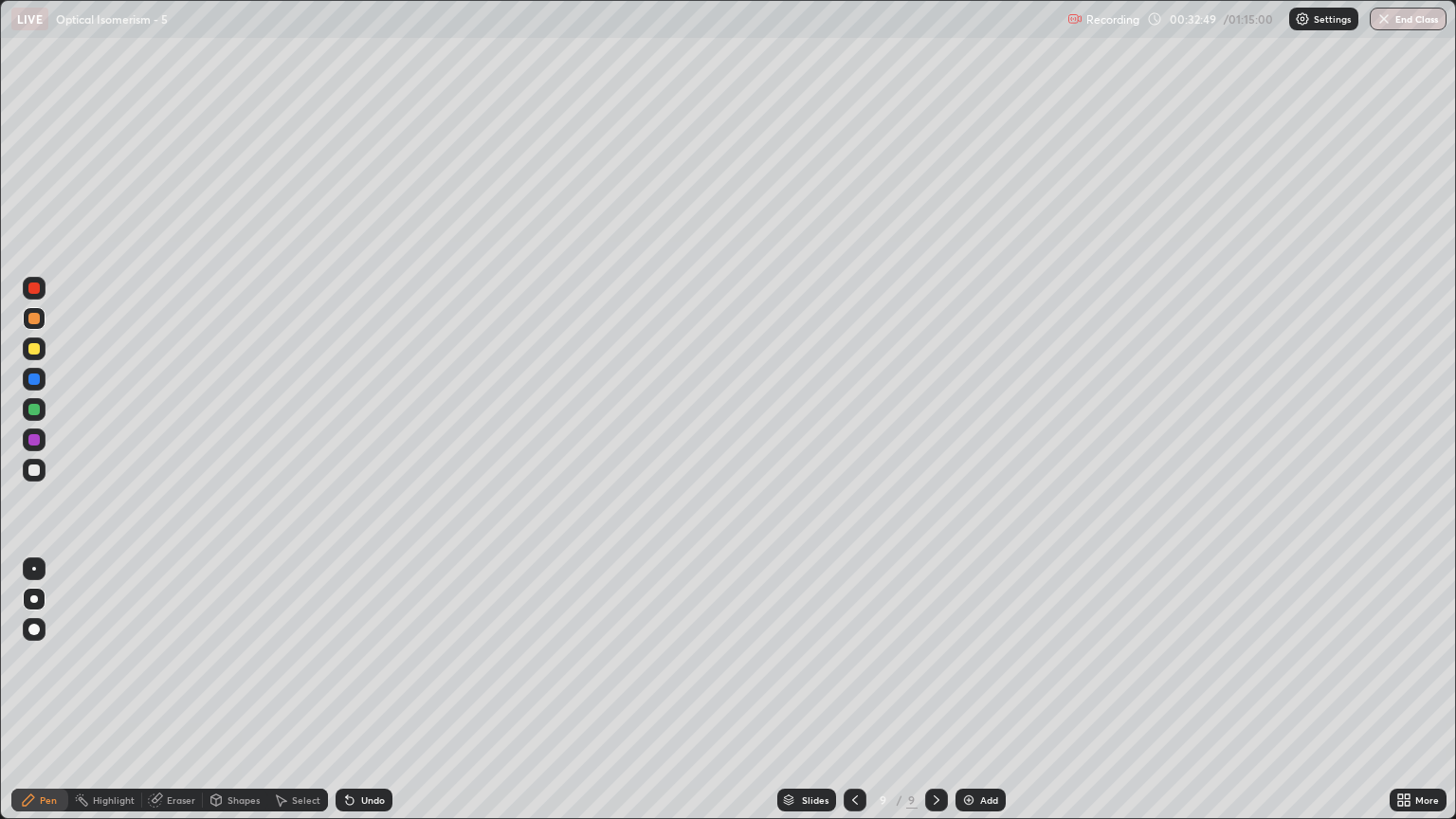 click on "Eraser" at bounding box center (173, 800) 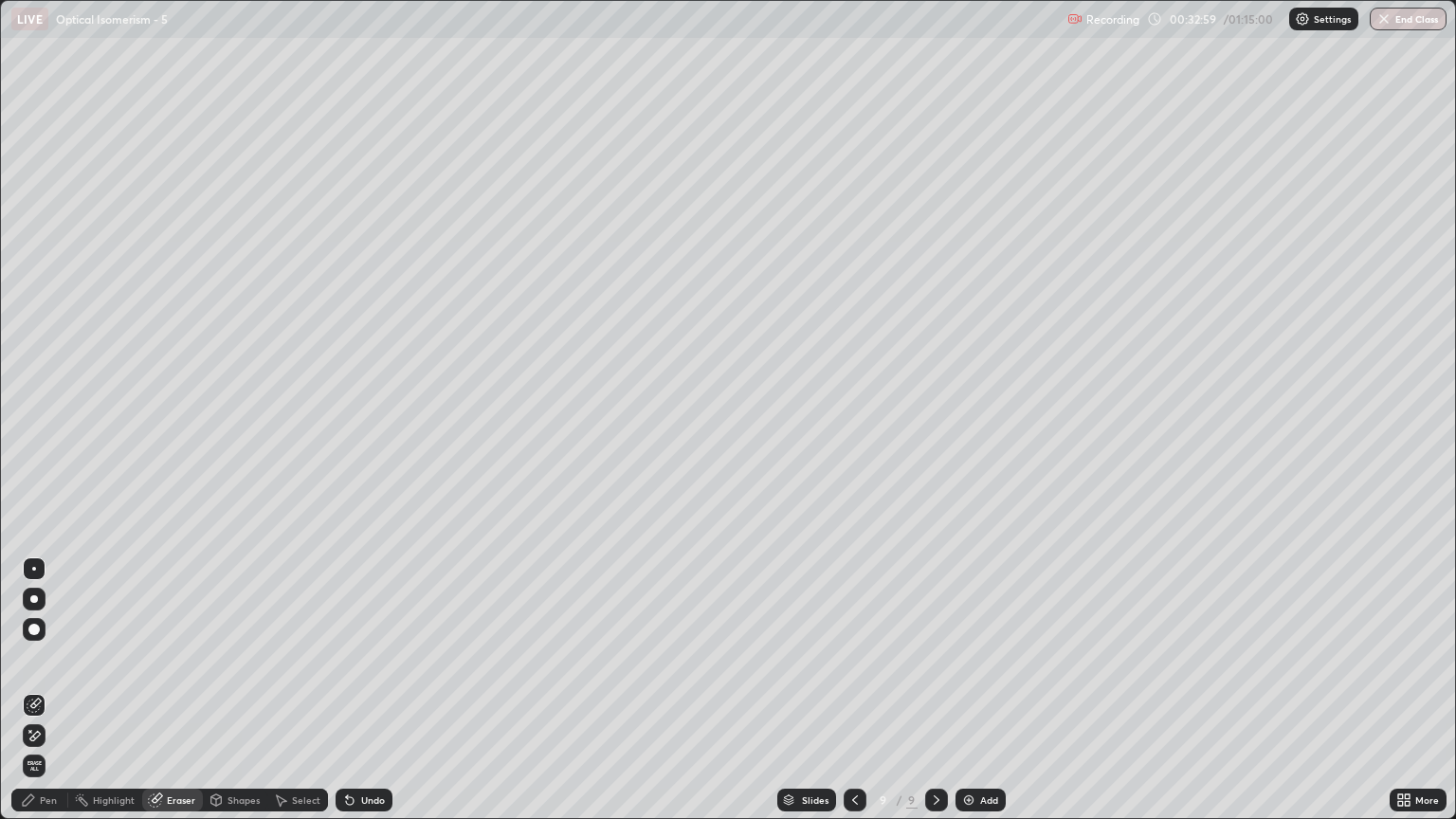 click on "Pen" at bounding box center (40, 800) 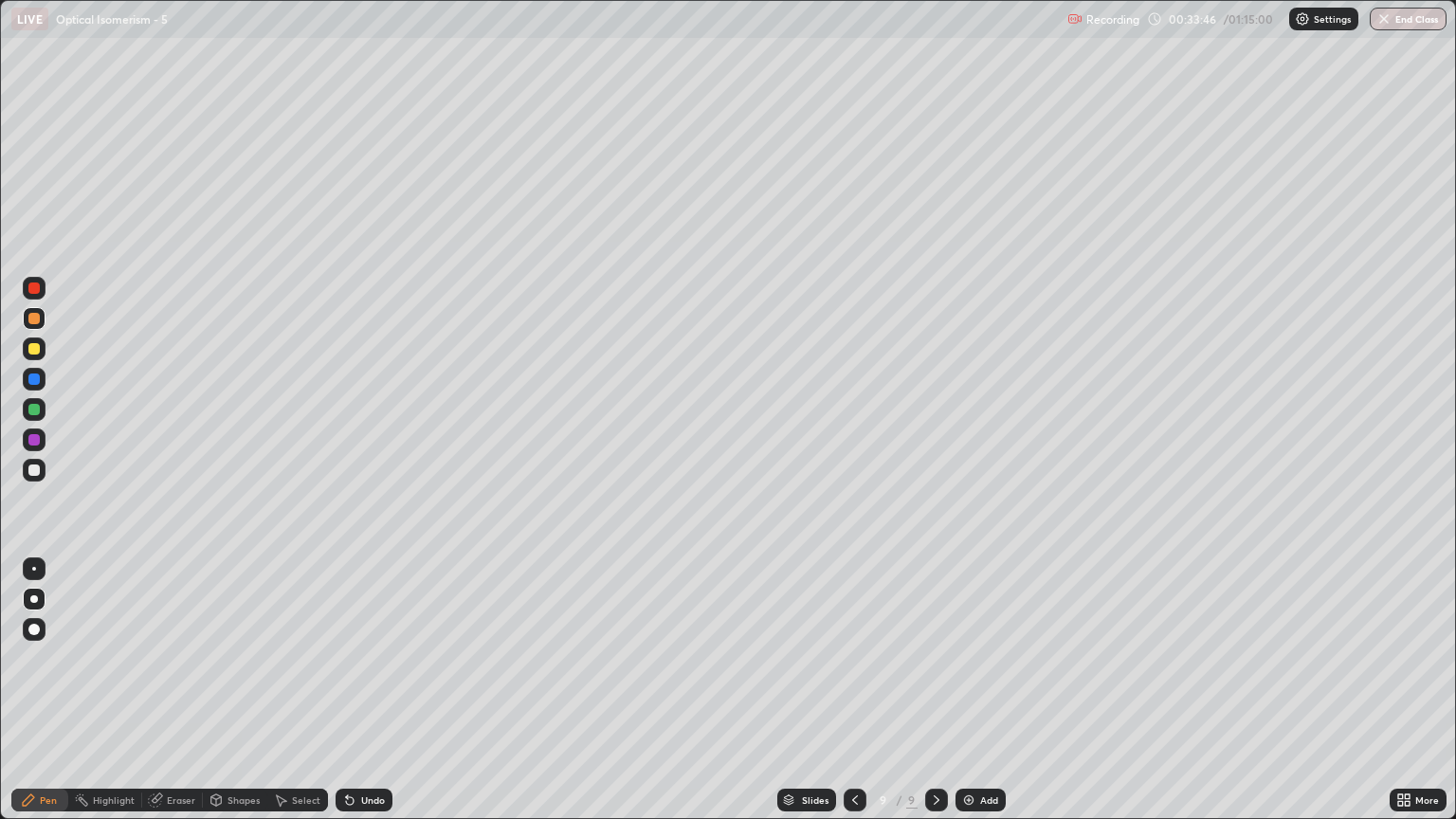 click on "Eraser" at bounding box center (181, 800) 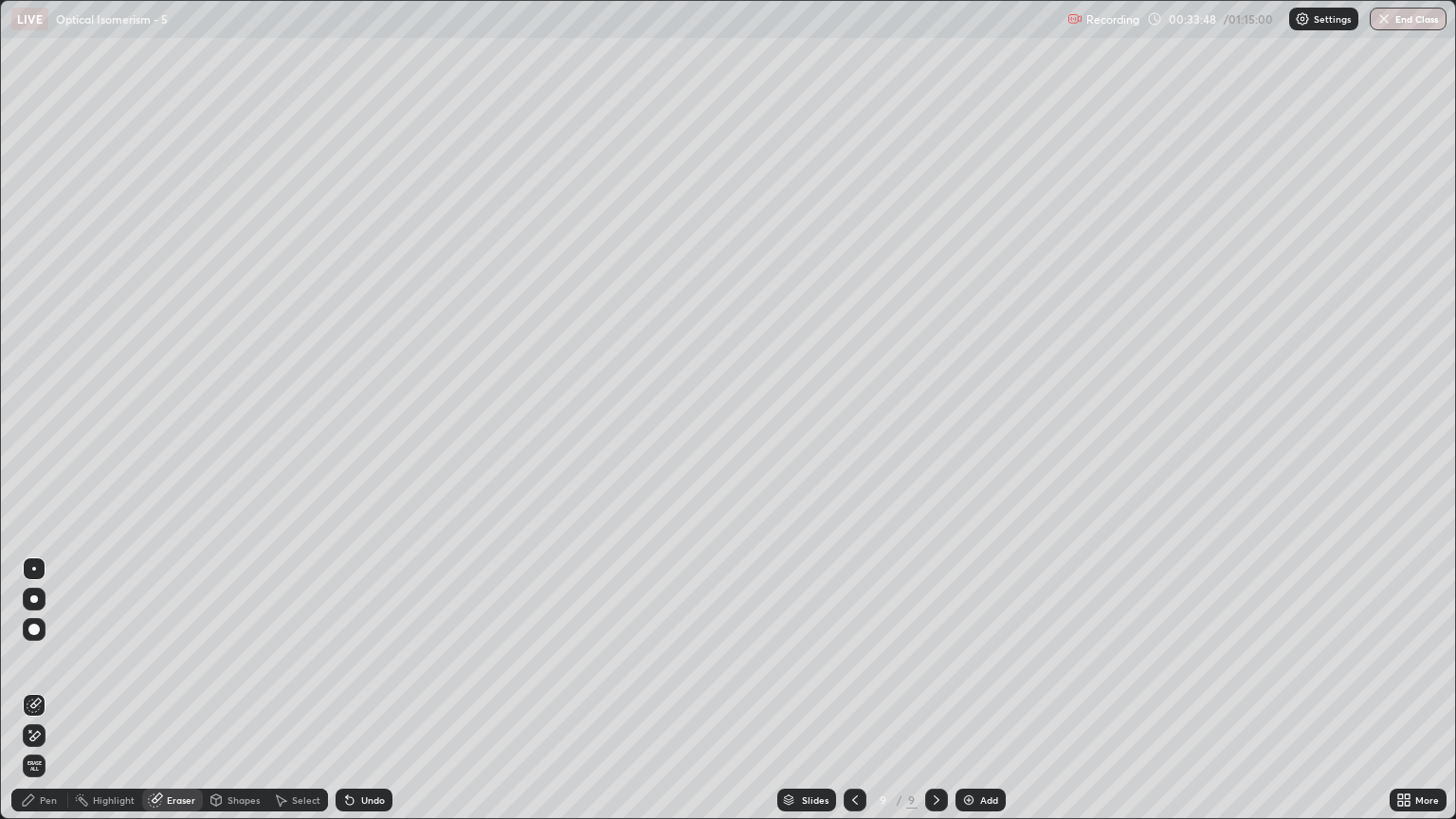 click on "Pen" at bounding box center [40, 800] 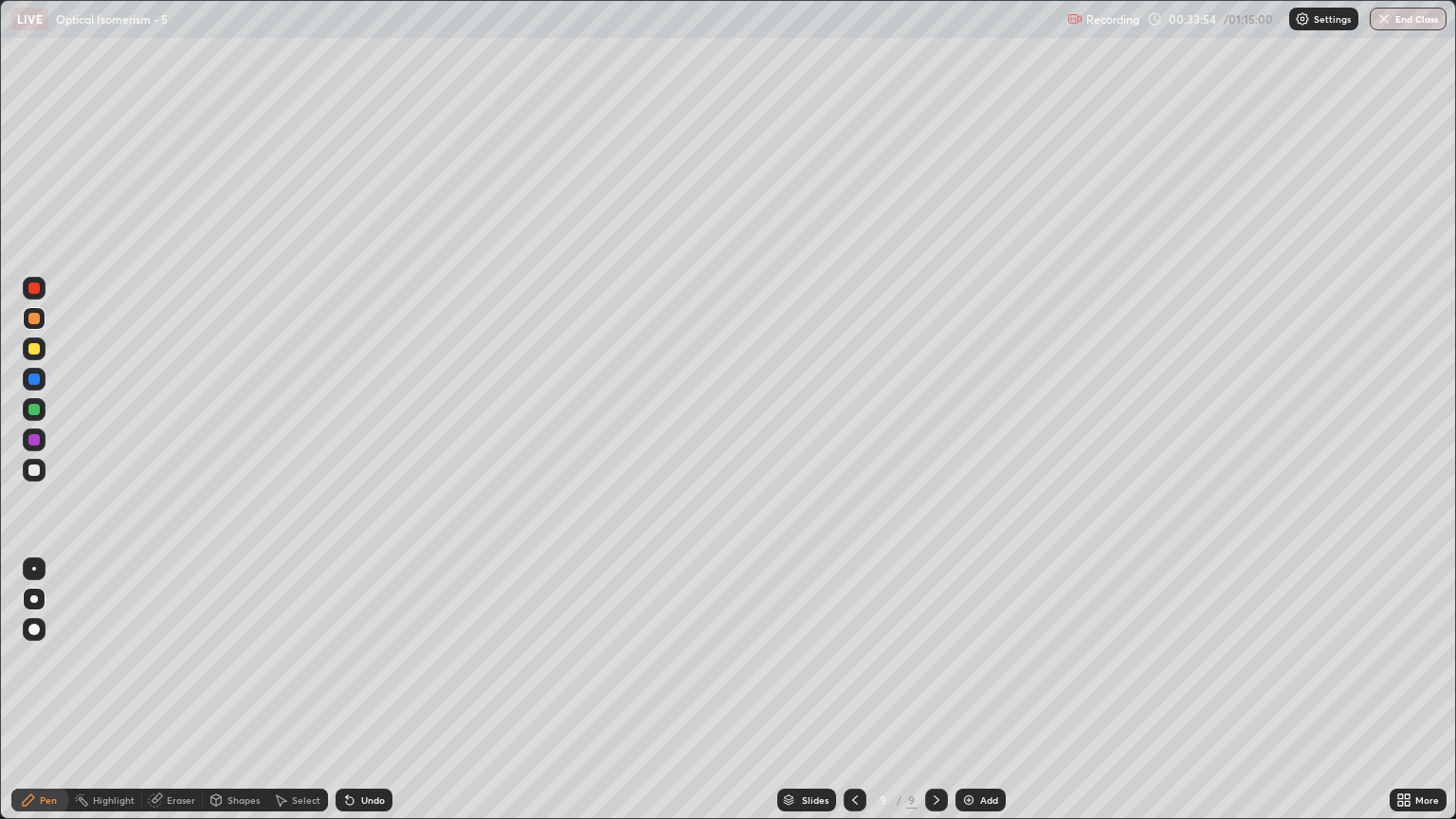 click at bounding box center (34, 470) 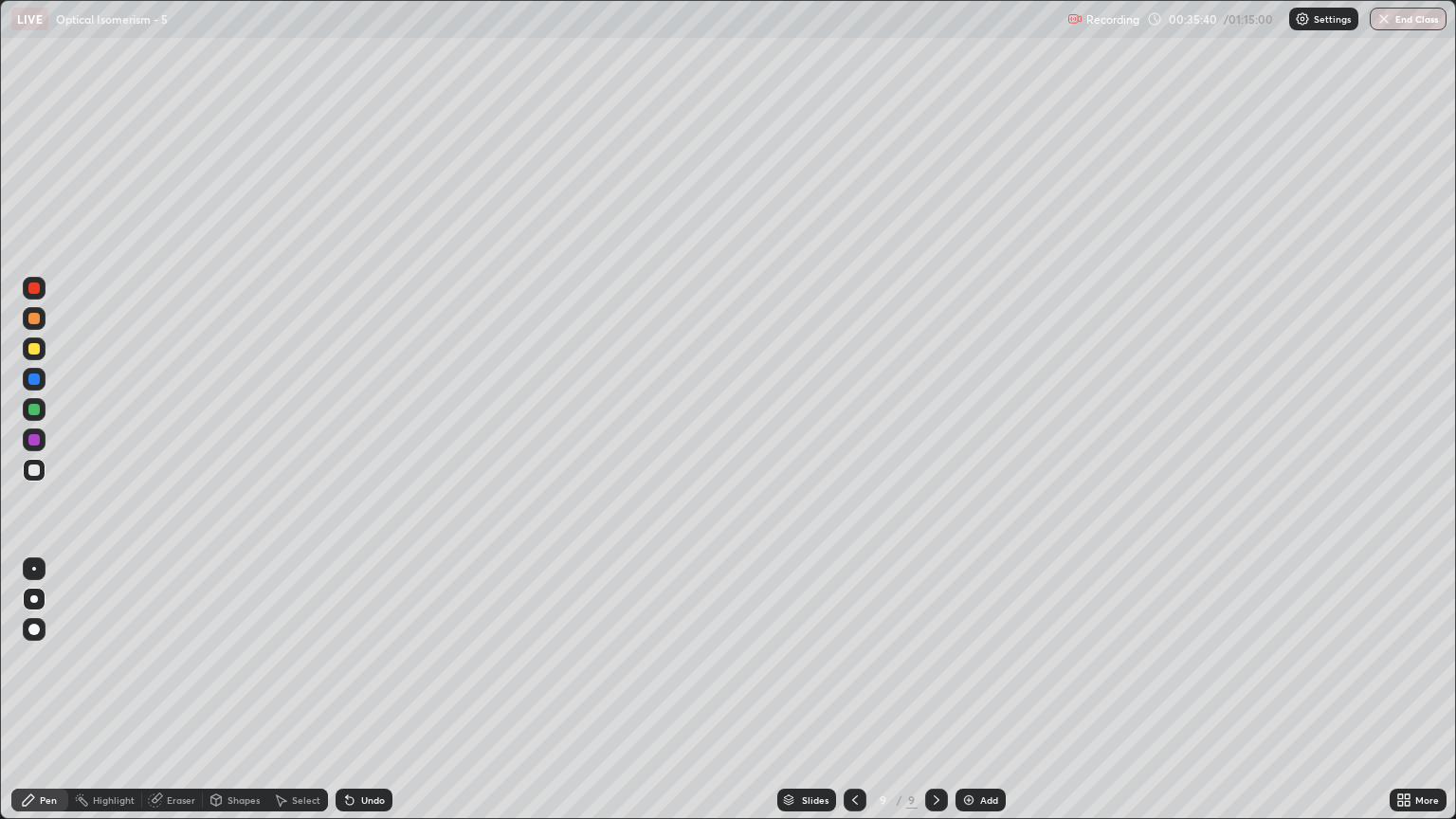 click at bounding box center [34, 470] 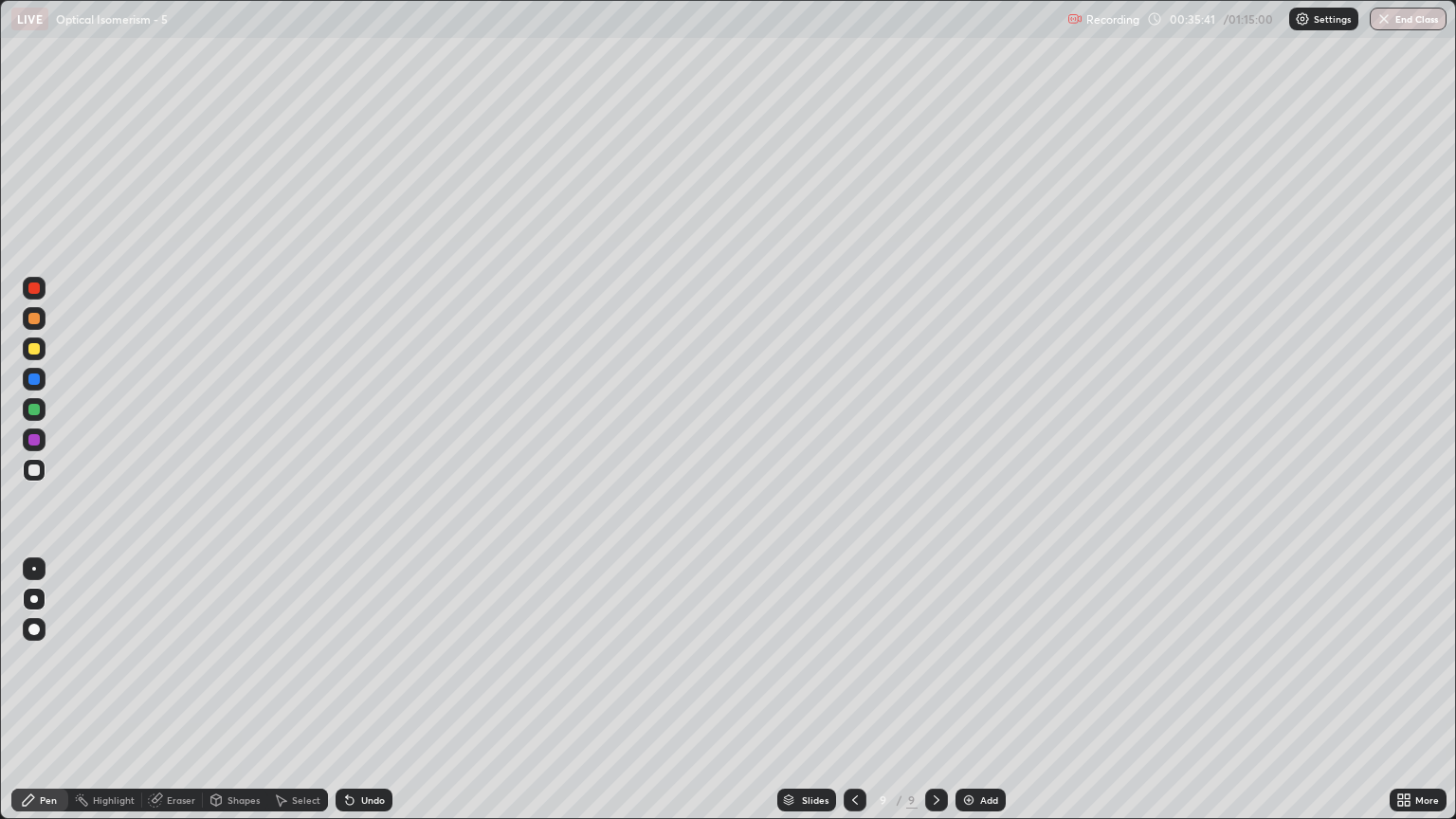 click at bounding box center (34, 470) 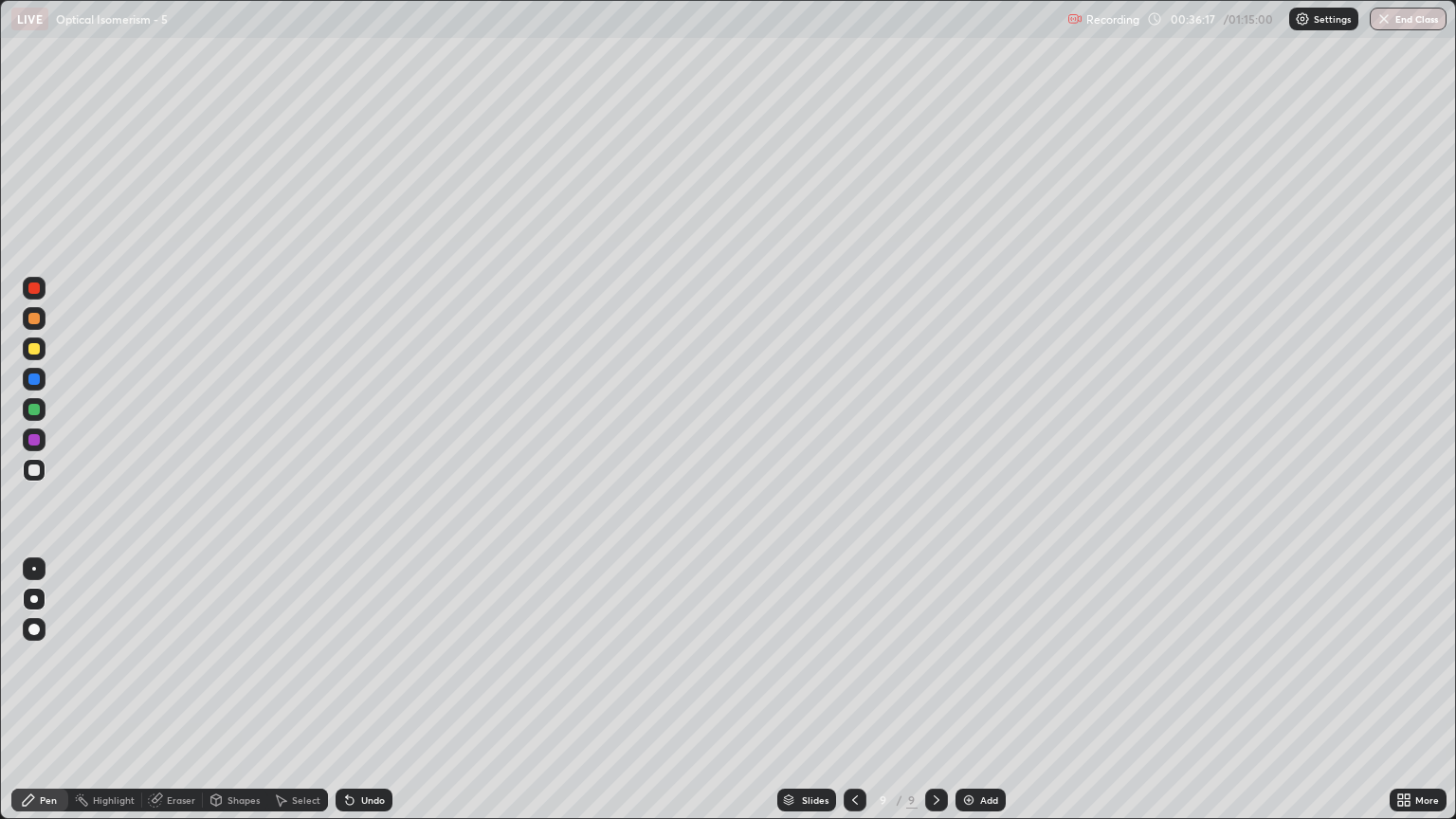 click on "Eraser" at bounding box center (173, 800) 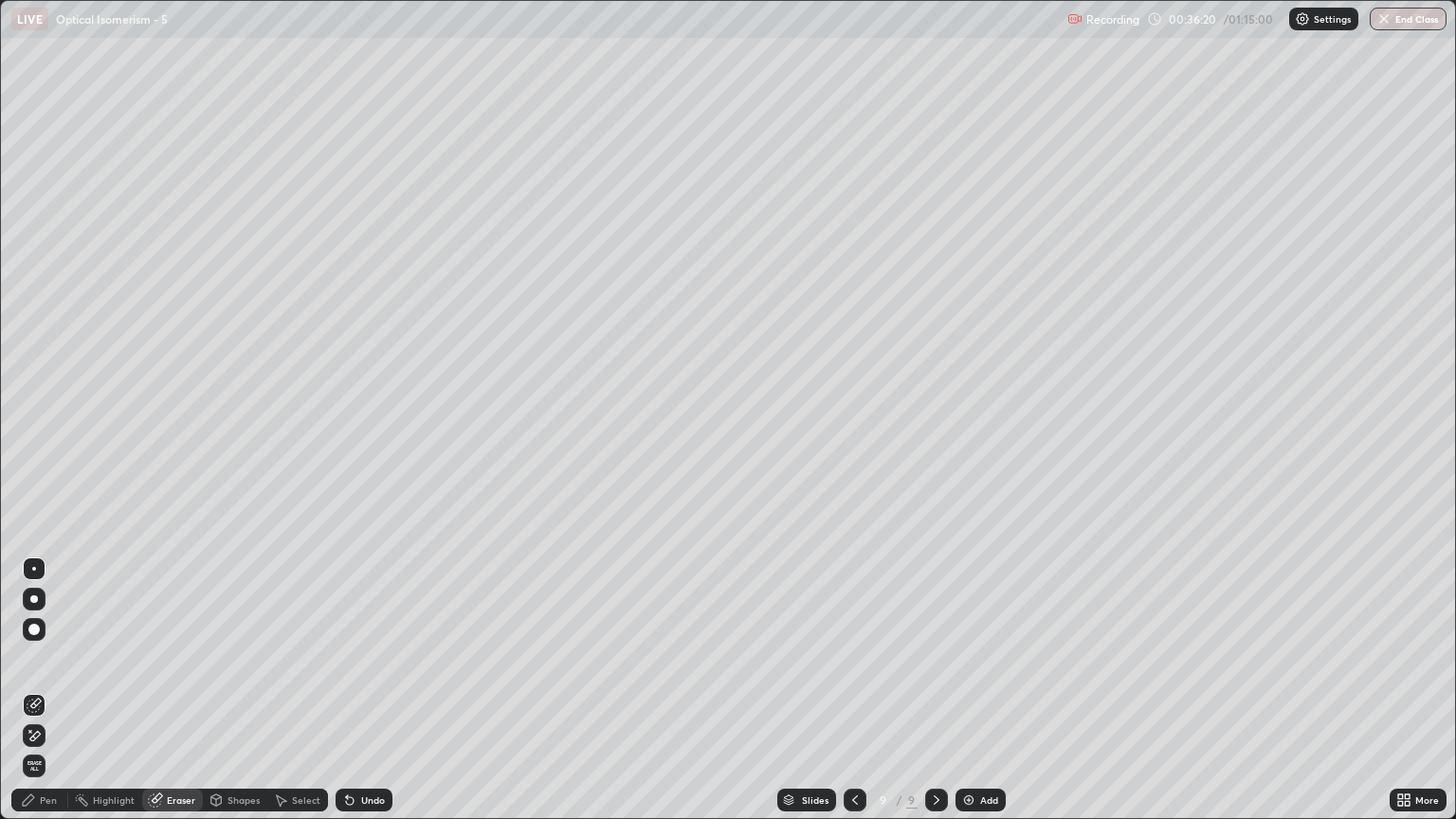 click on "Pen" at bounding box center (48, 800) 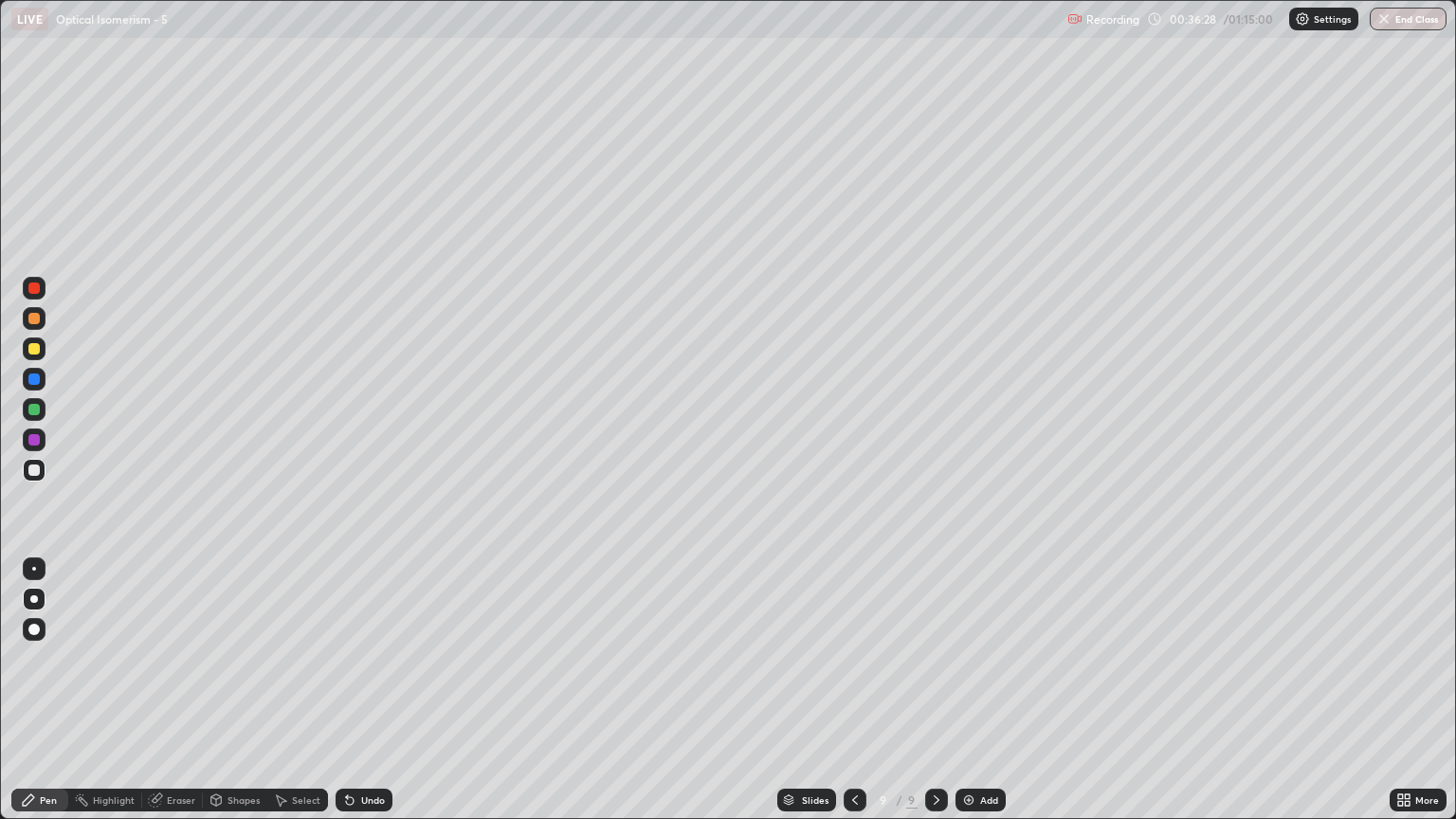 click on "Eraser" at bounding box center (173, 800) 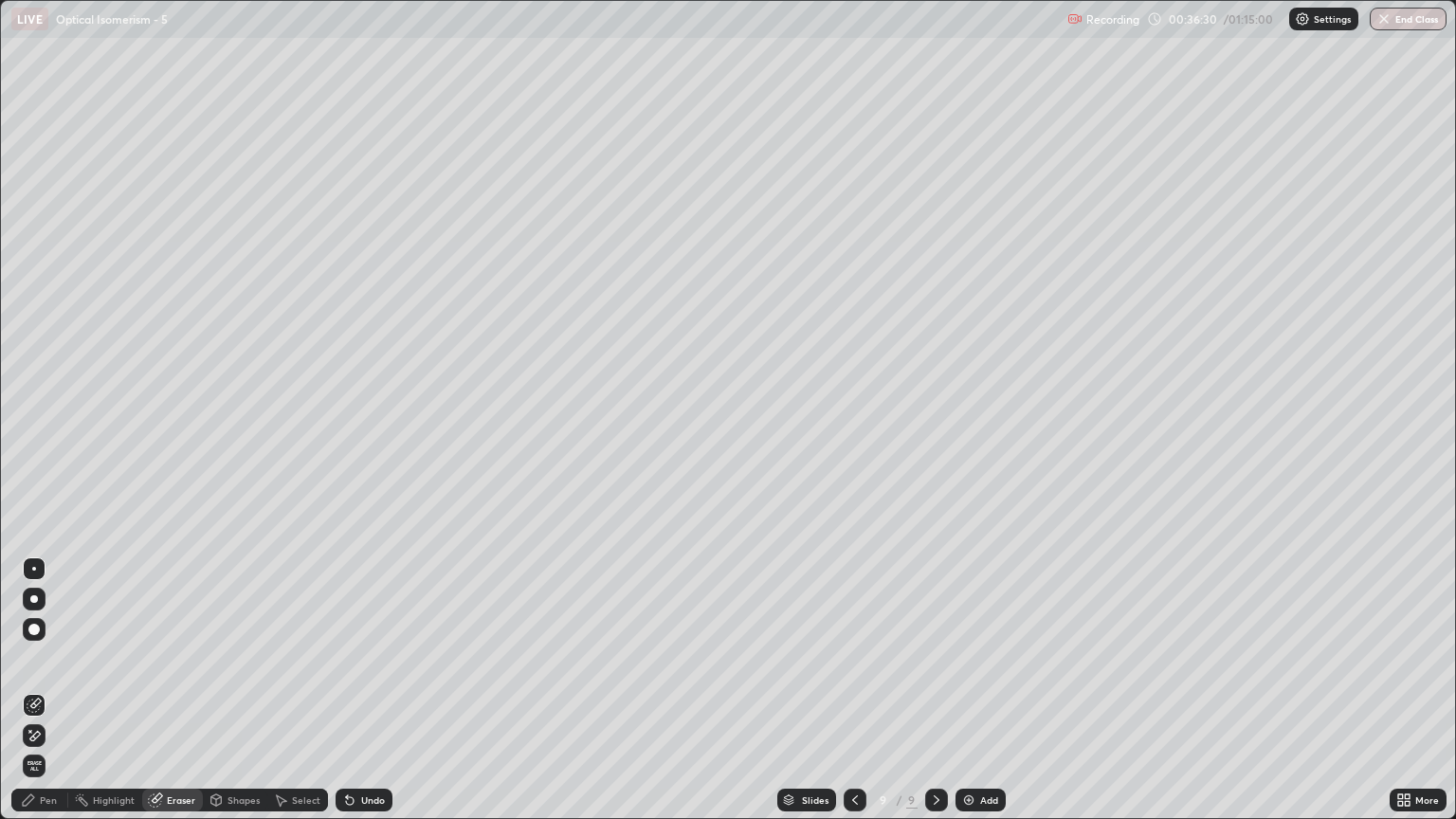 click on "Pen" at bounding box center (48, 800) 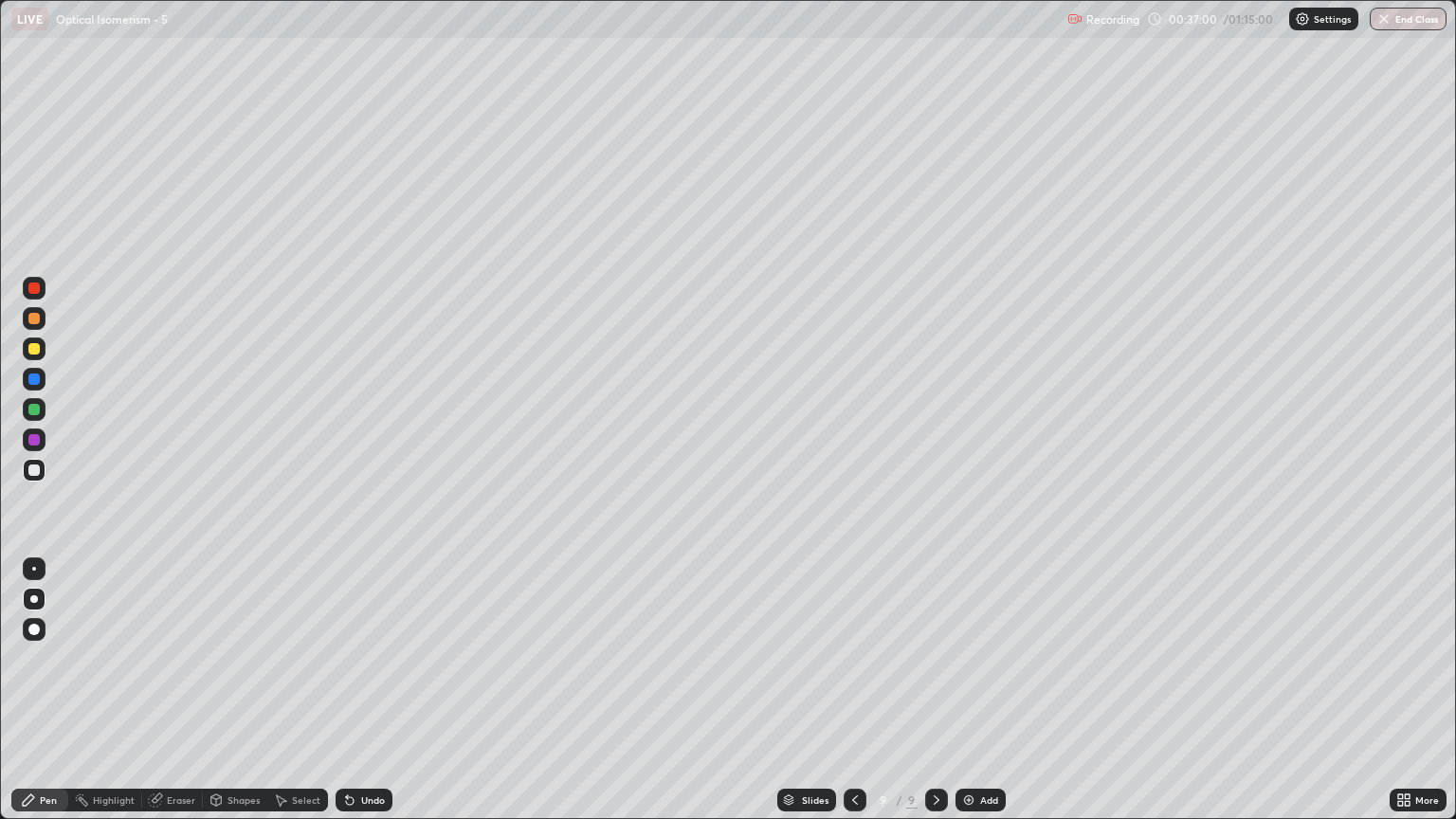 click at bounding box center (34, 318) 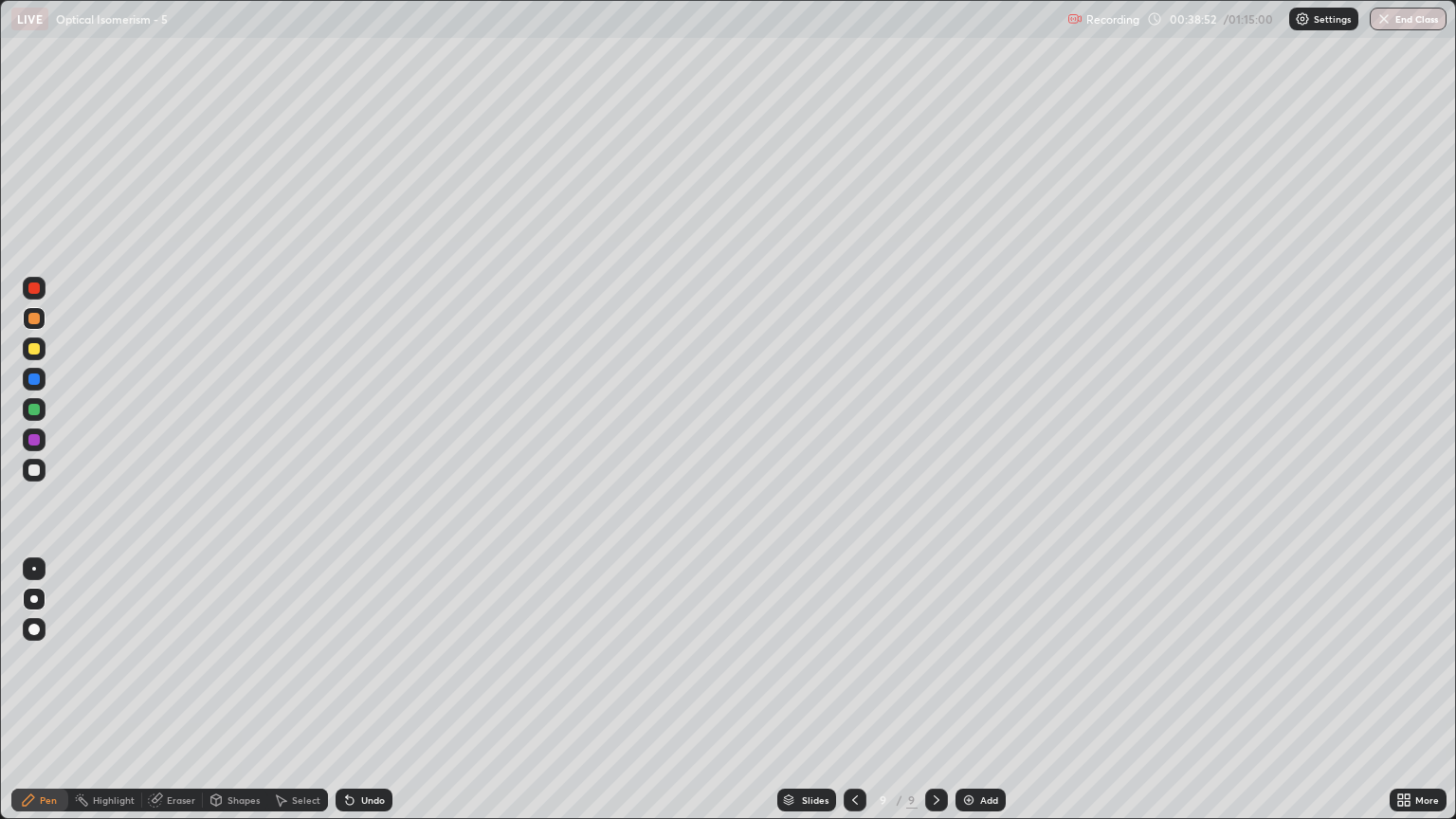 click on "Add" at bounding box center (989, 800) 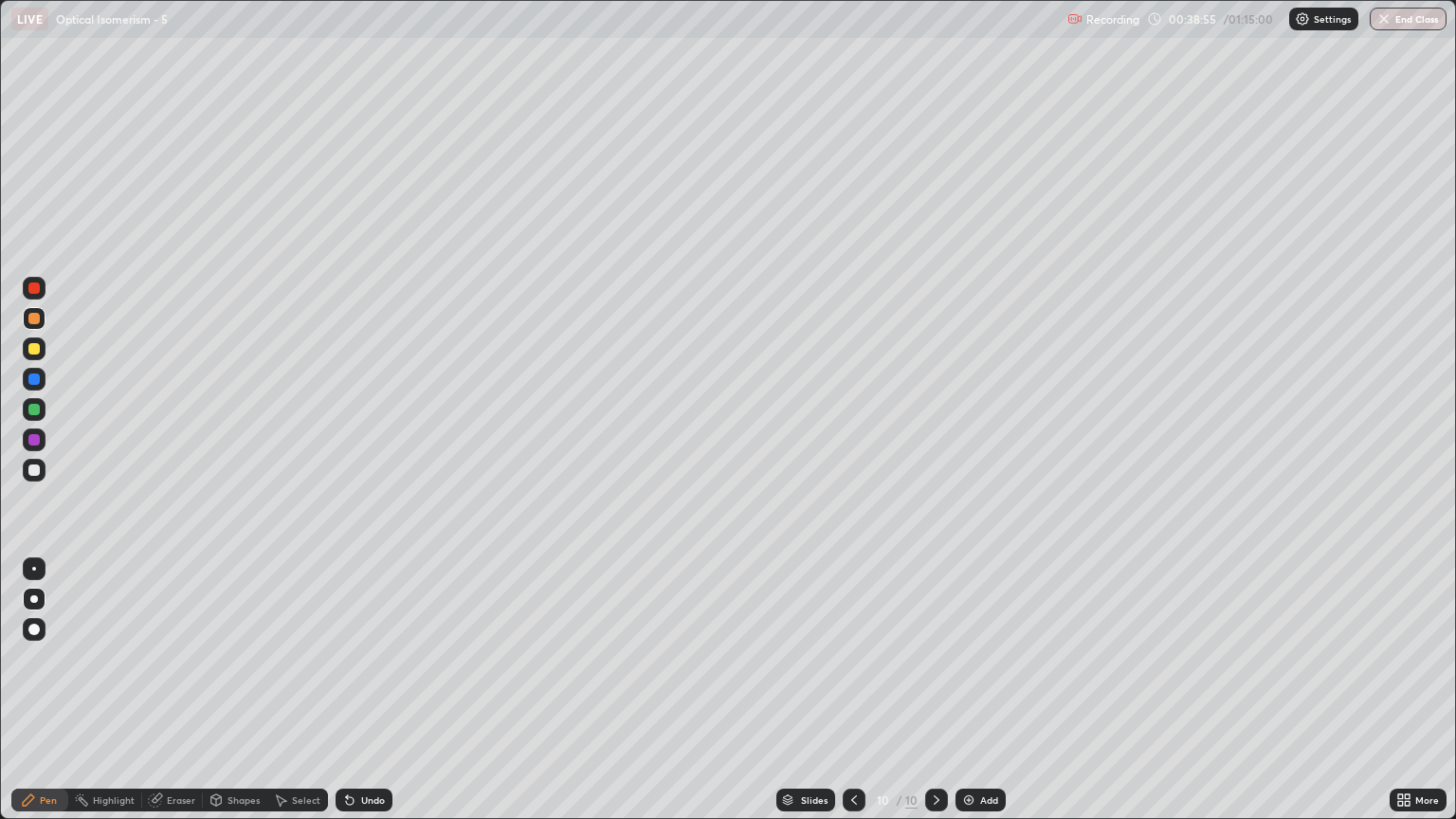 click at bounding box center (34, 470) 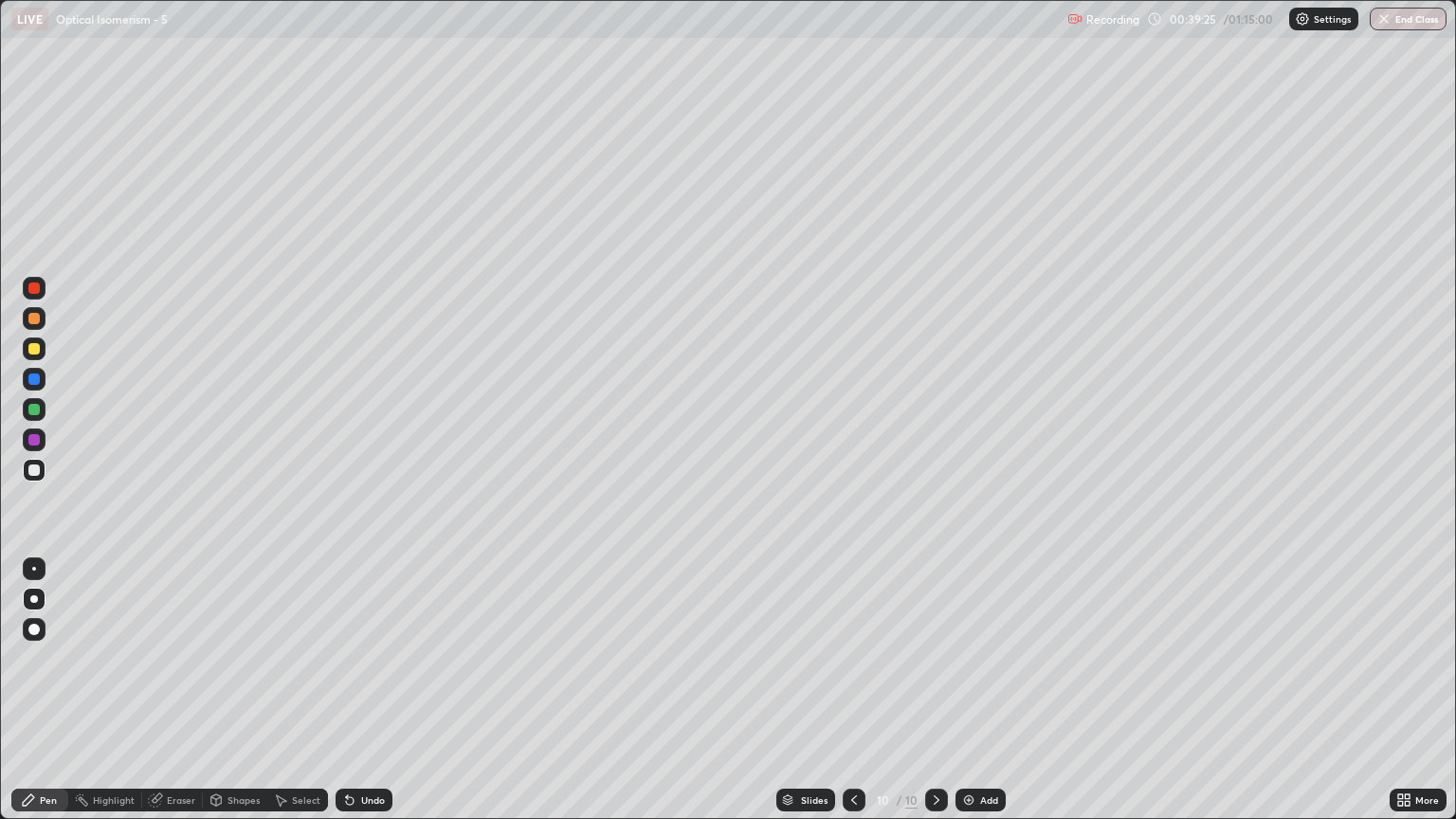 click at bounding box center (34, 318) 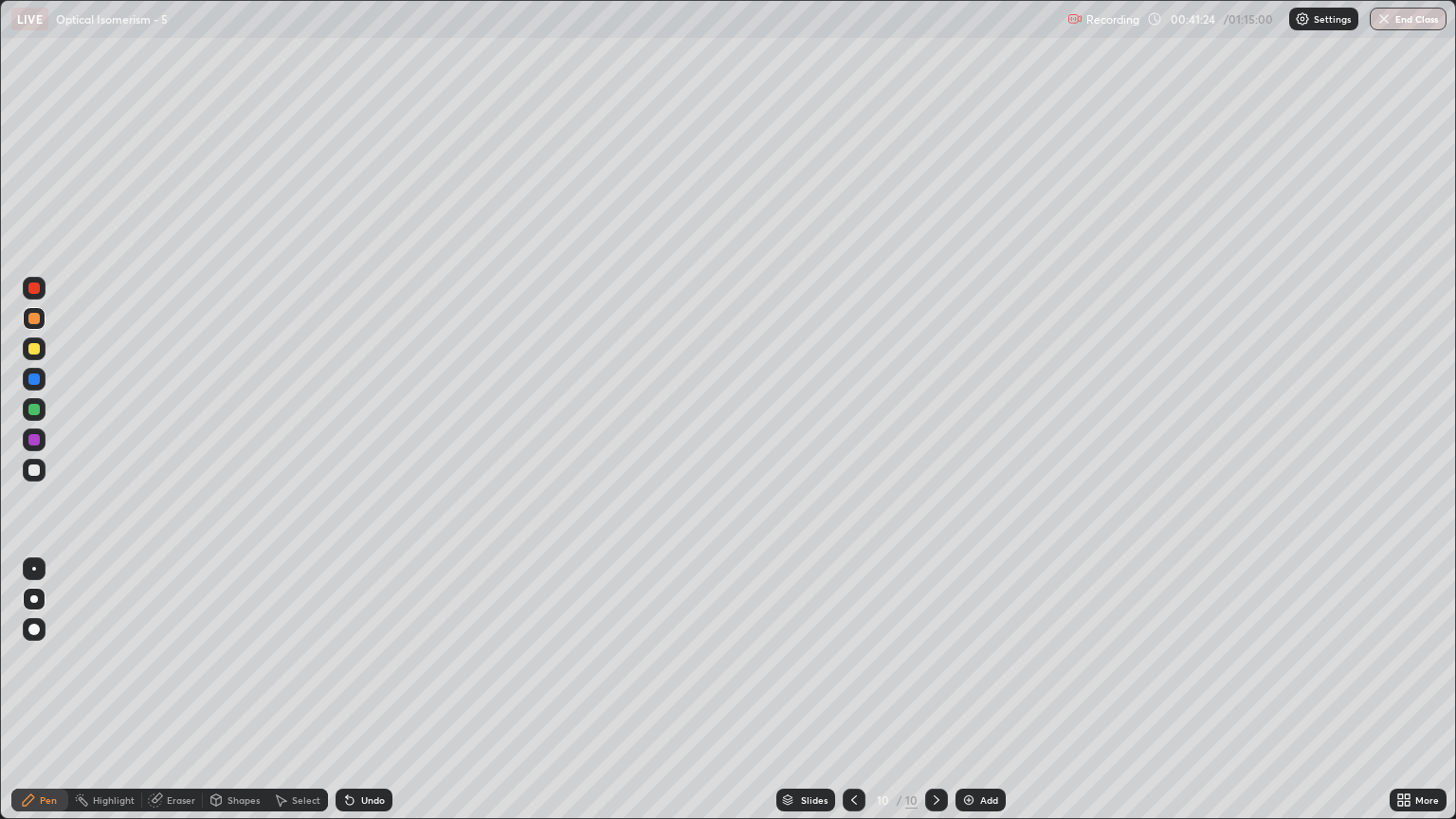 click at bounding box center [34, 318] 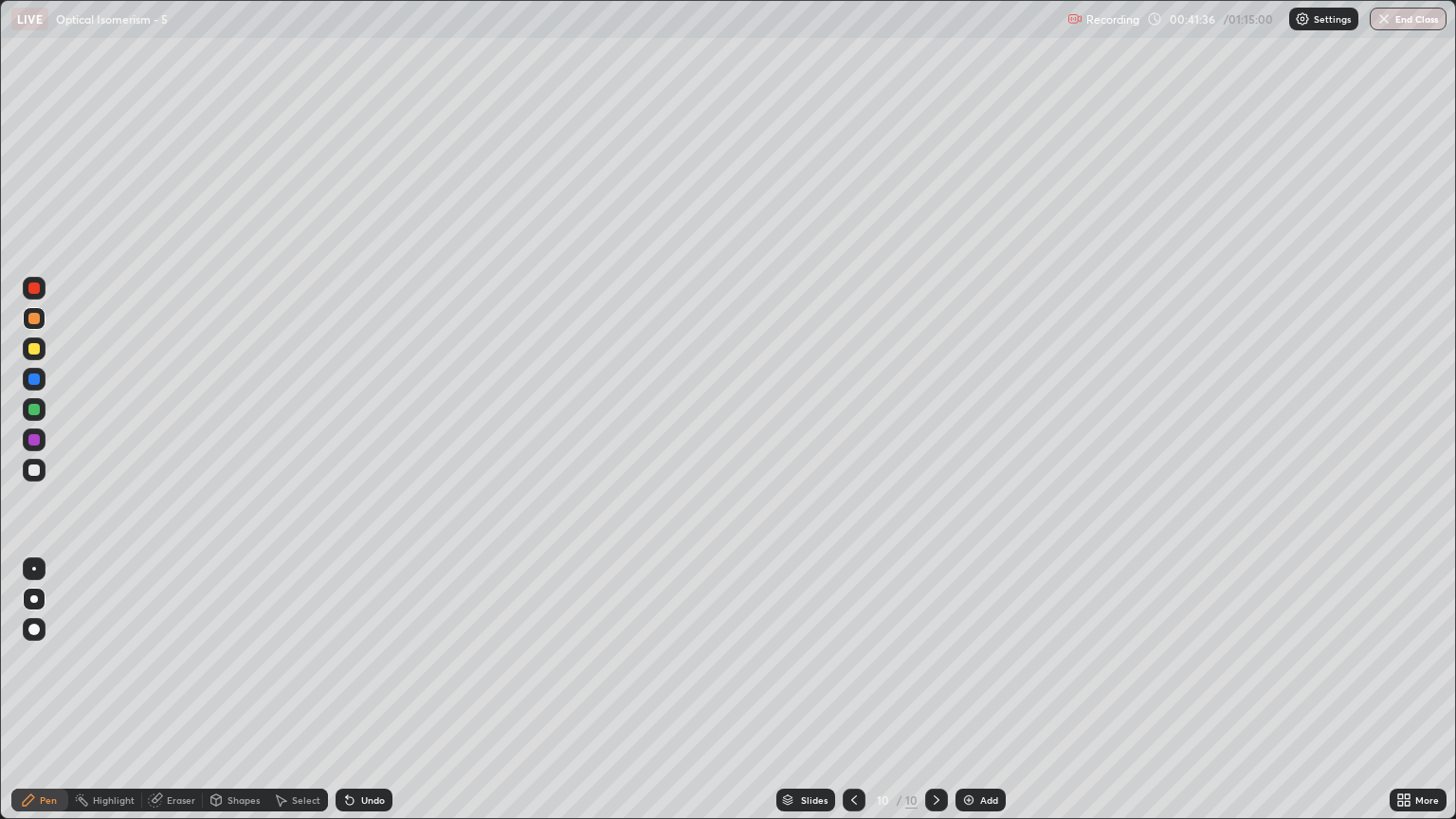 click on "Eraser" at bounding box center (181, 800) 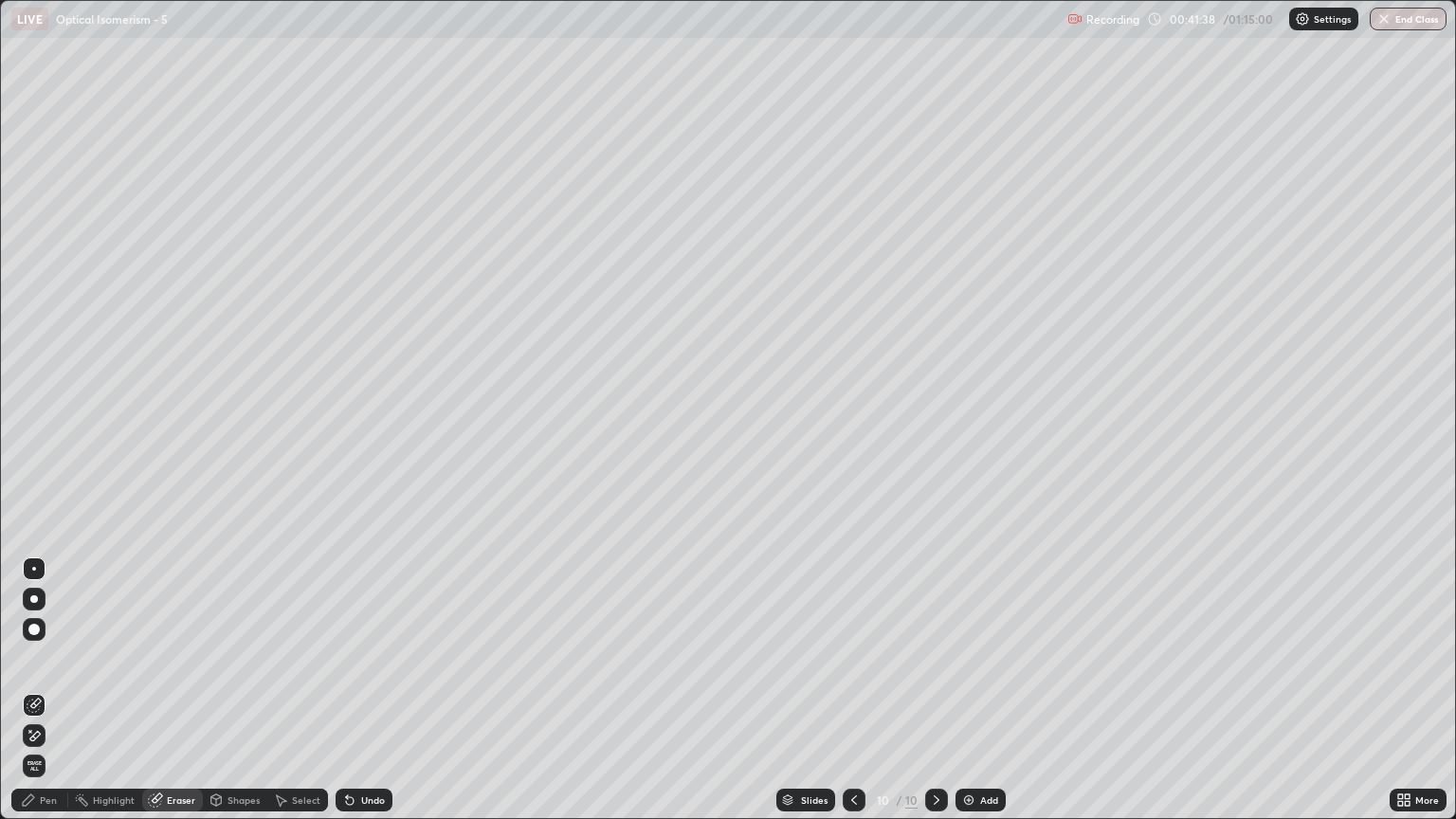 click on "Pen" at bounding box center [40, 800] 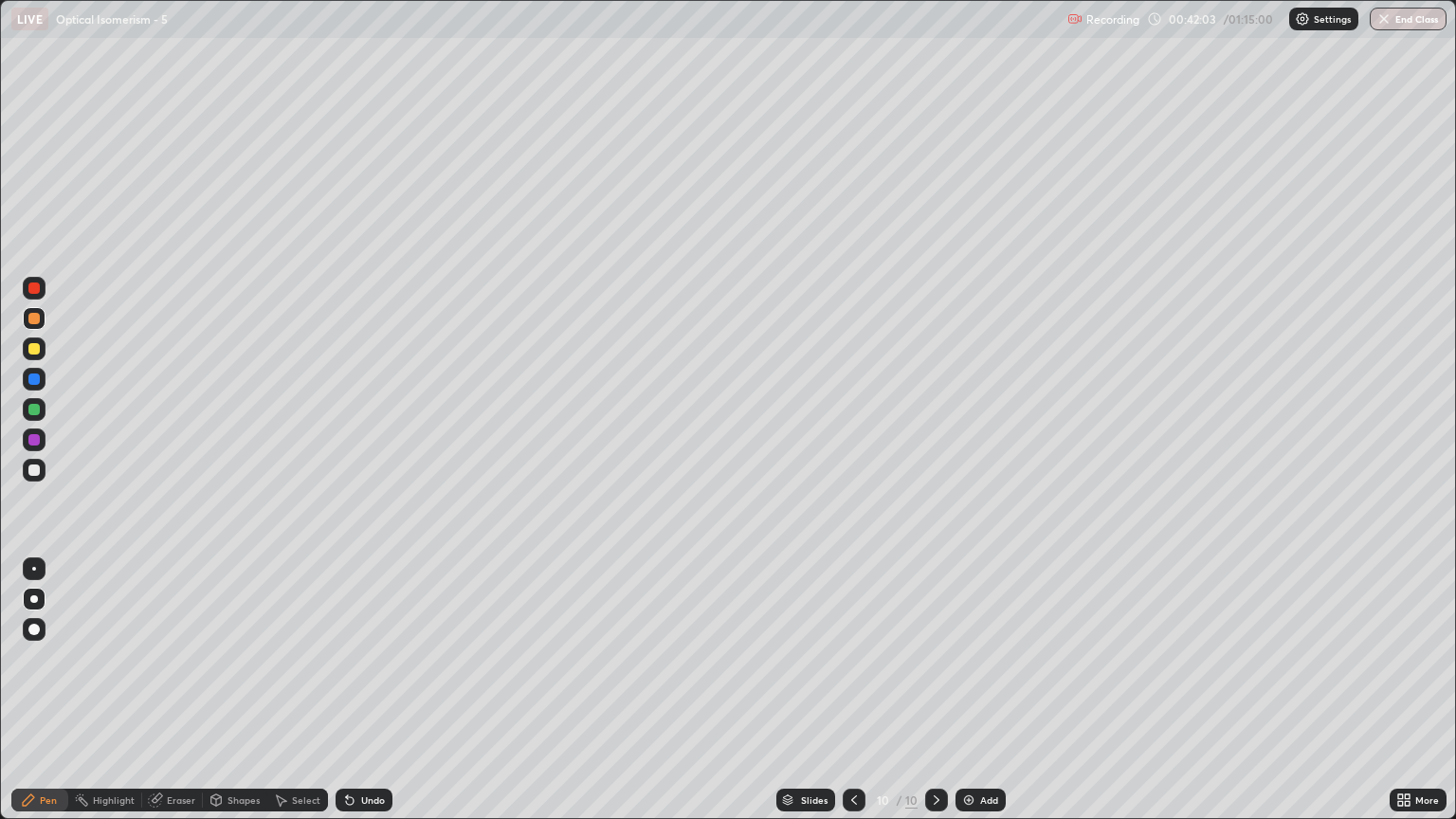 click on "Eraser" at bounding box center [173, 800] 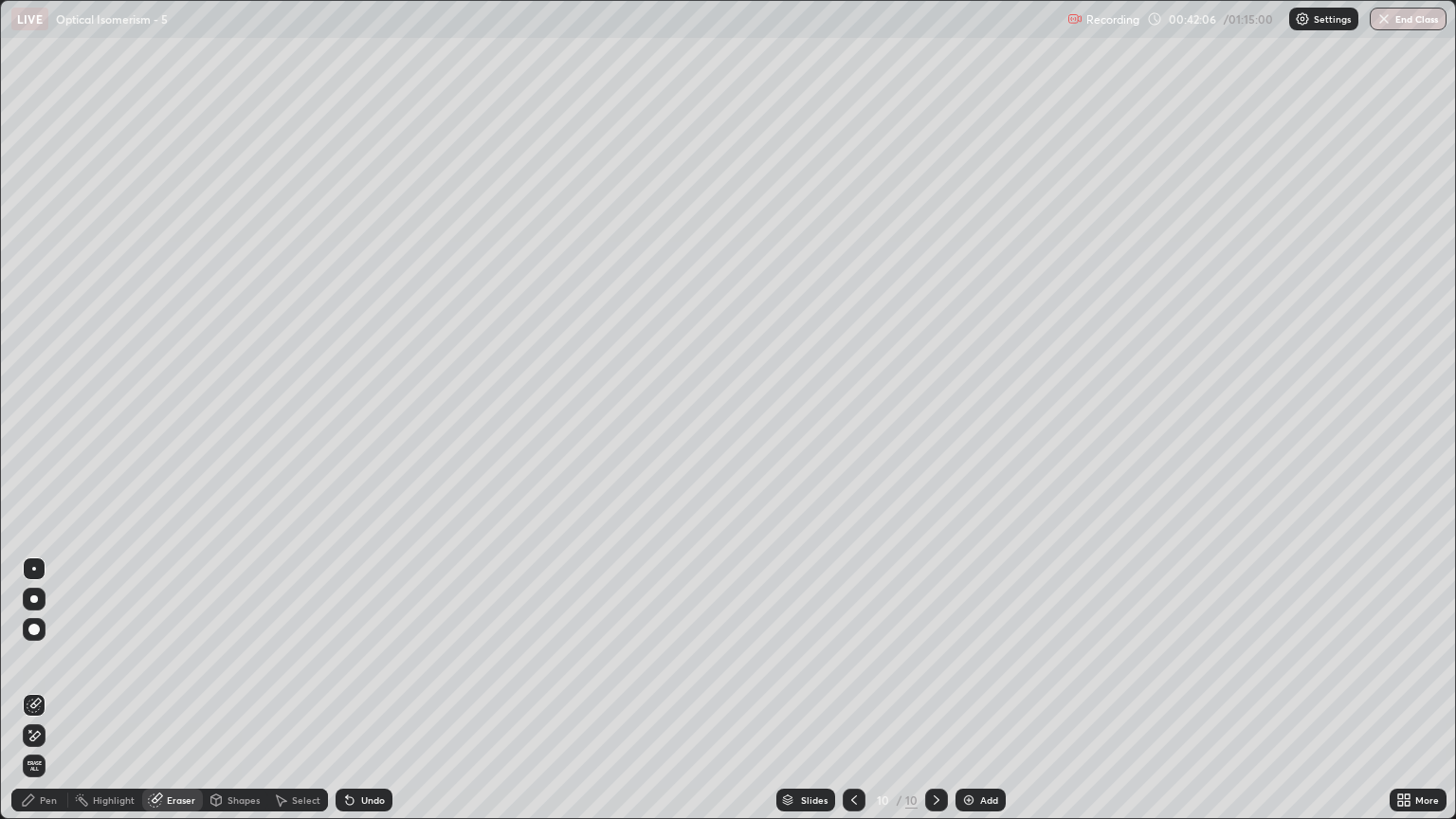 click on "Pen" at bounding box center (40, 800) 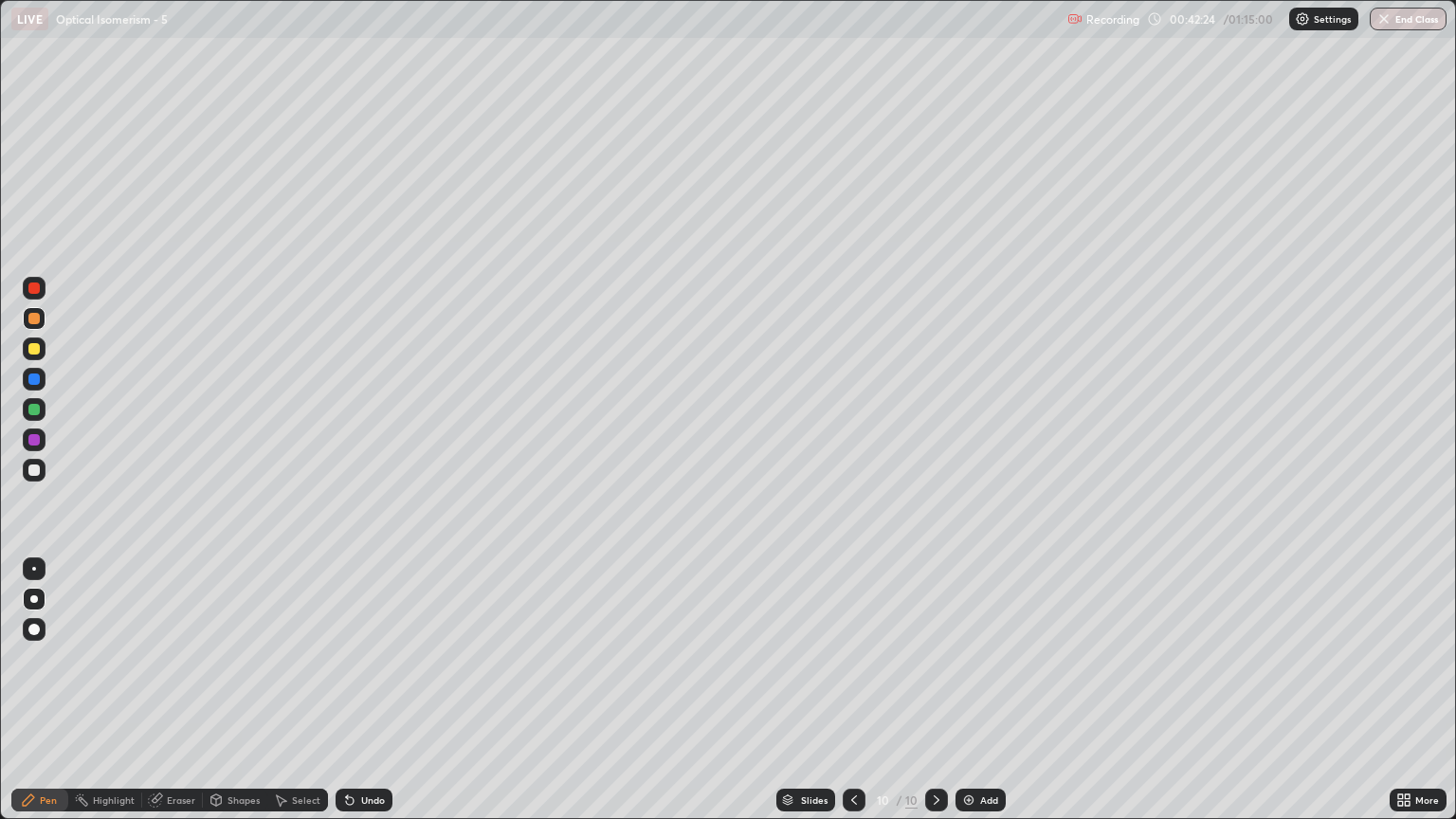 click at bounding box center [34, 470] 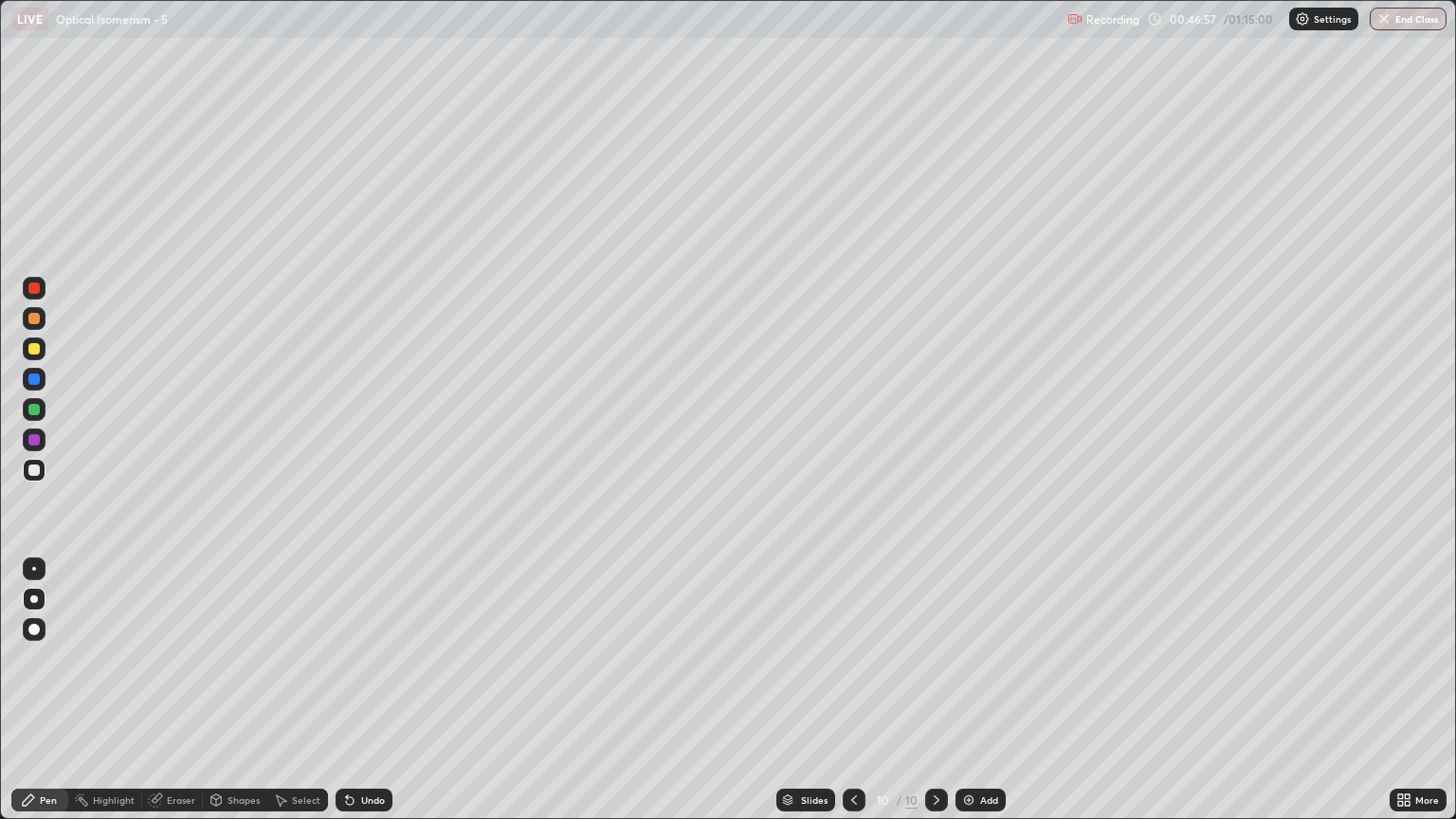 click at bounding box center (969, 800) 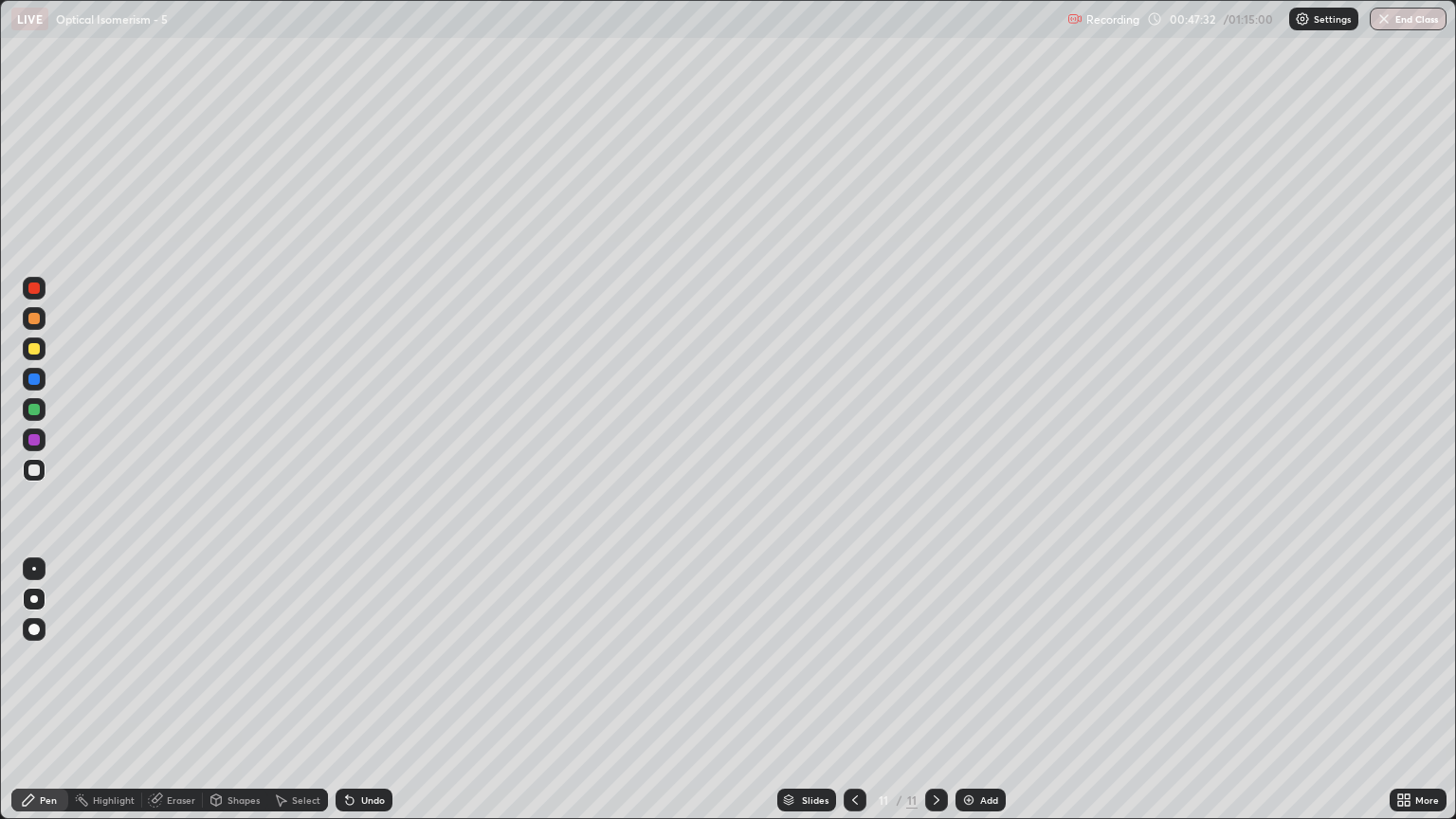 click at bounding box center [34, 318] 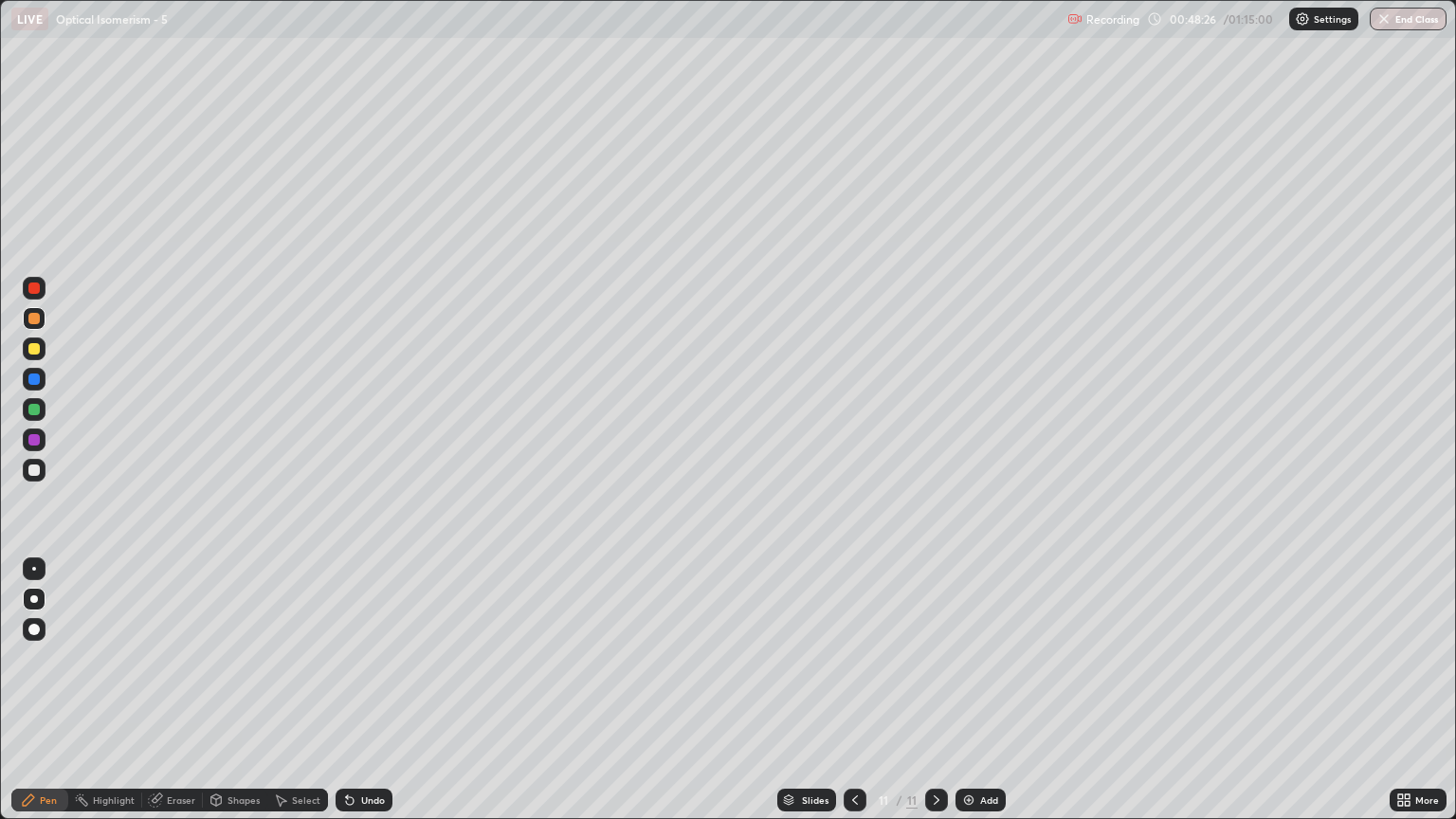 click at bounding box center [34, 318] 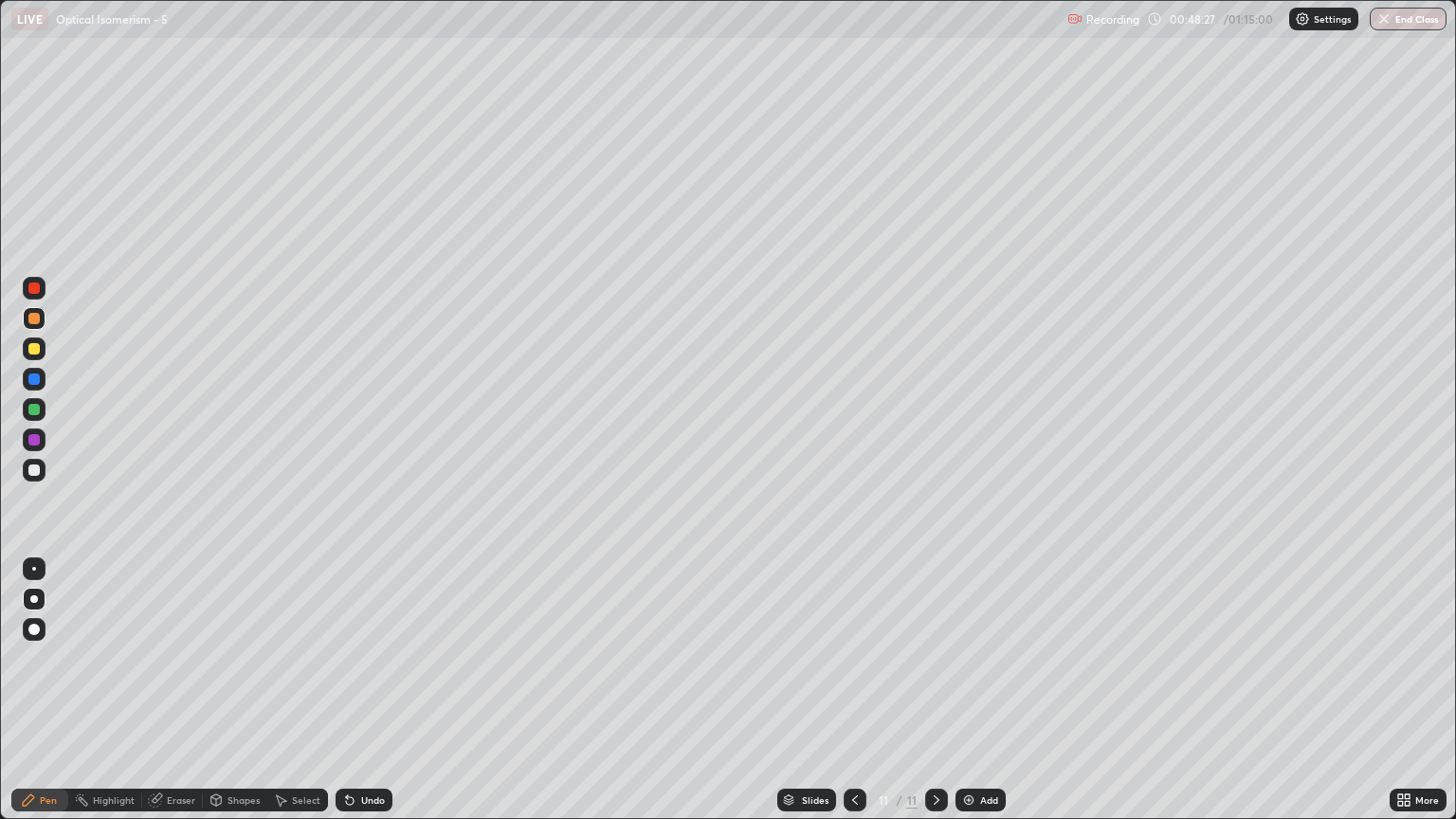 click at bounding box center [34, 470] 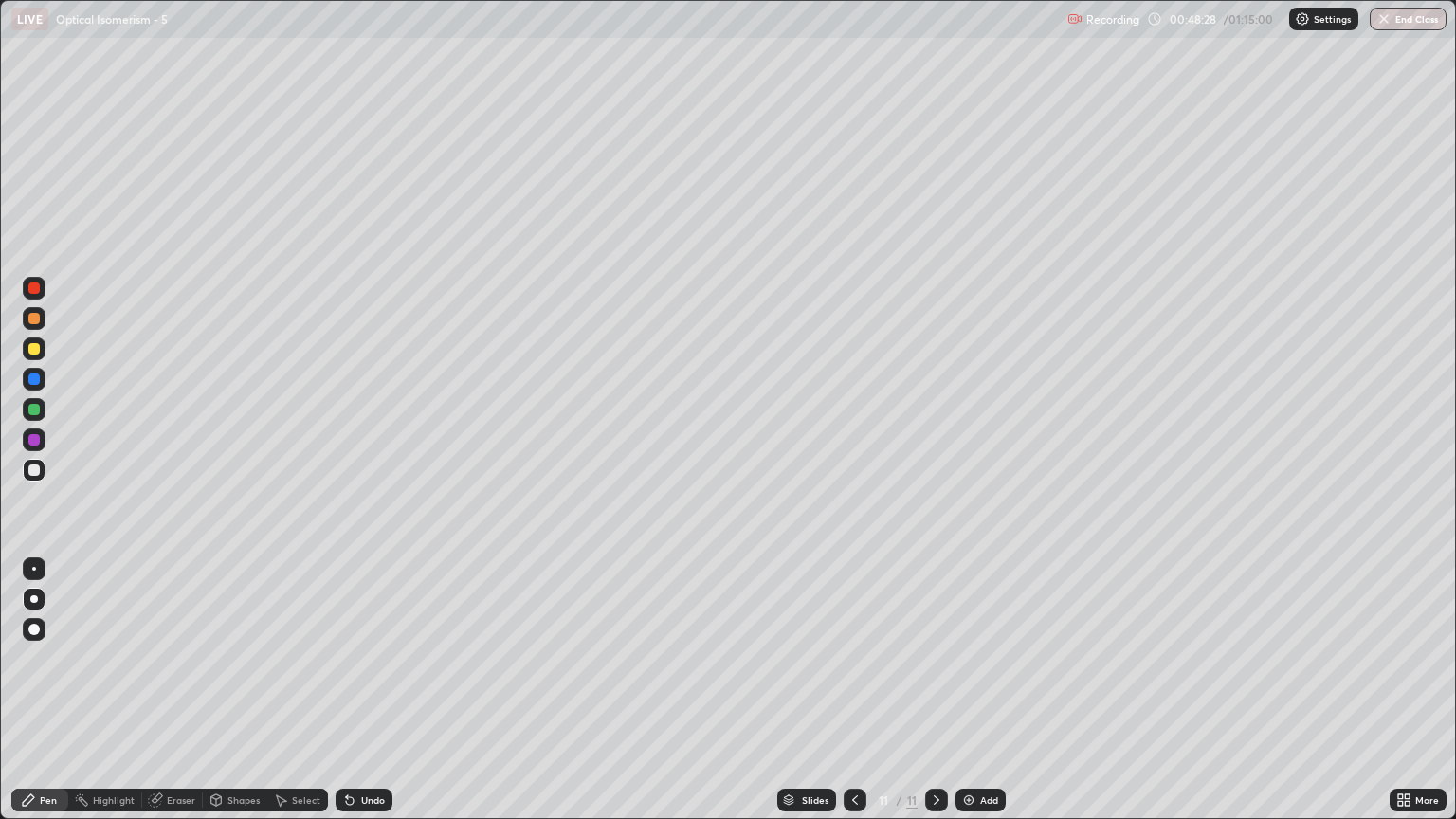 click at bounding box center [34, 318] 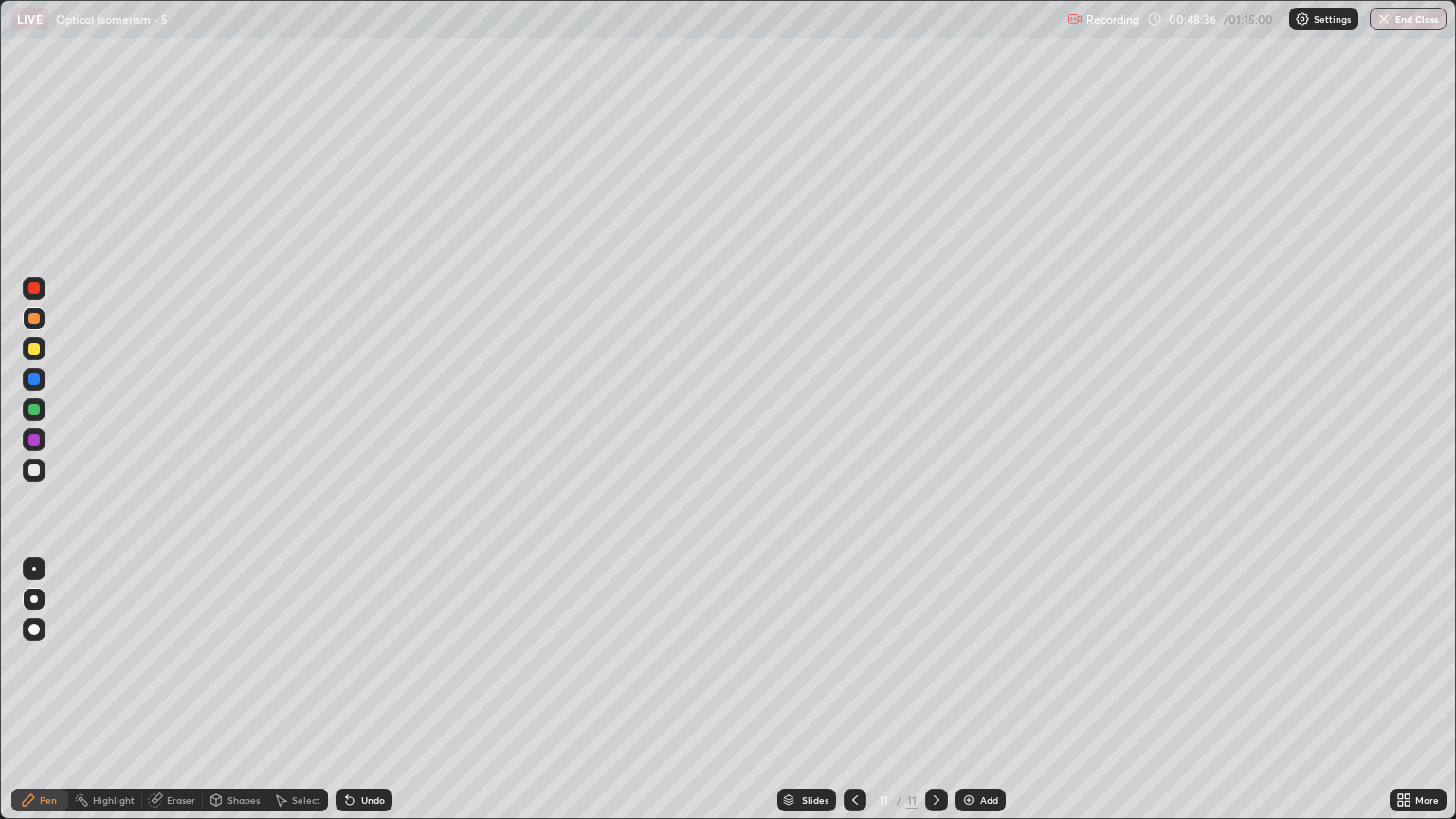 click at bounding box center [34, 410] 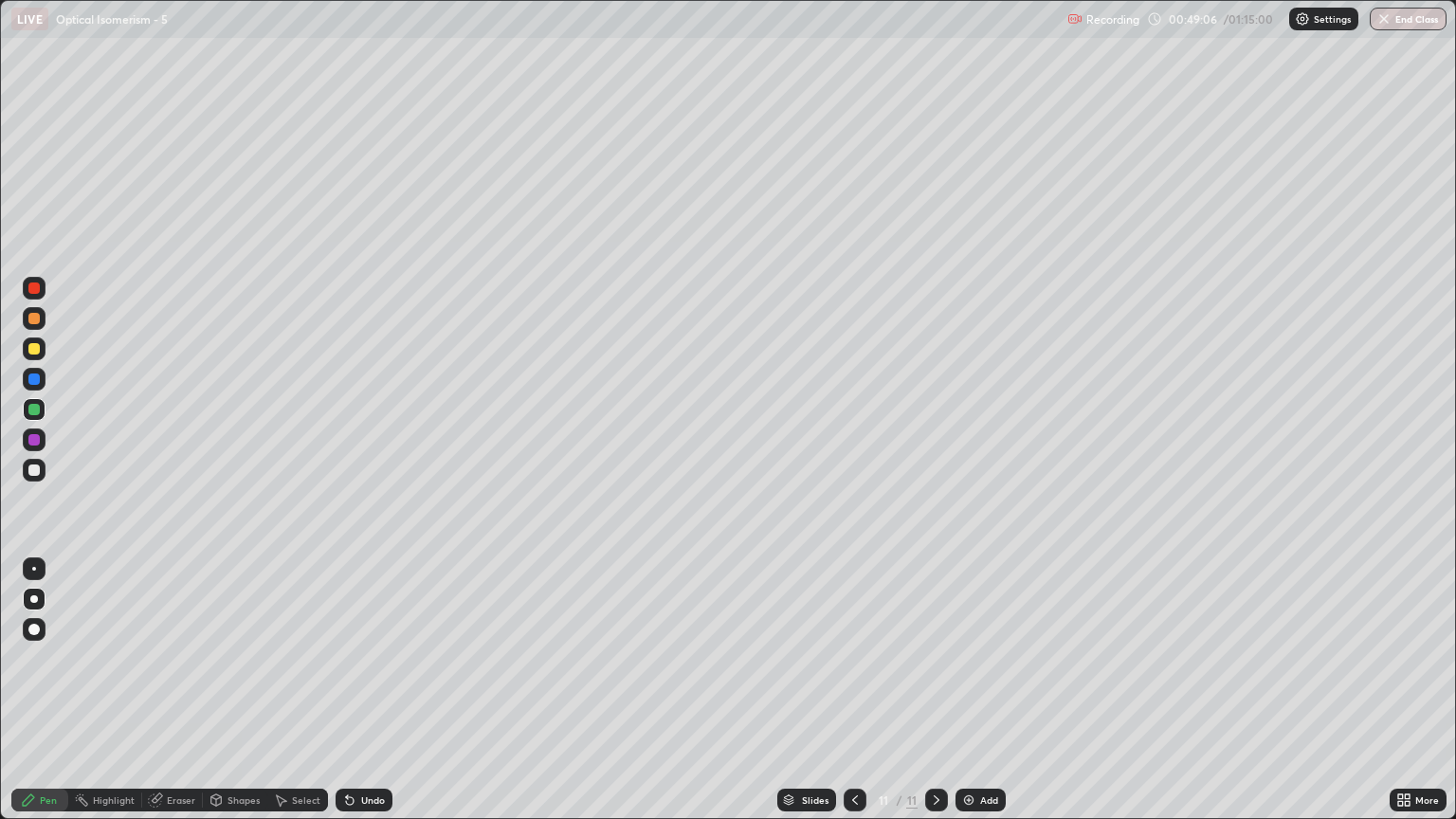 click on "Add" at bounding box center [980, 800] 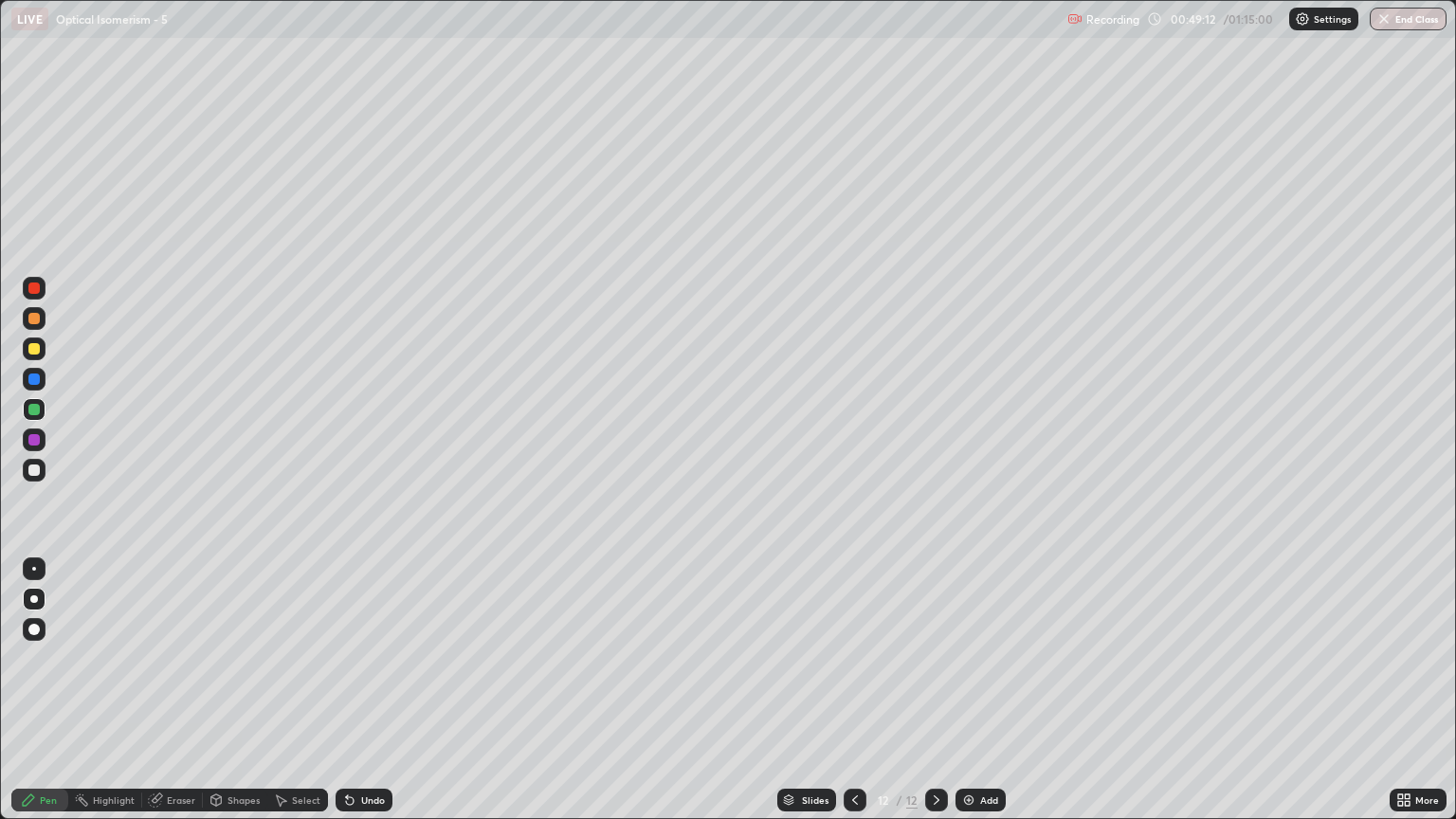 click at bounding box center [34, 470] 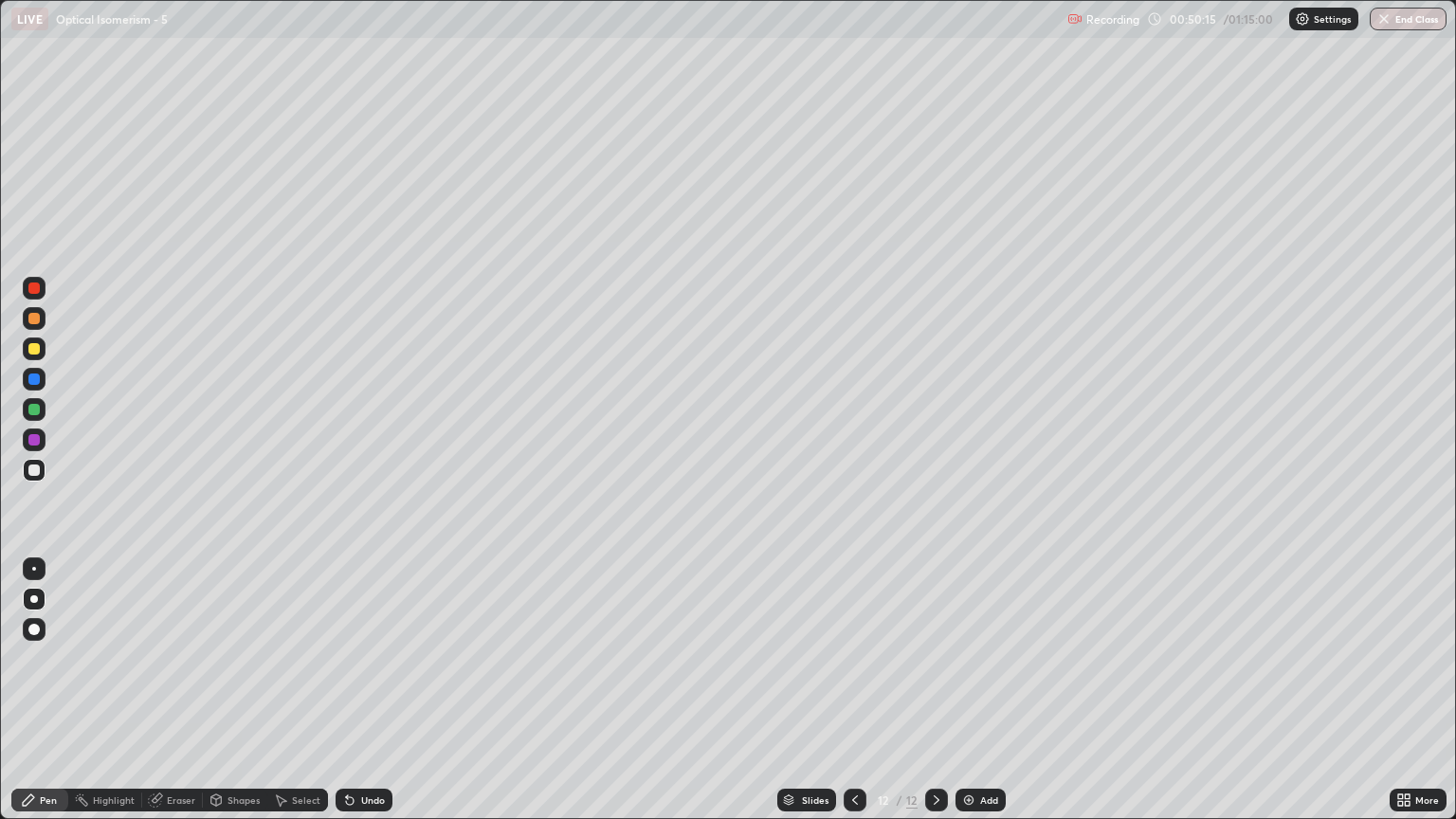 click at bounding box center [34, 470] 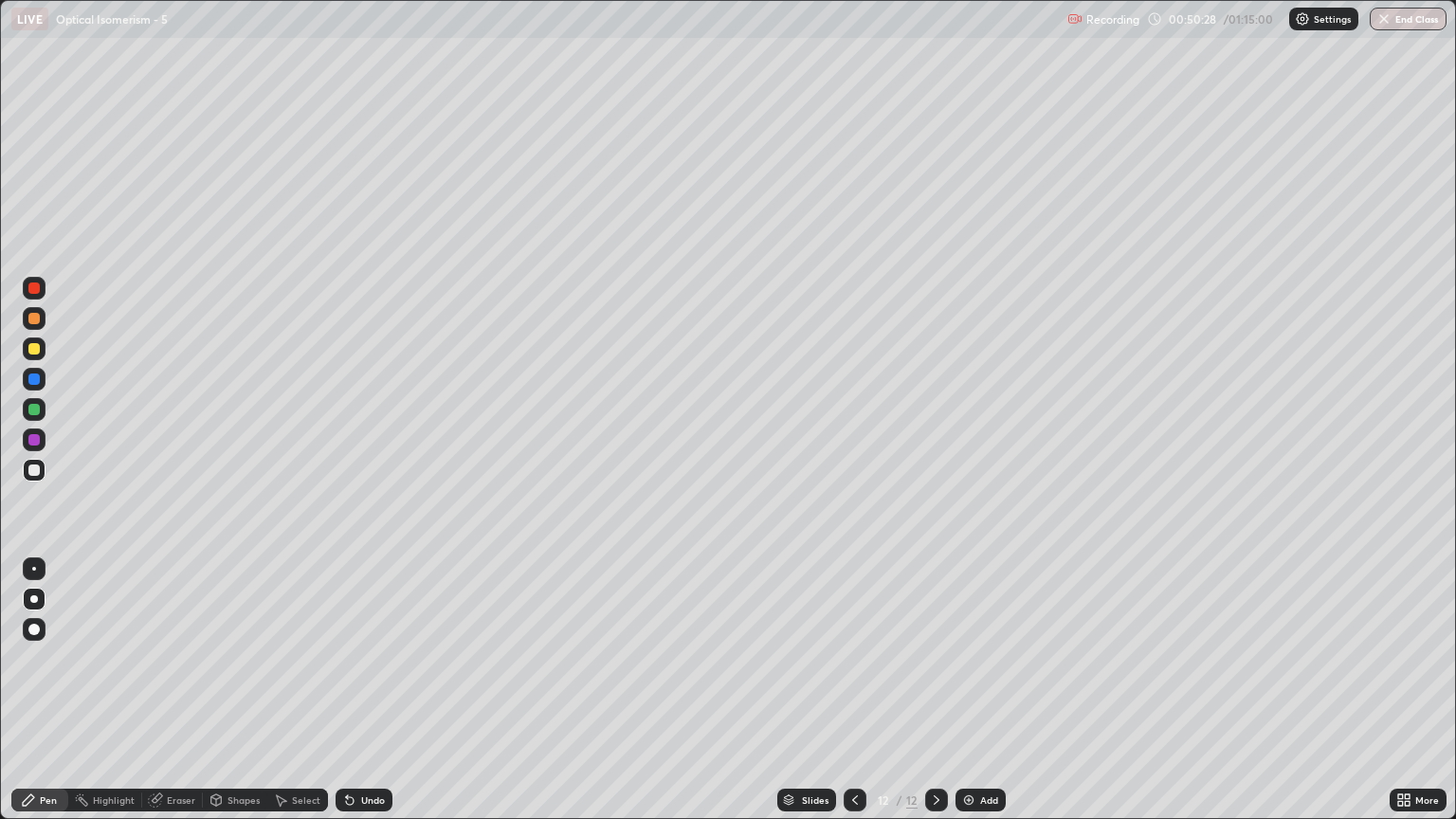 click at bounding box center (34, 318) 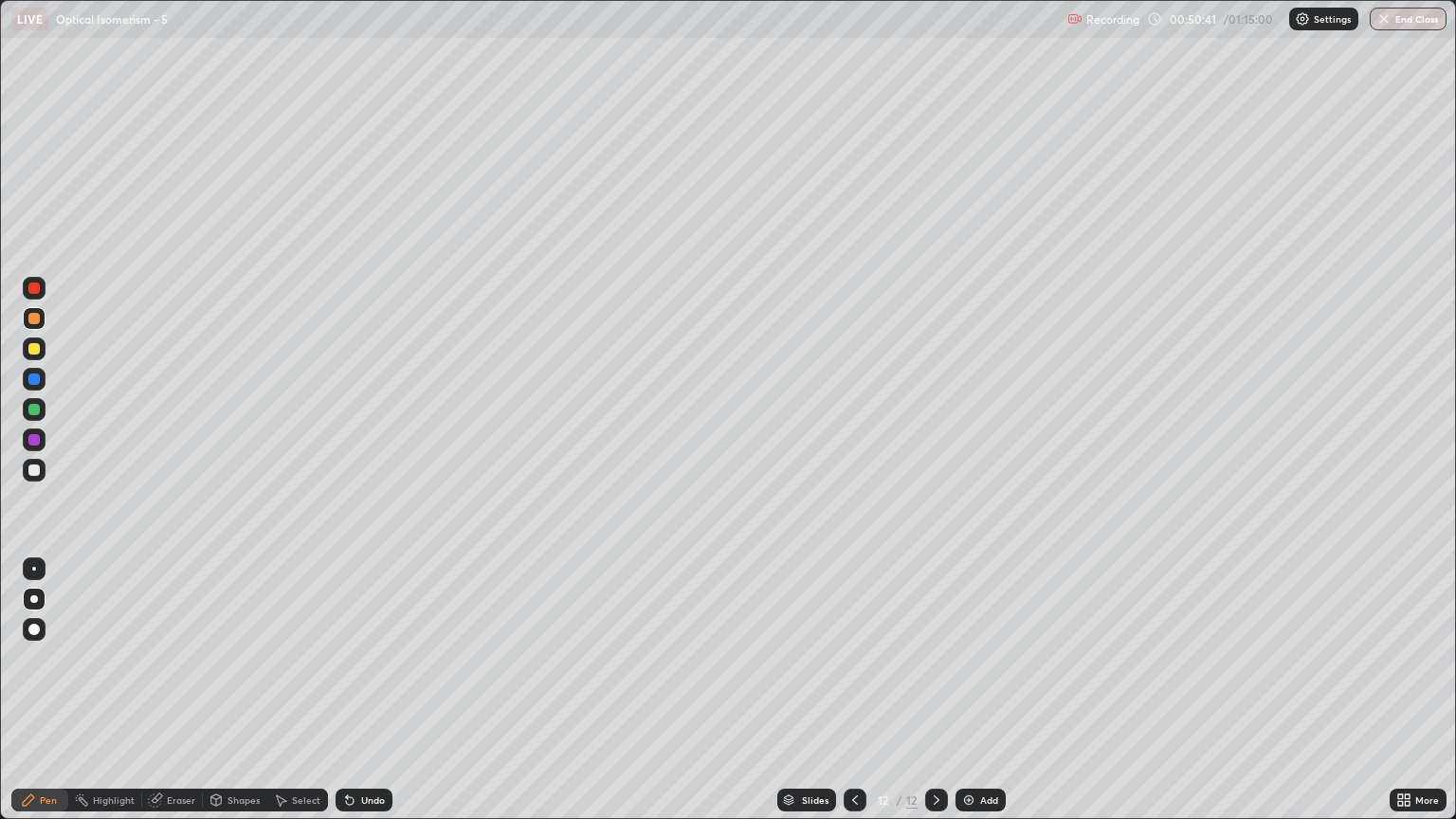 click at bounding box center (34, 470) 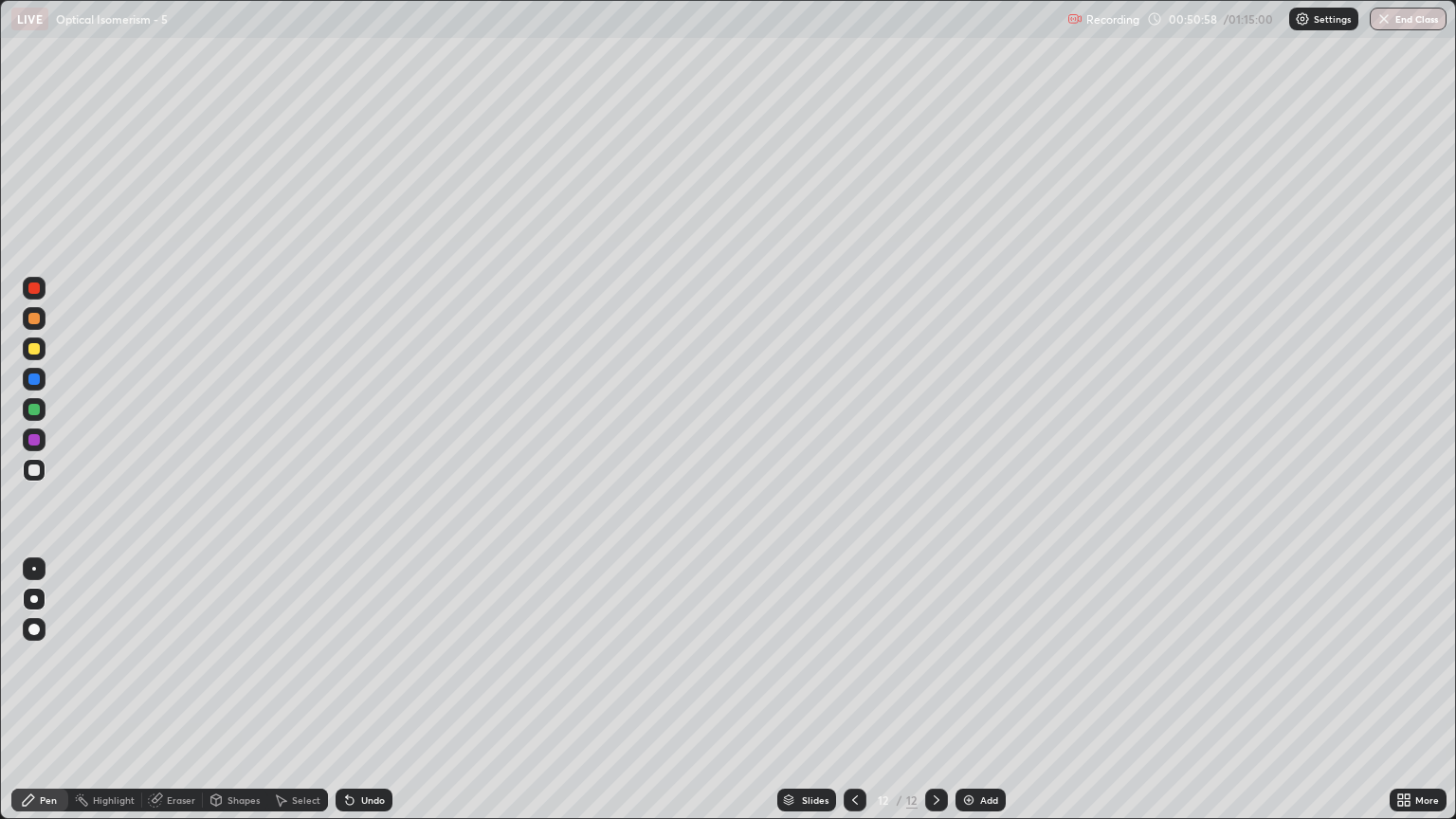 click at bounding box center [34, 318] 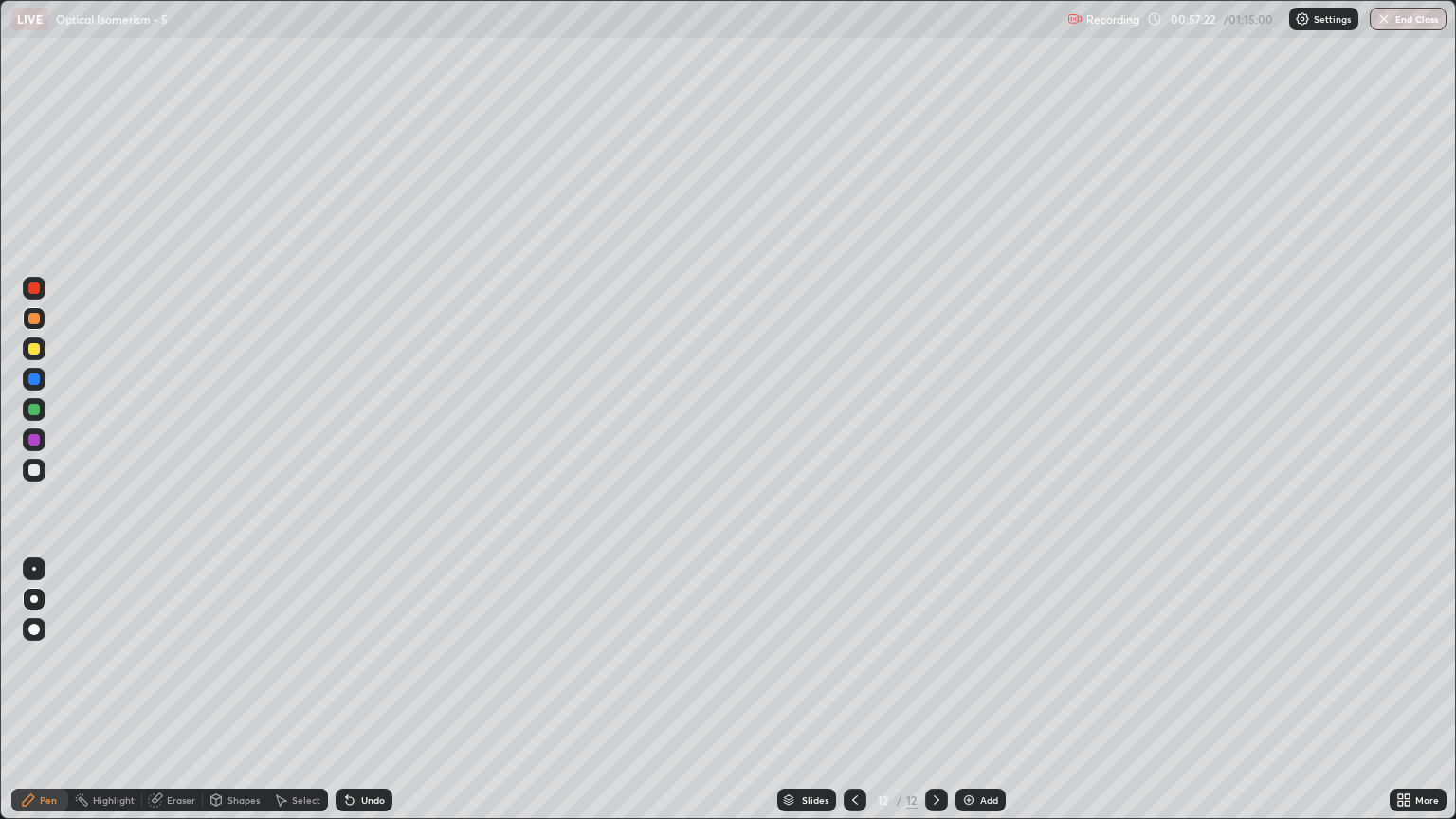 click on "End Class" at bounding box center [1408, 19] 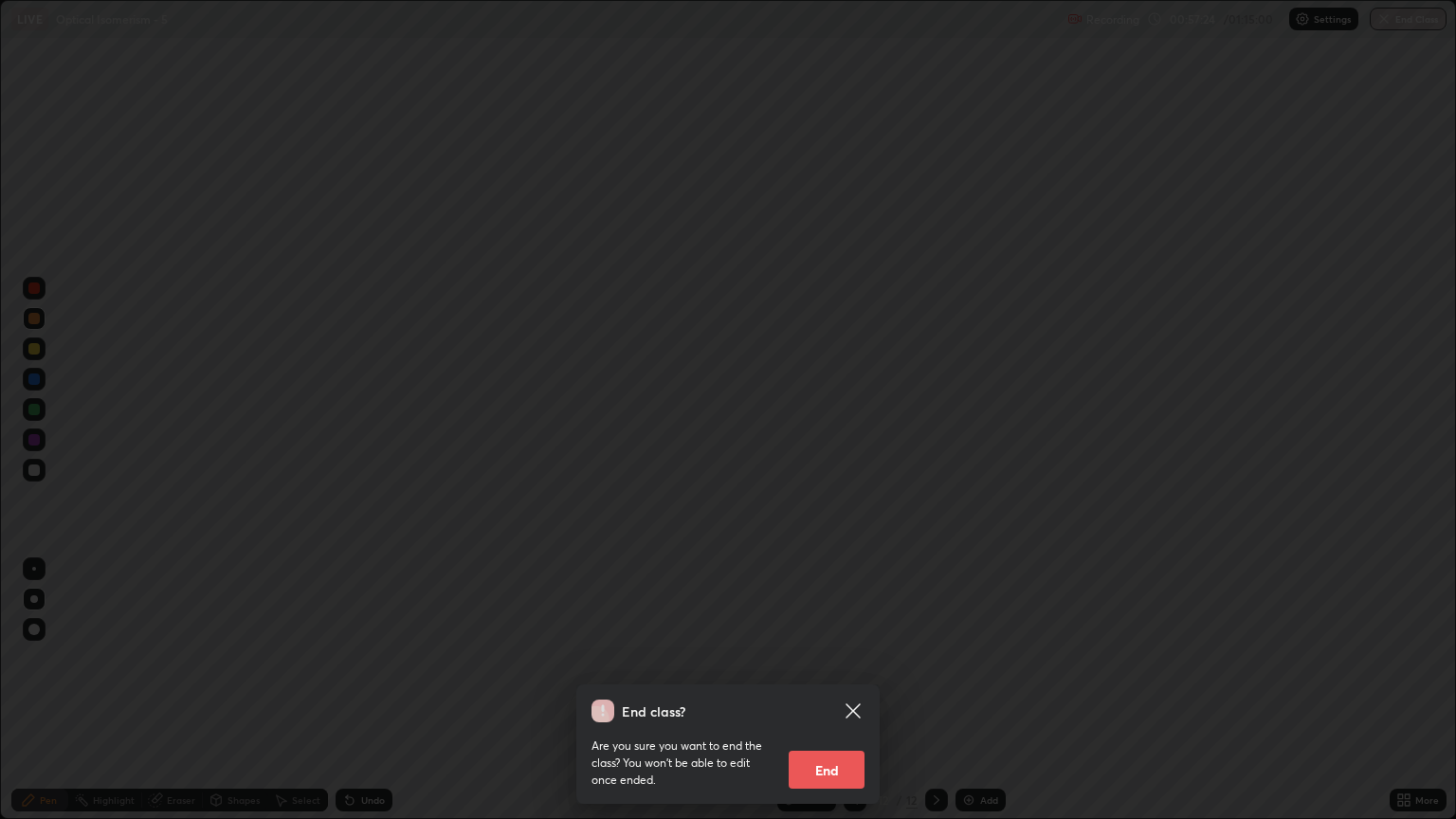 click on "End" at bounding box center (827, 770) 